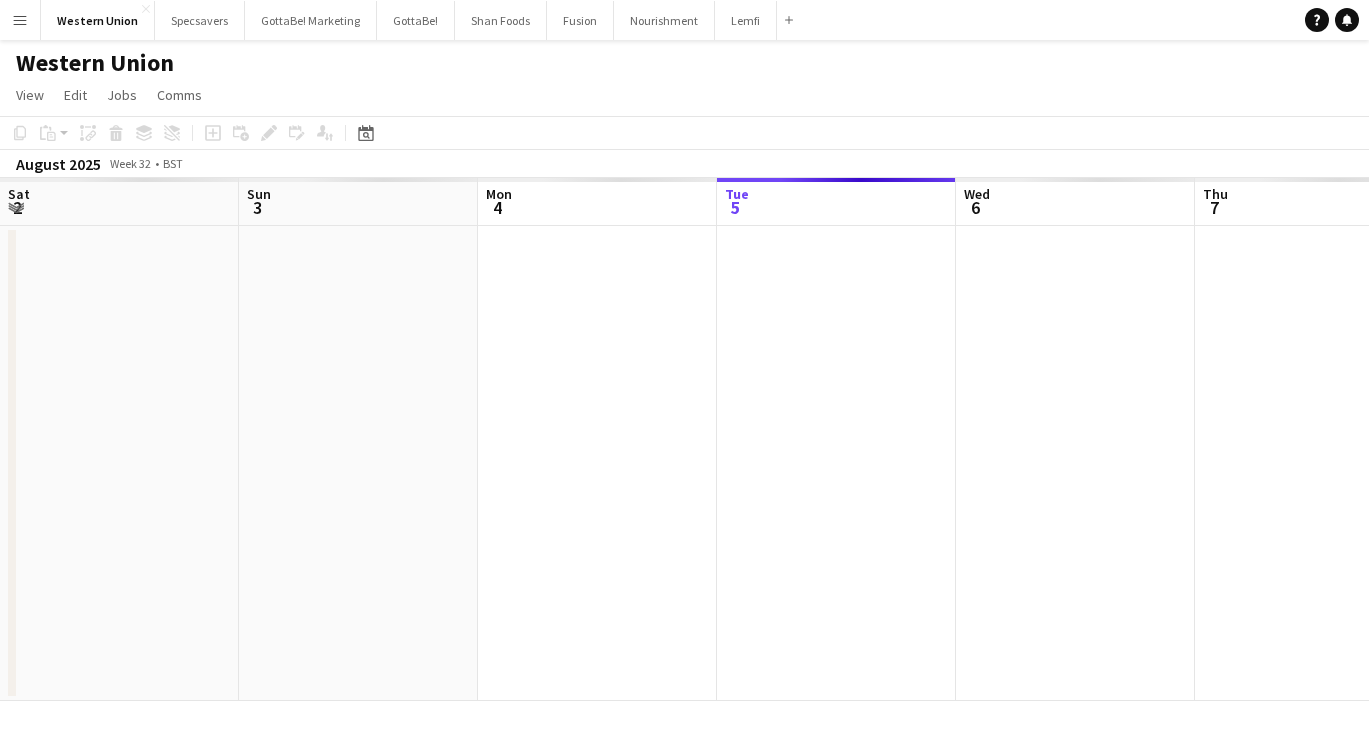 scroll, scrollTop: 0, scrollLeft: 0, axis: both 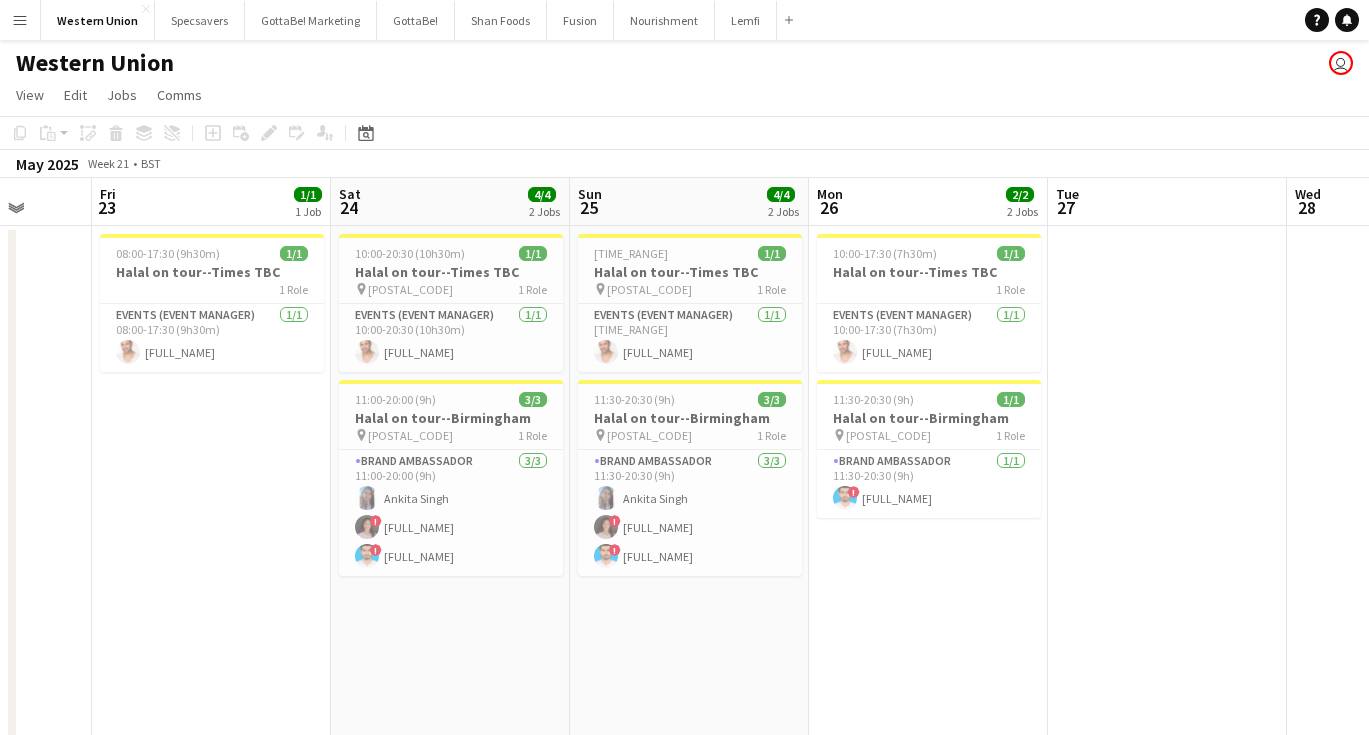 click on "Menu" at bounding box center (20, 20) 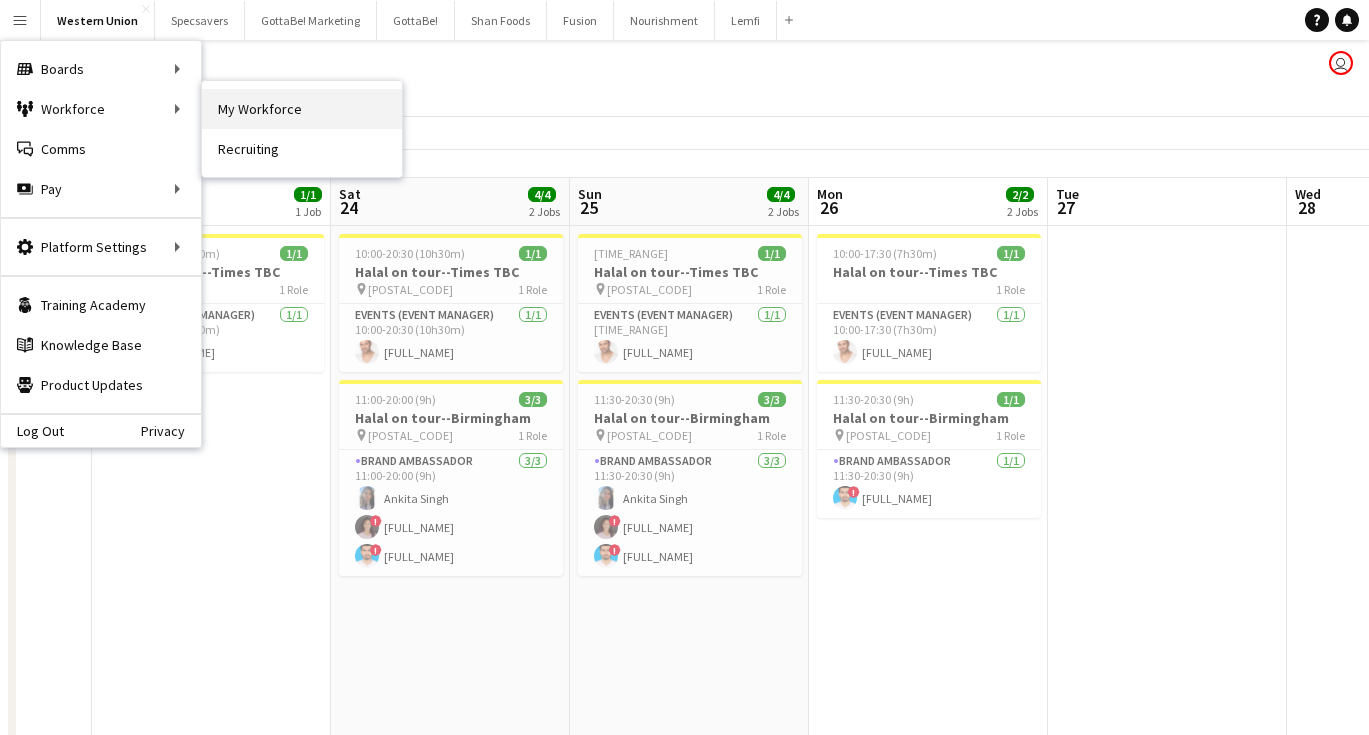click on "My Workforce" at bounding box center (302, 109) 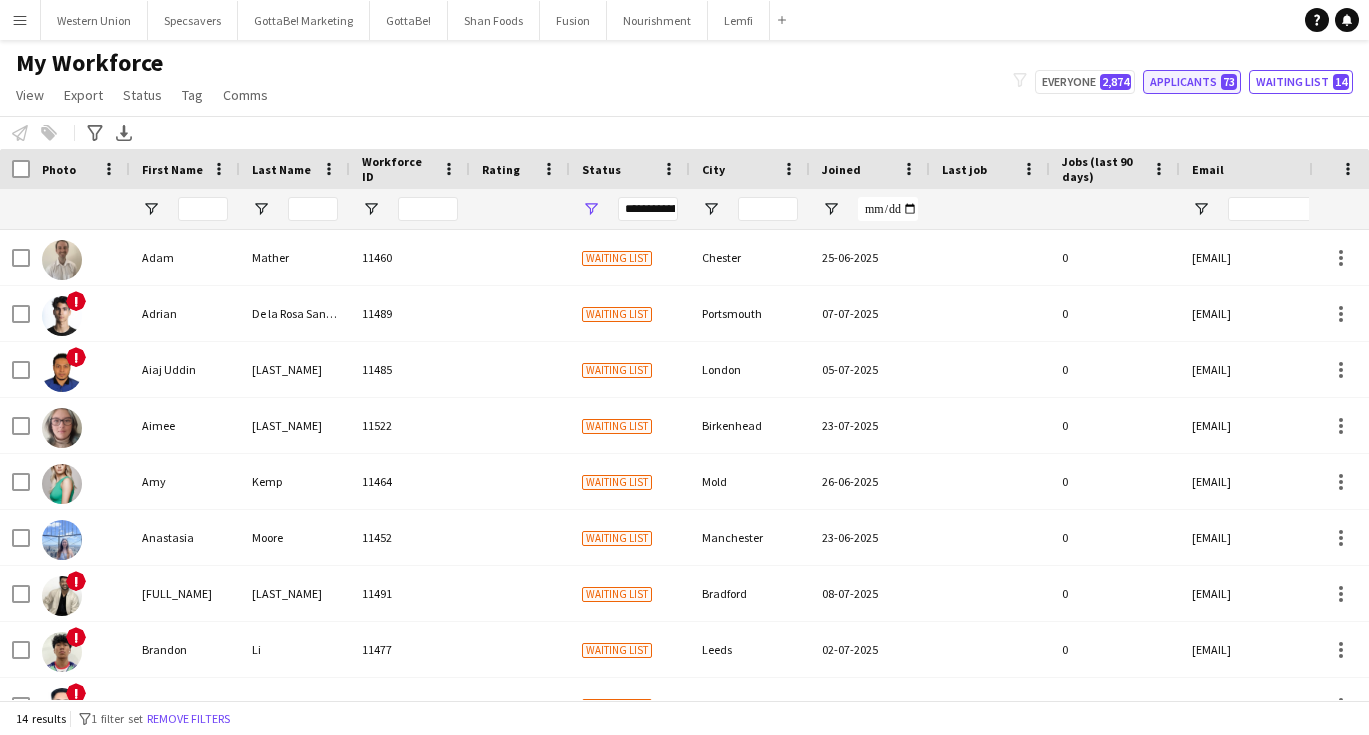 click on "Applicants   73" 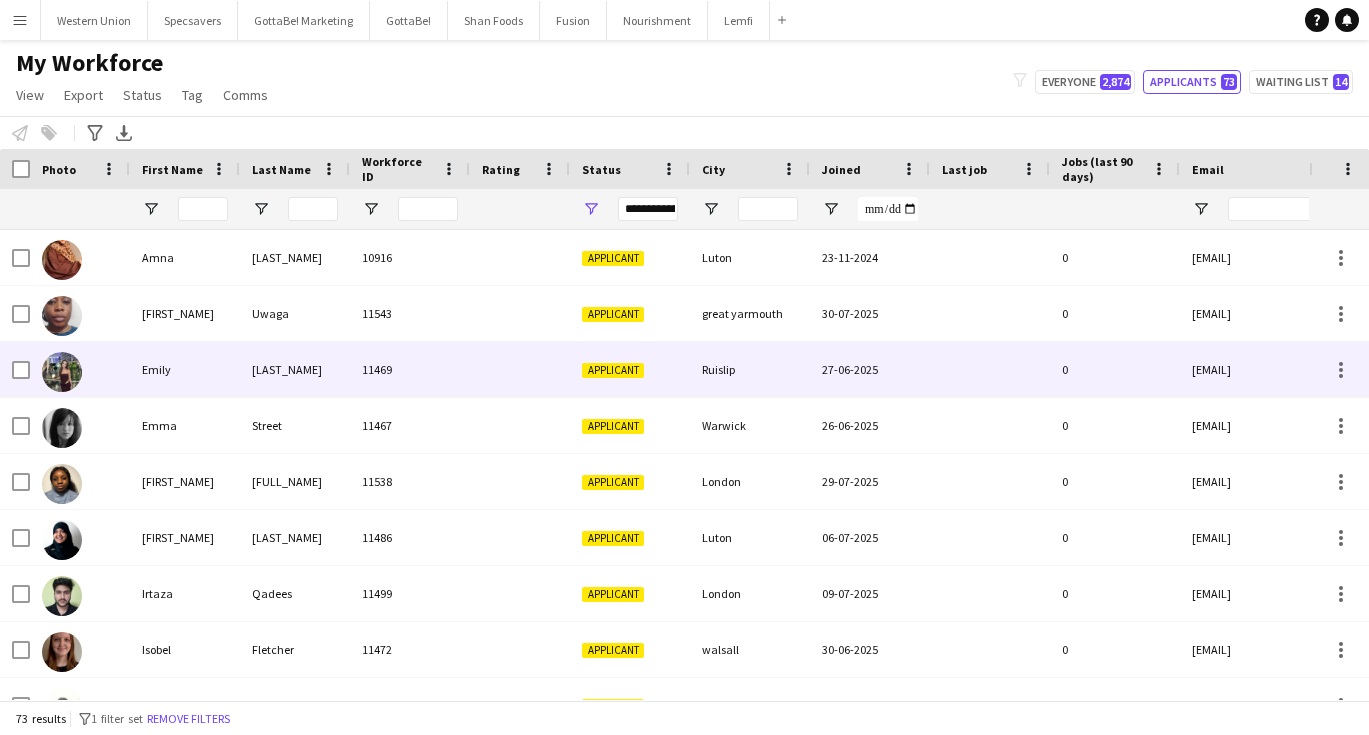 scroll, scrollTop: 20, scrollLeft: 0, axis: vertical 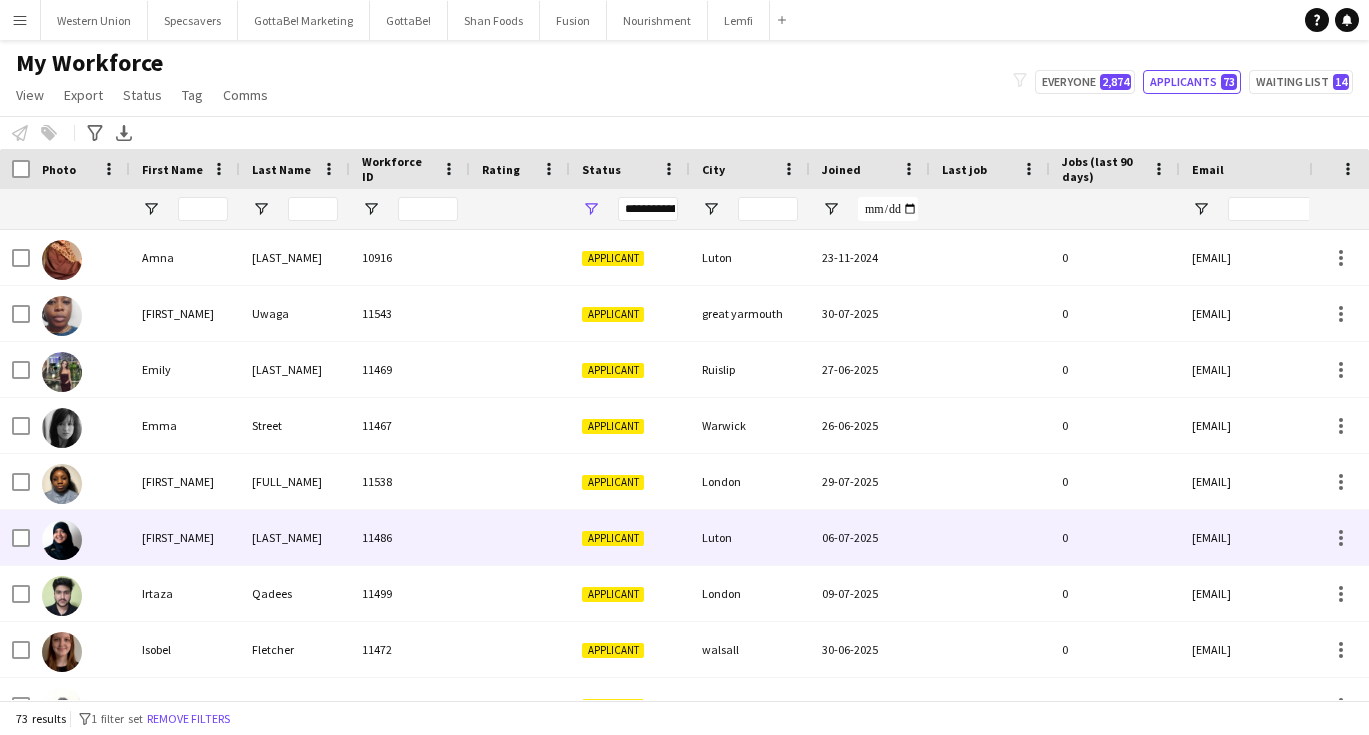 click at bounding box center (520, 537) 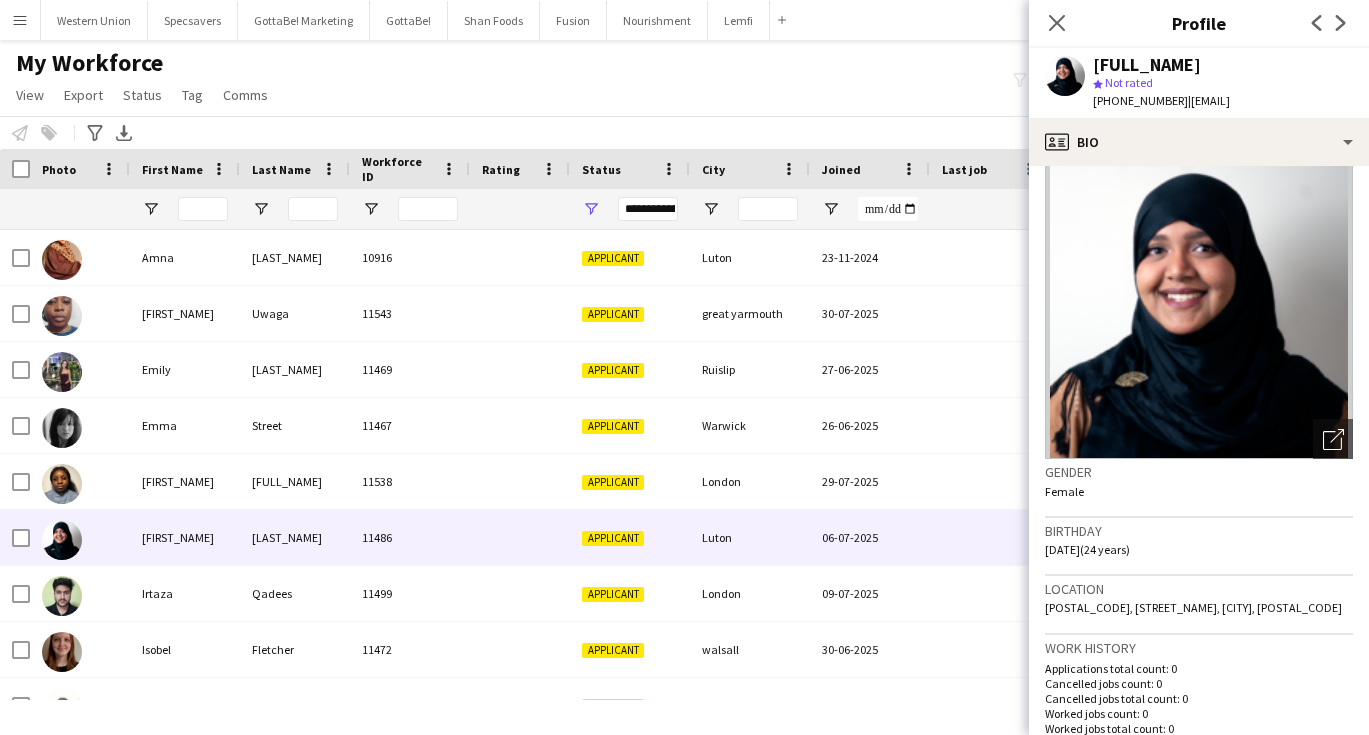 scroll, scrollTop: 25, scrollLeft: 0, axis: vertical 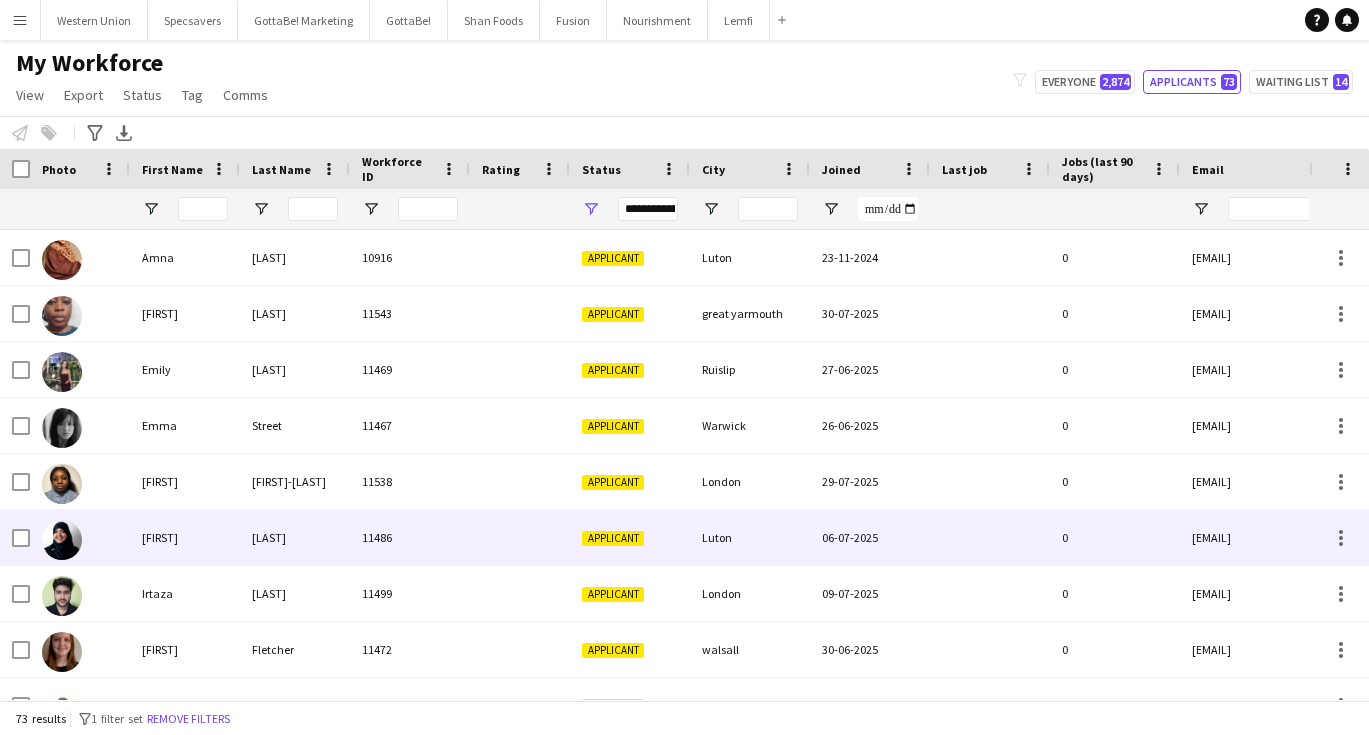 click at bounding box center [520, 537] 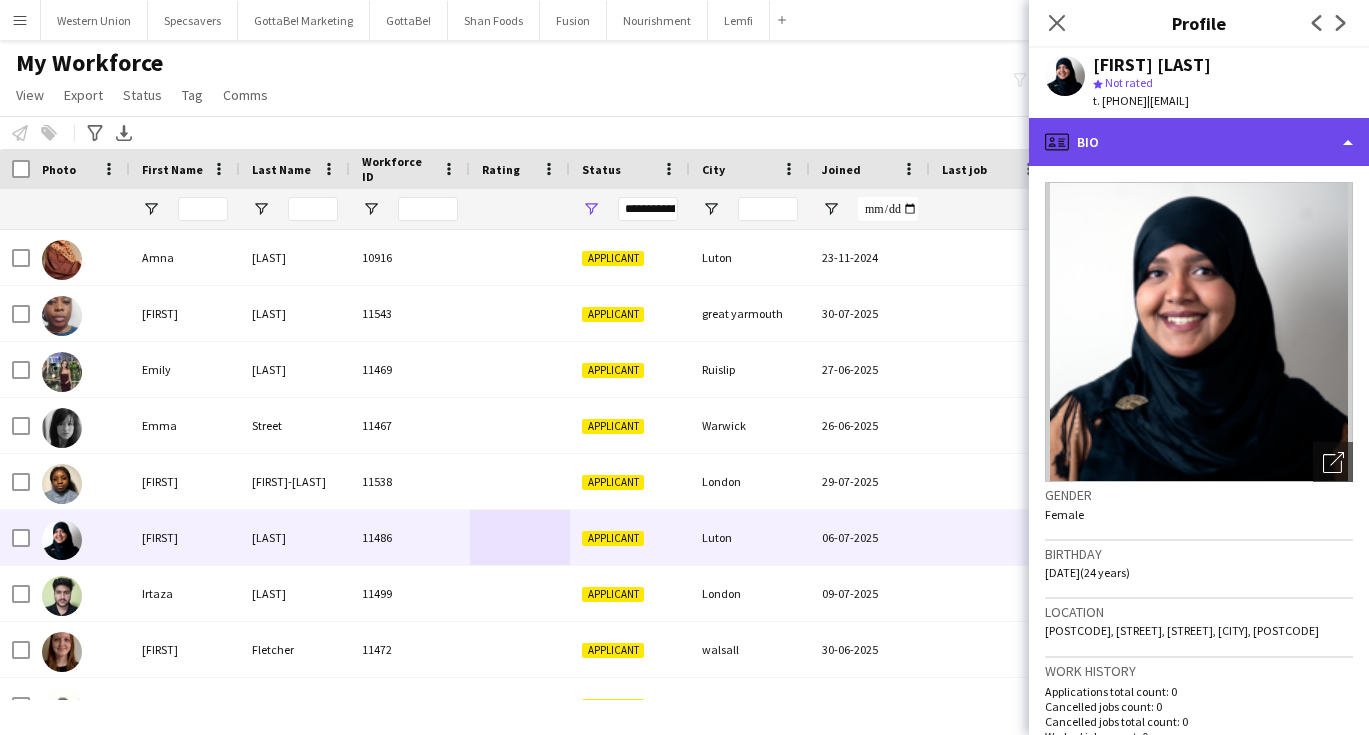 click on "profile
Bio" 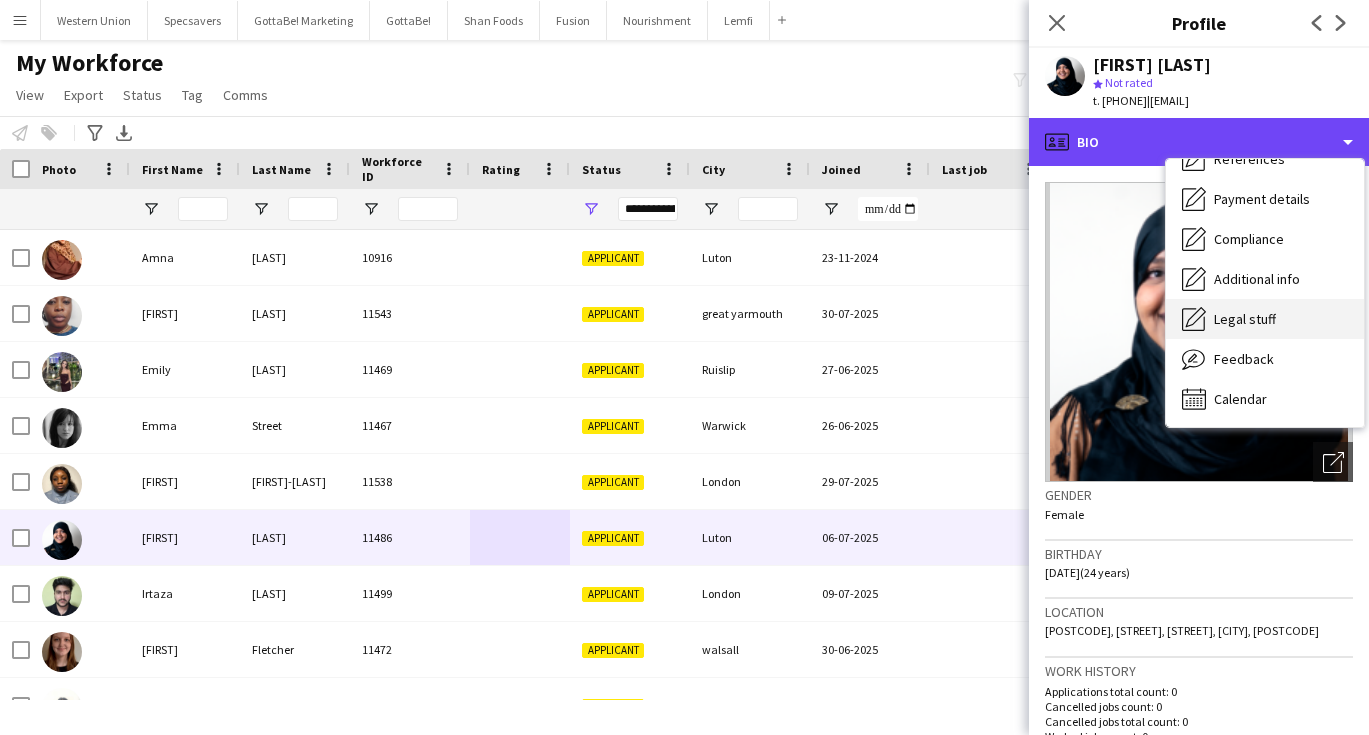 scroll, scrollTop: 228, scrollLeft: 0, axis: vertical 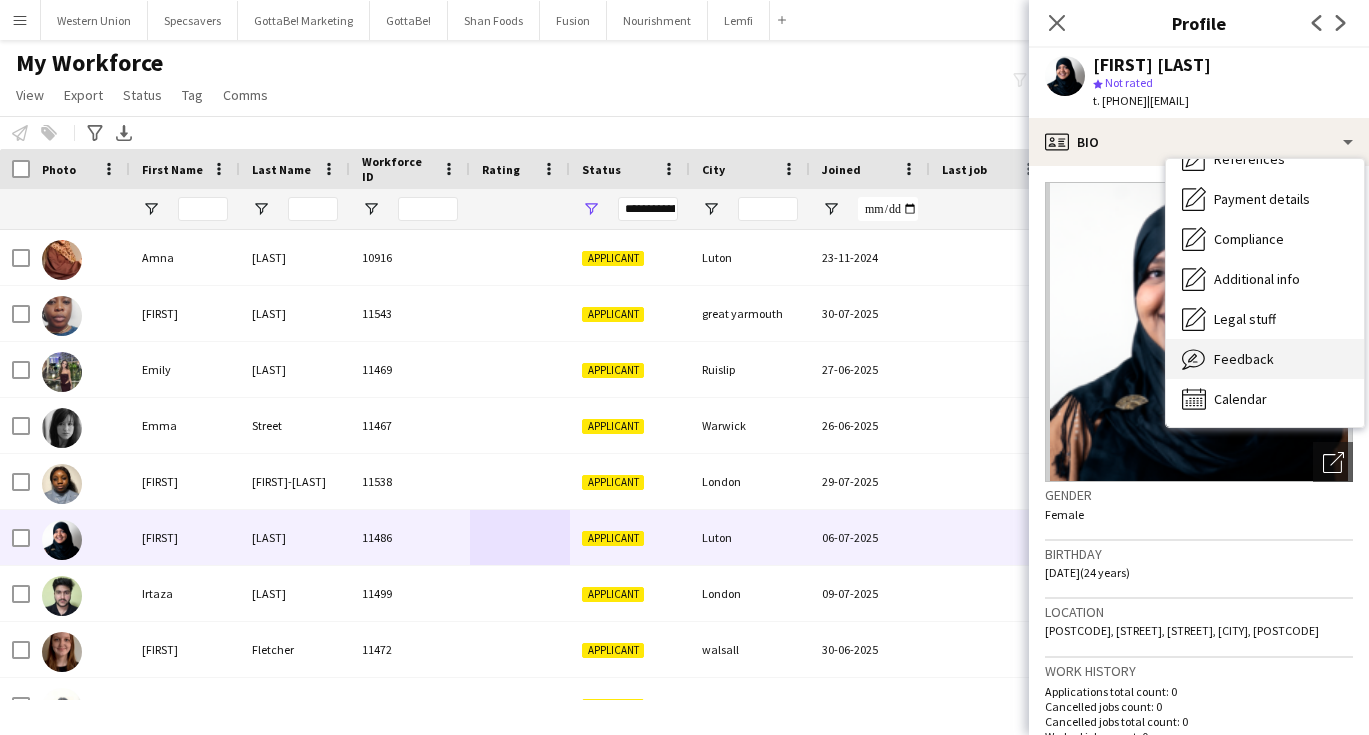 click on "Feedback
Feedback" at bounding box center (1265, 359) 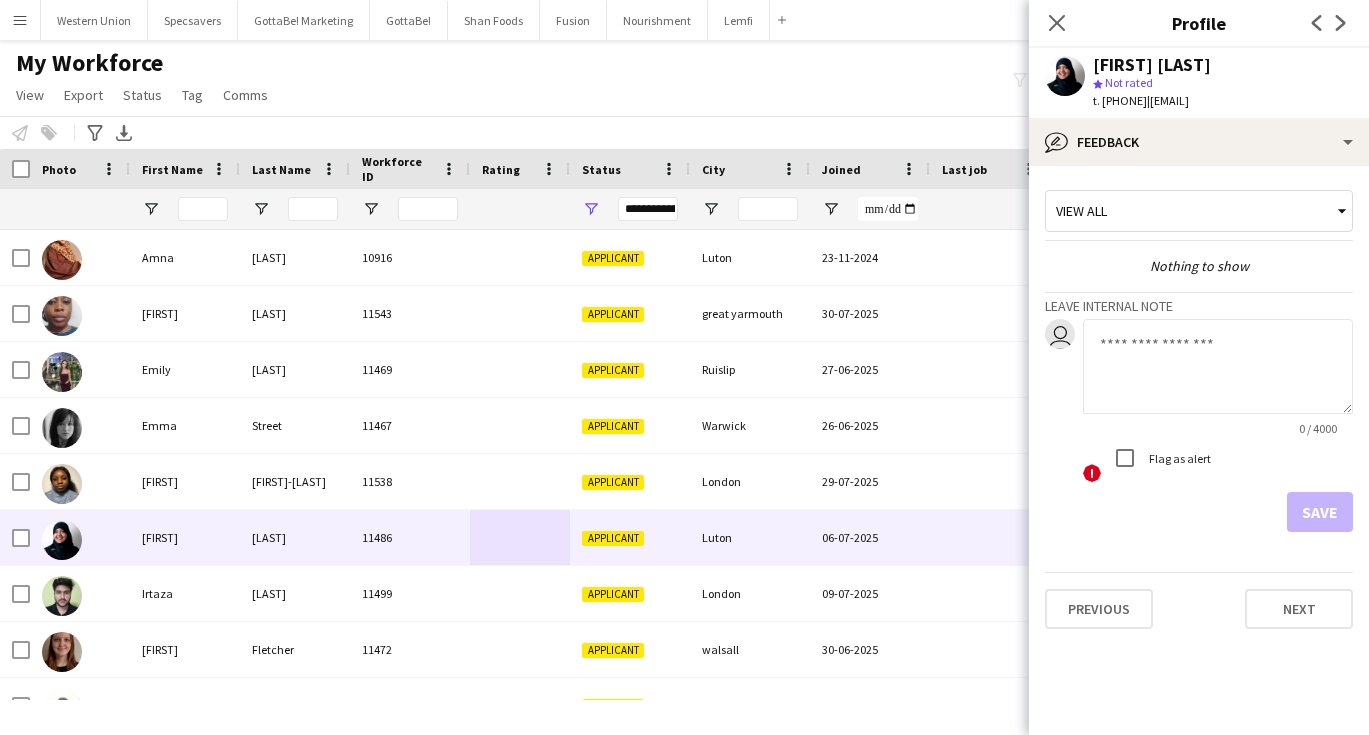 click 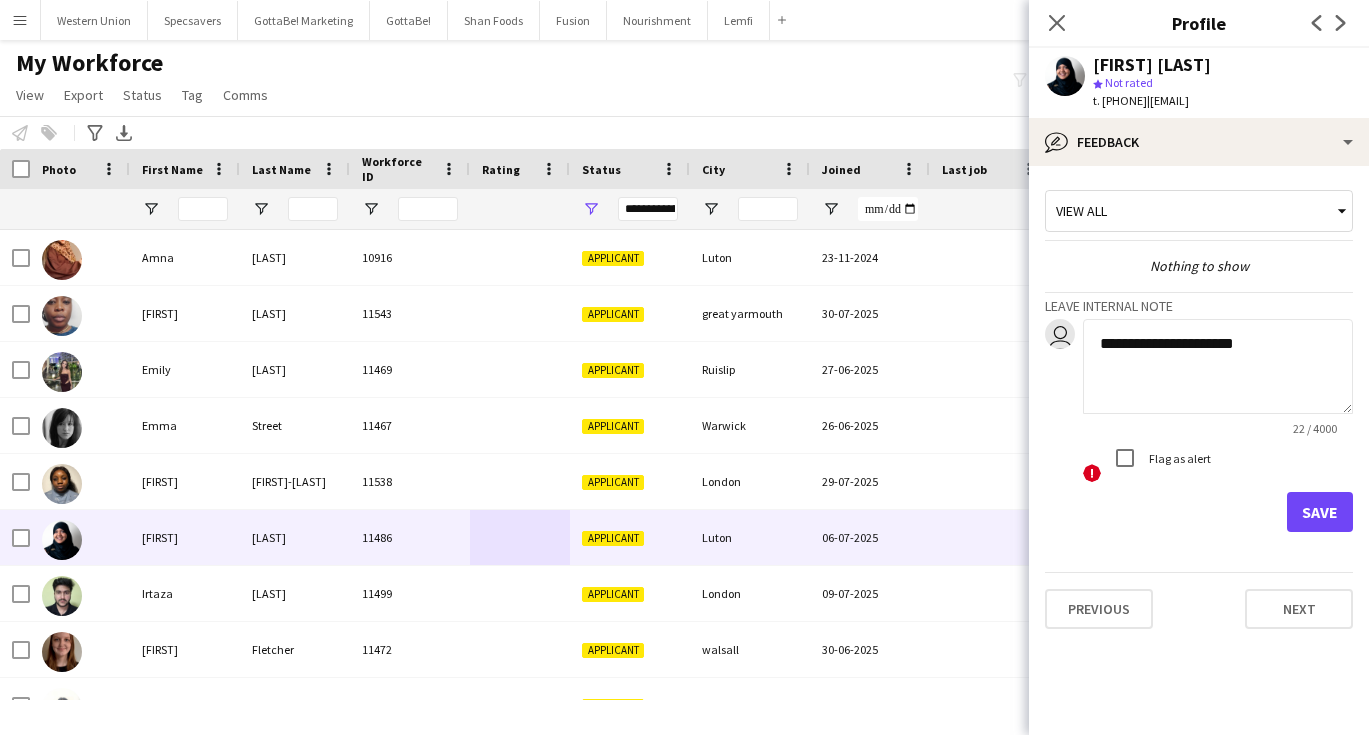 type on "**********" 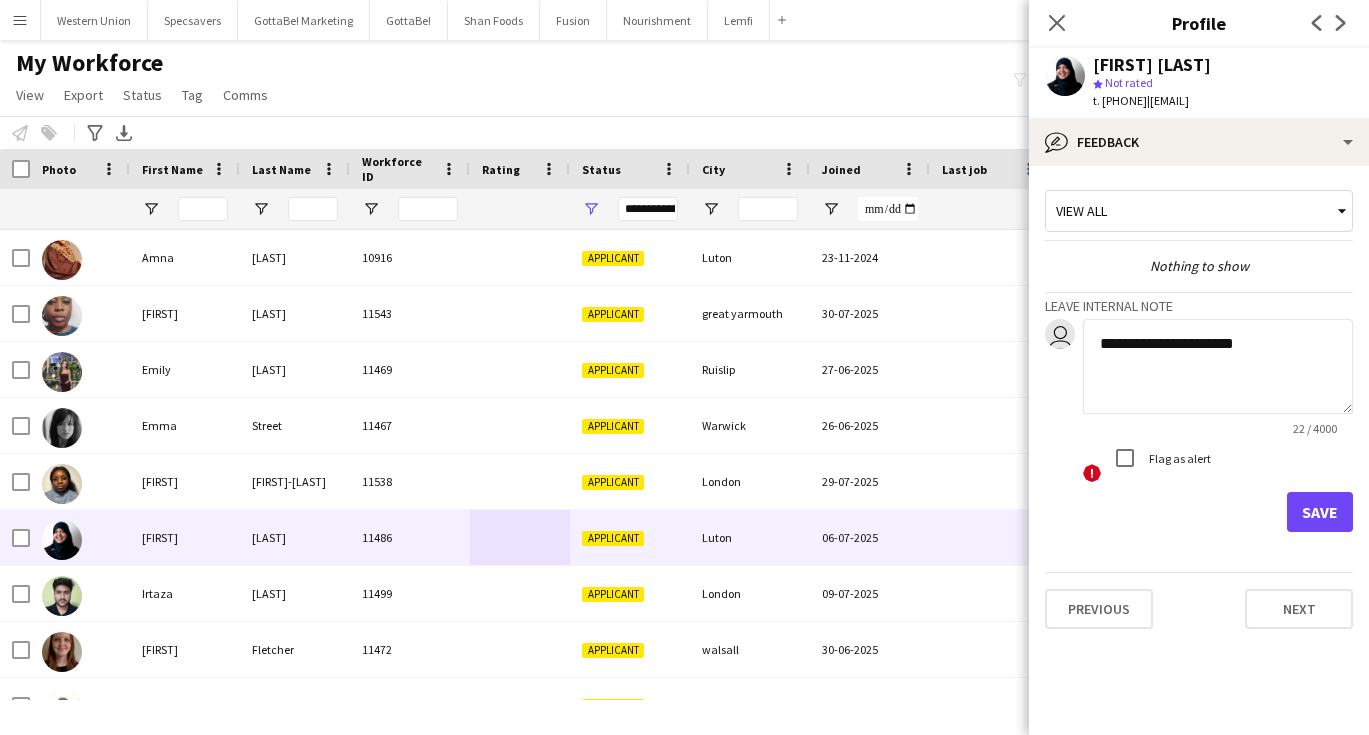 click on "Save" 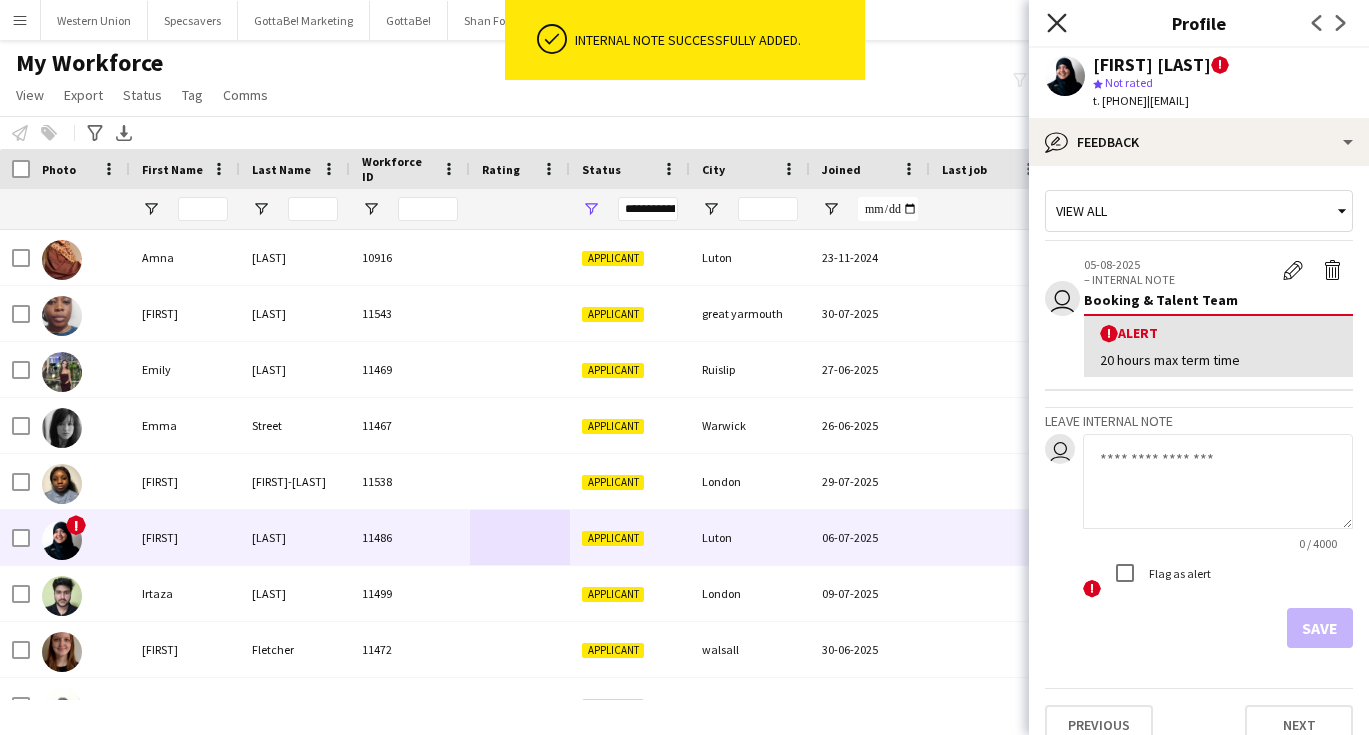 click on "Close pop-in" 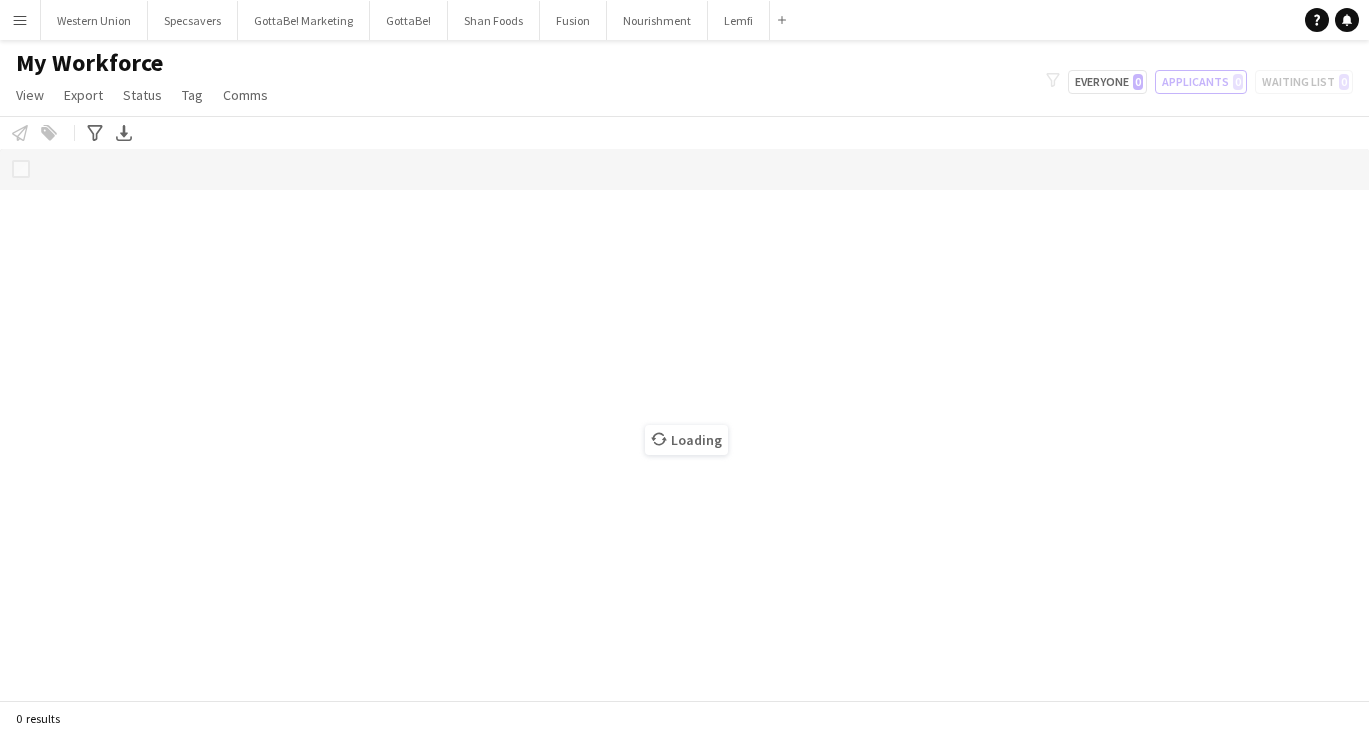 scroll, scrollTop: 0, scrollLeft: 0, axis: both 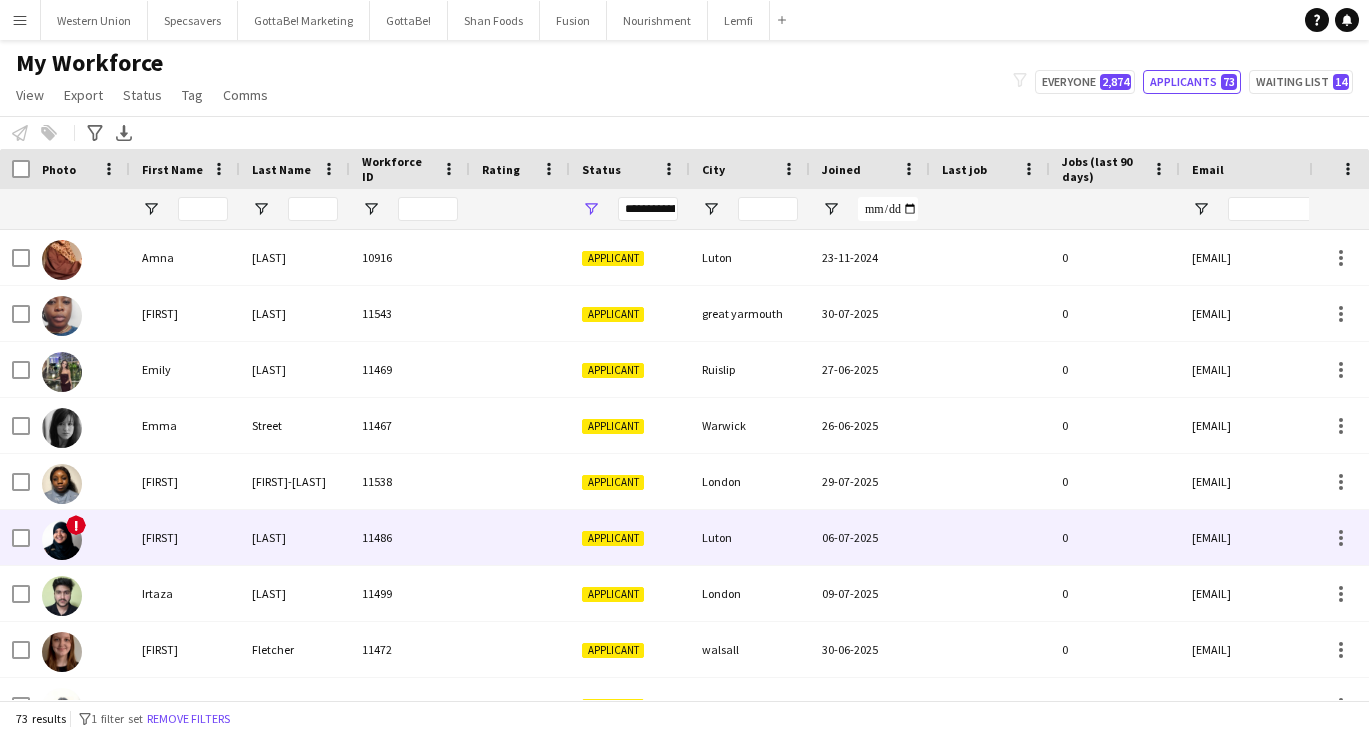 click on "[LAST]" at bounding box center [295, 537] 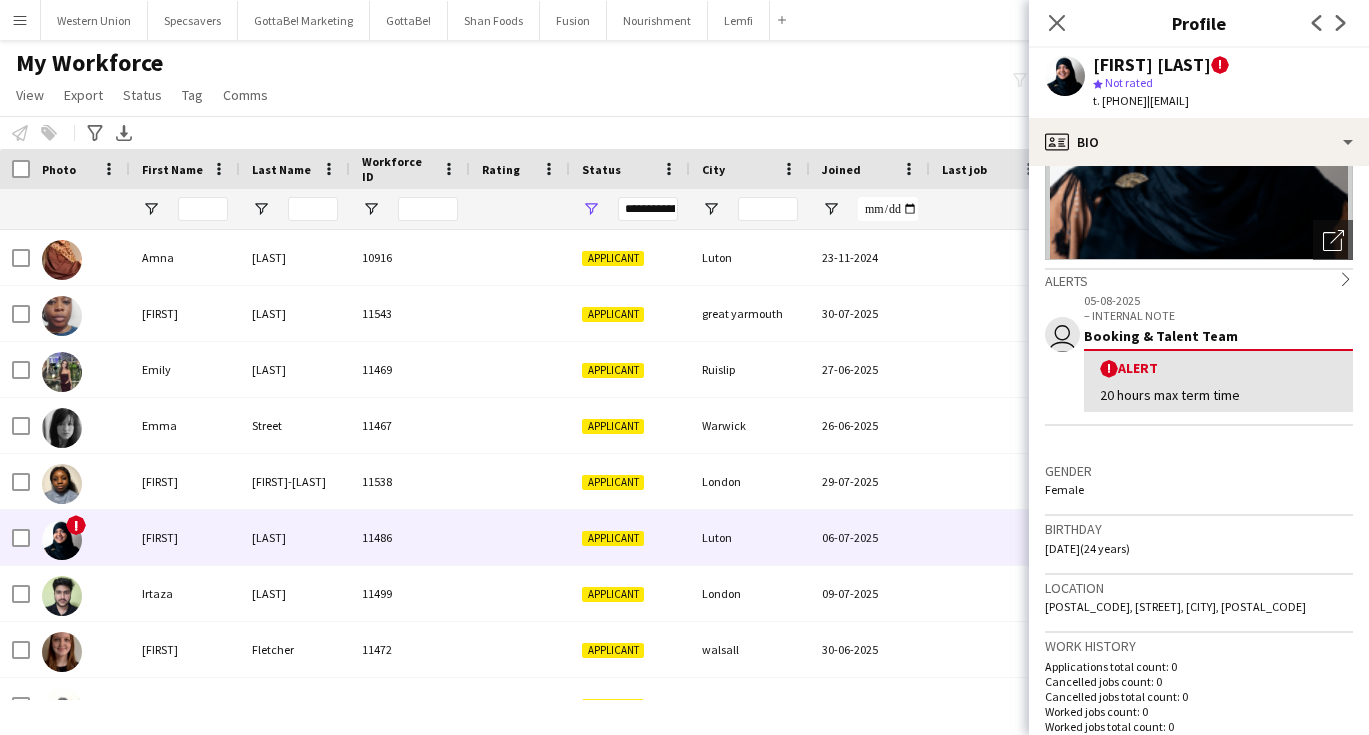 scroll, scrollTop: 221, scrollLeft: 0, axis: vertical 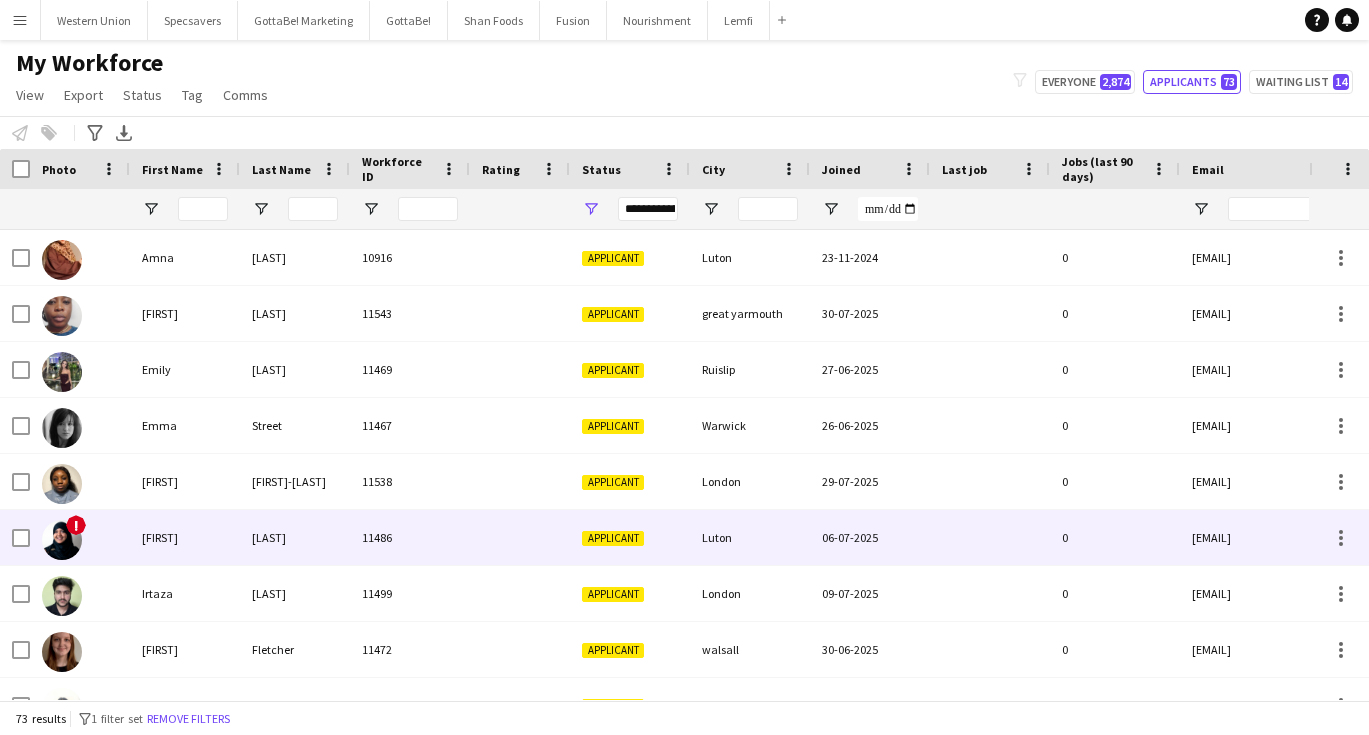 click on "Applicant" at bounding box center [613, 538] 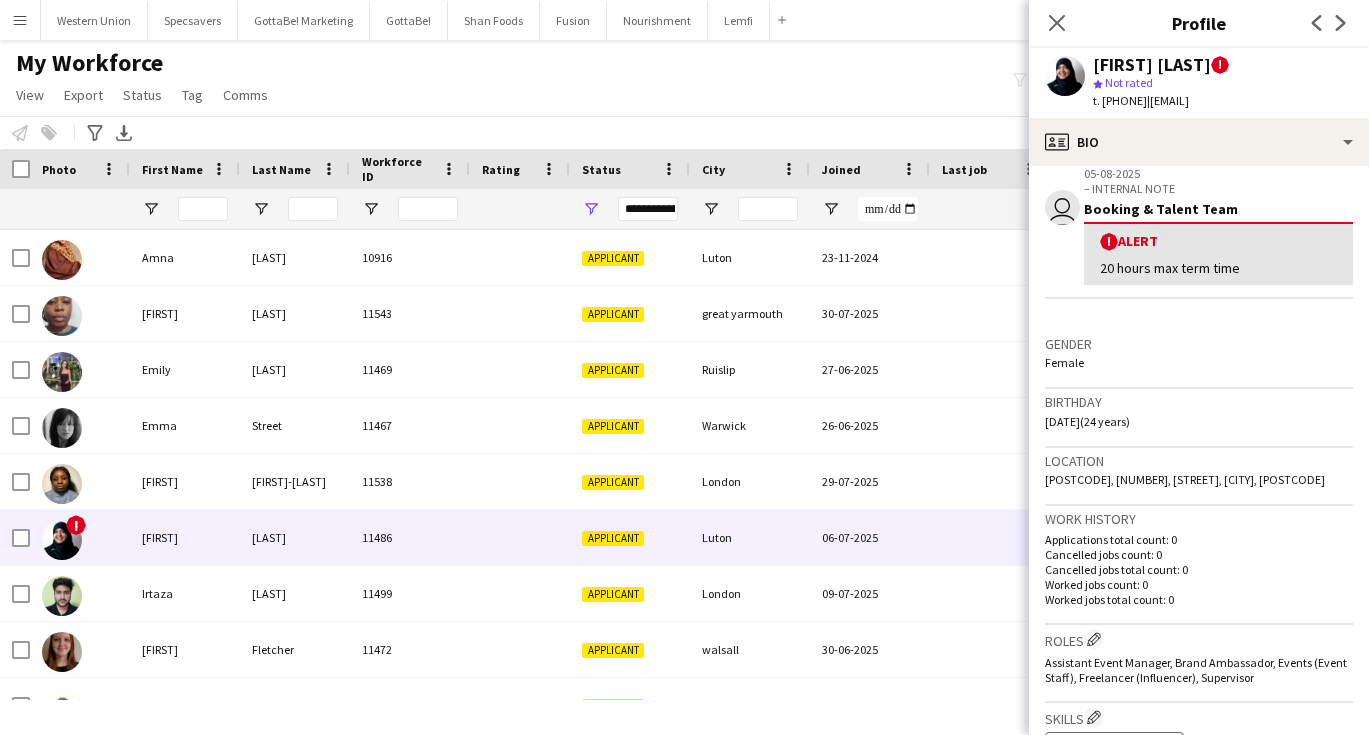 scroll, scrollTop: 353, scrollLeft: 0, axis: vertical 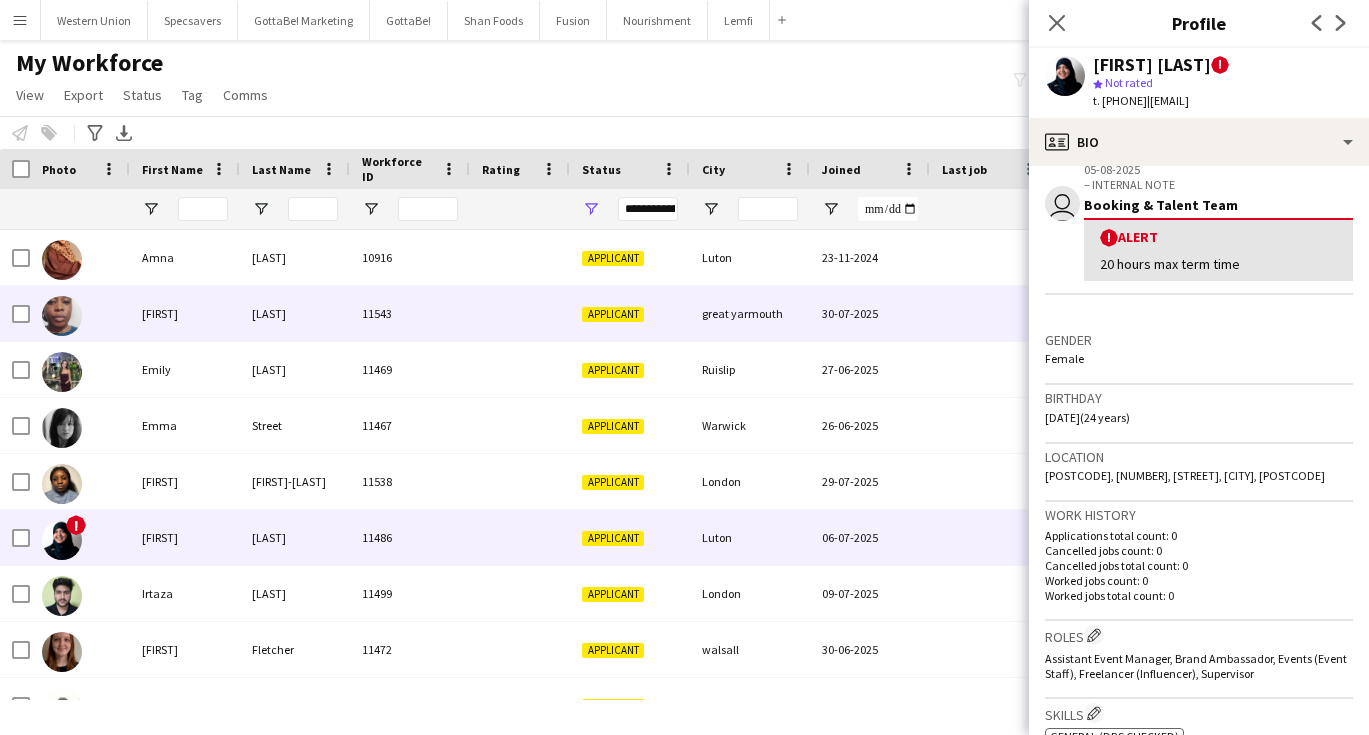 click on "Uwaga" at bounding box center [295, 313] 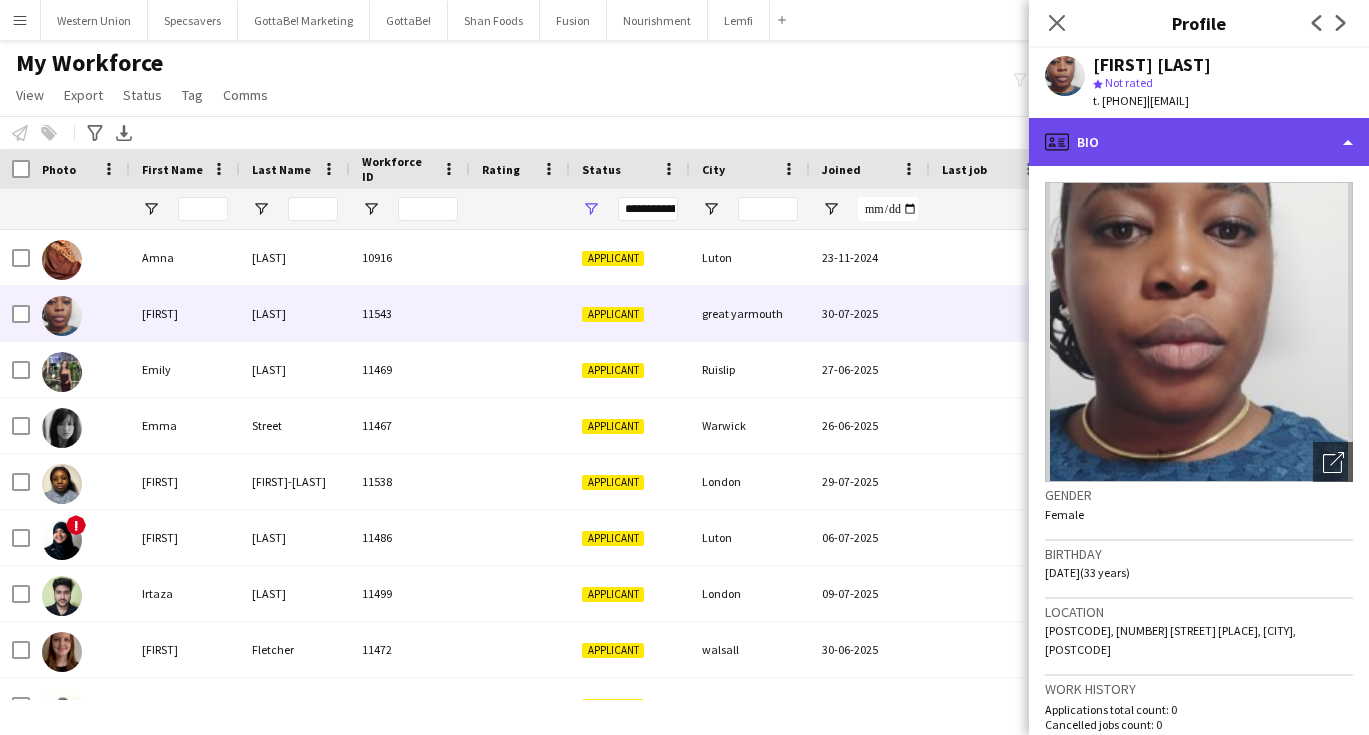 click on "profile
Bio" 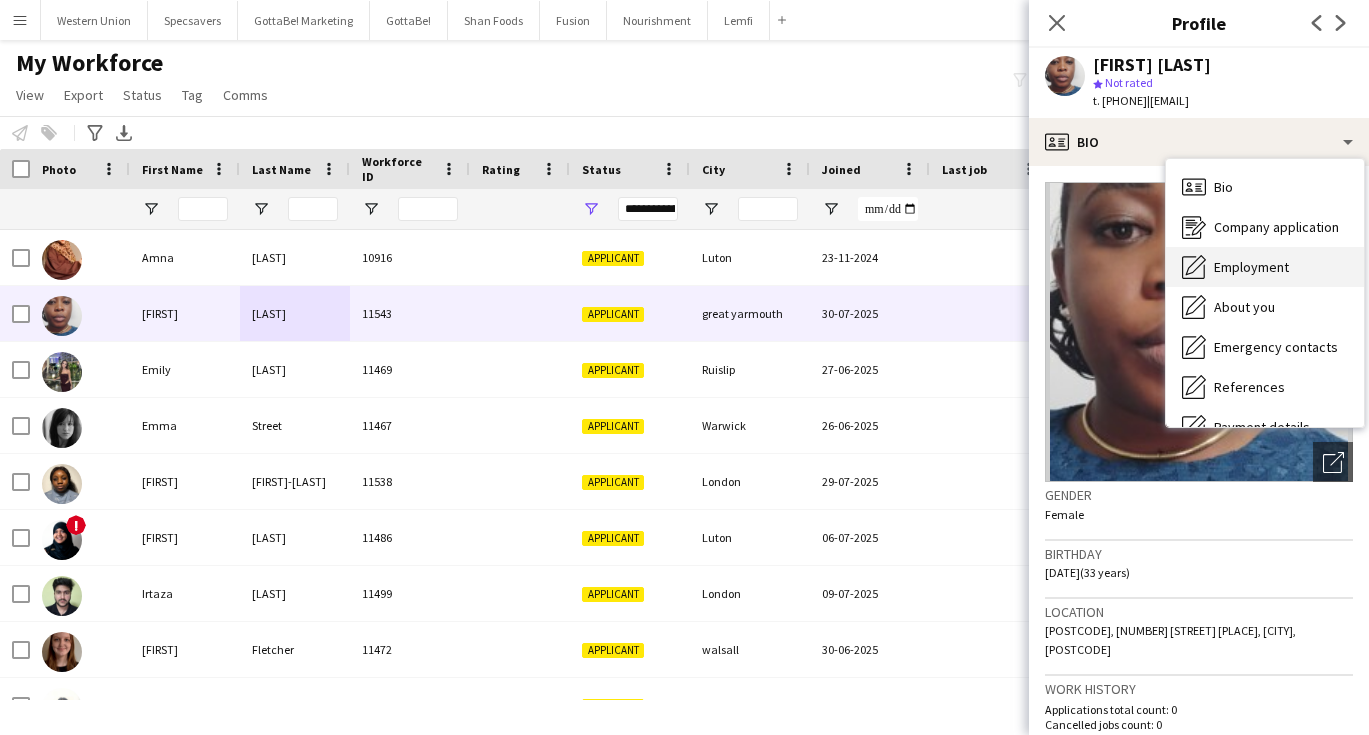 click on "Employment" at bounding box center [1251, 267] 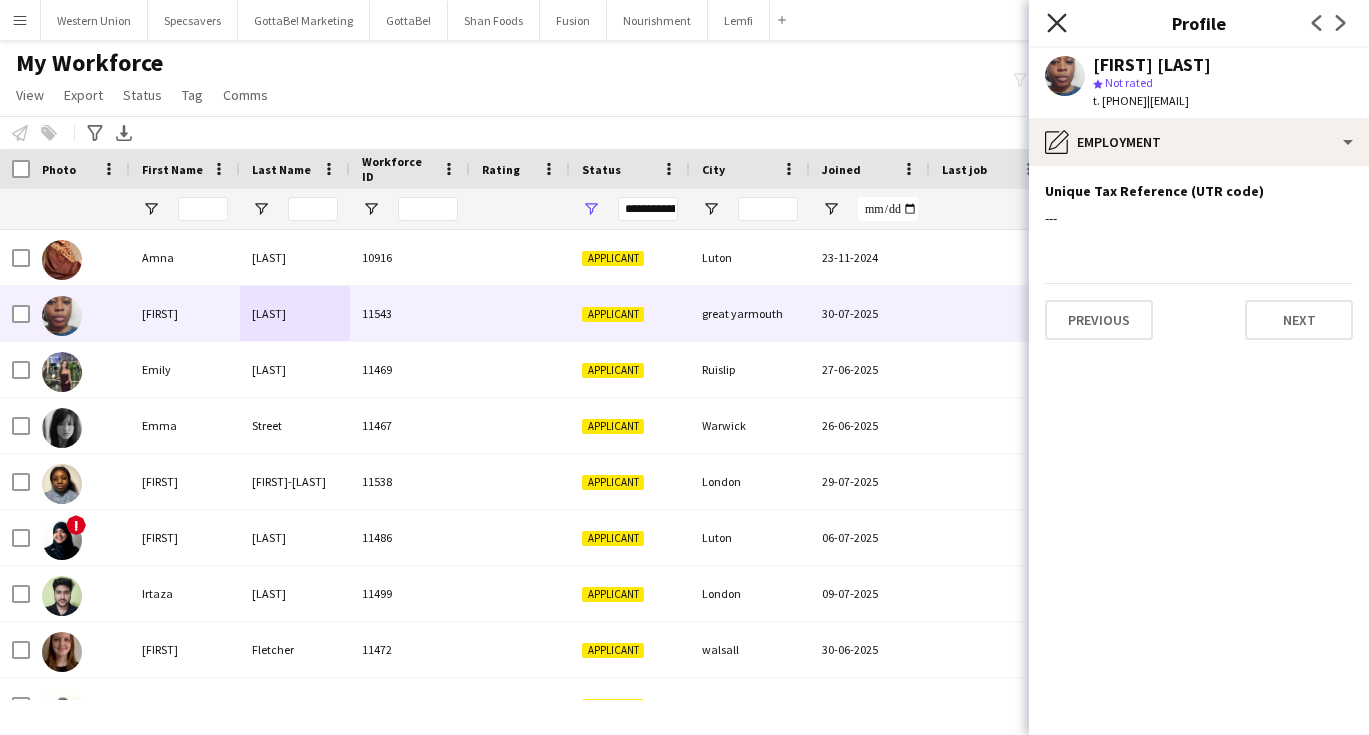 click on "Close pop-in" 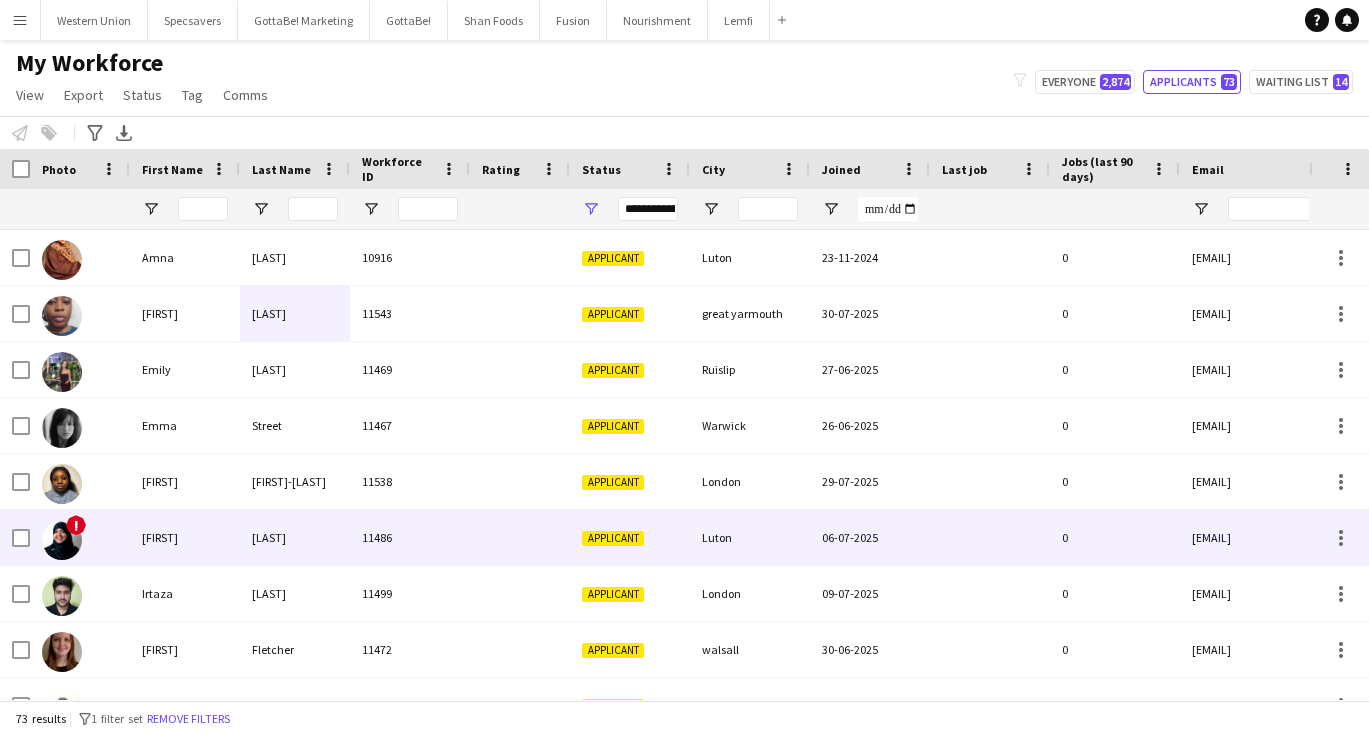 click on "[FIRST_NAME]" at bounding box center [185, 537] 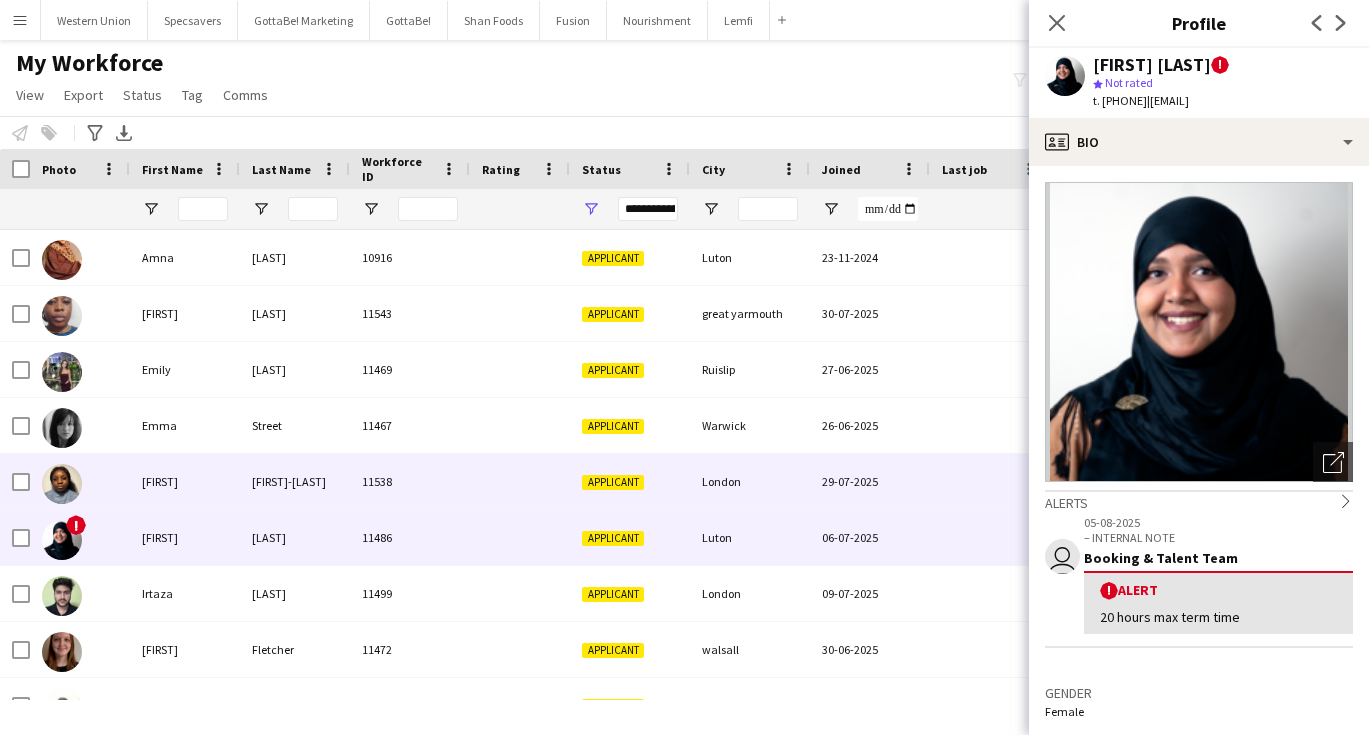 scroll, scrollTop: 57, scrollLeft: 0, axis: vertical 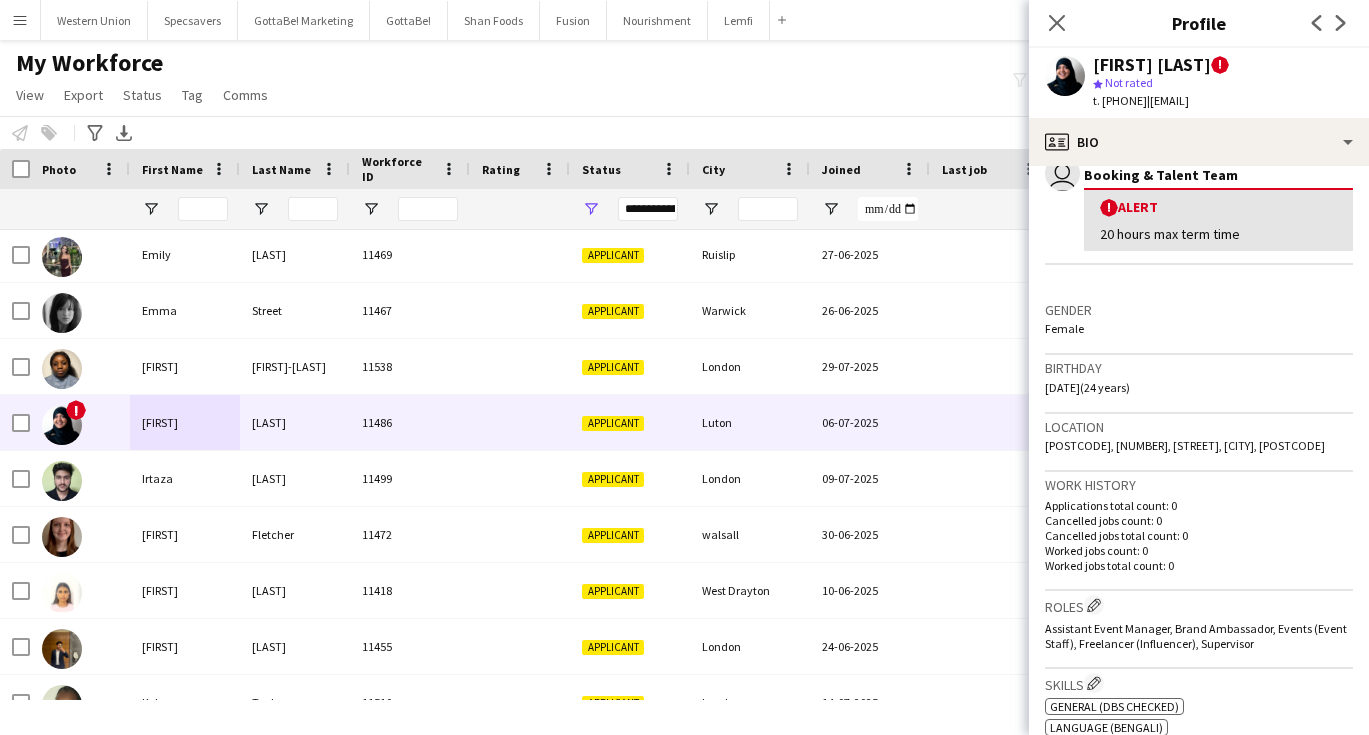 drag, startPoint x: 1046, startPoint y: 462, endPoint x: 1342, endPoint y: 456, distance: 296.0608 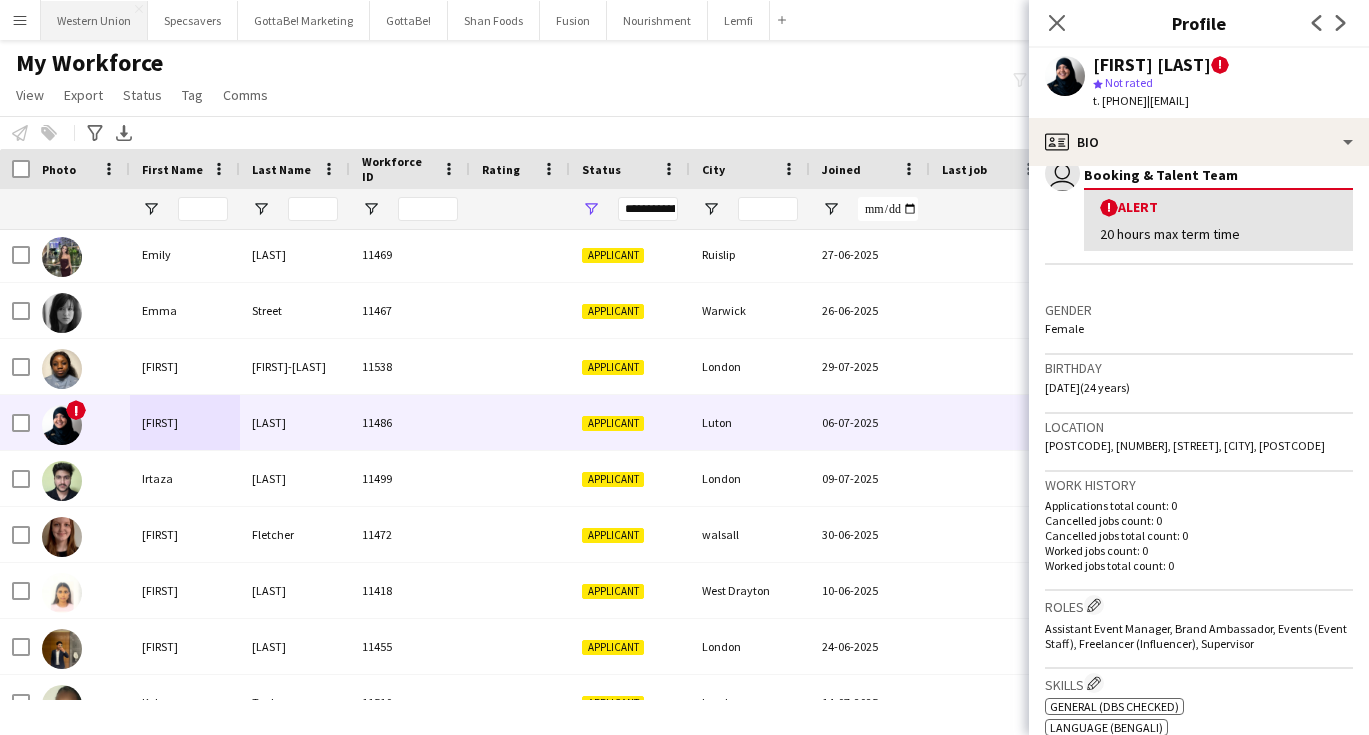 click on "Western Union
Close" at bounding box center [94, 20] 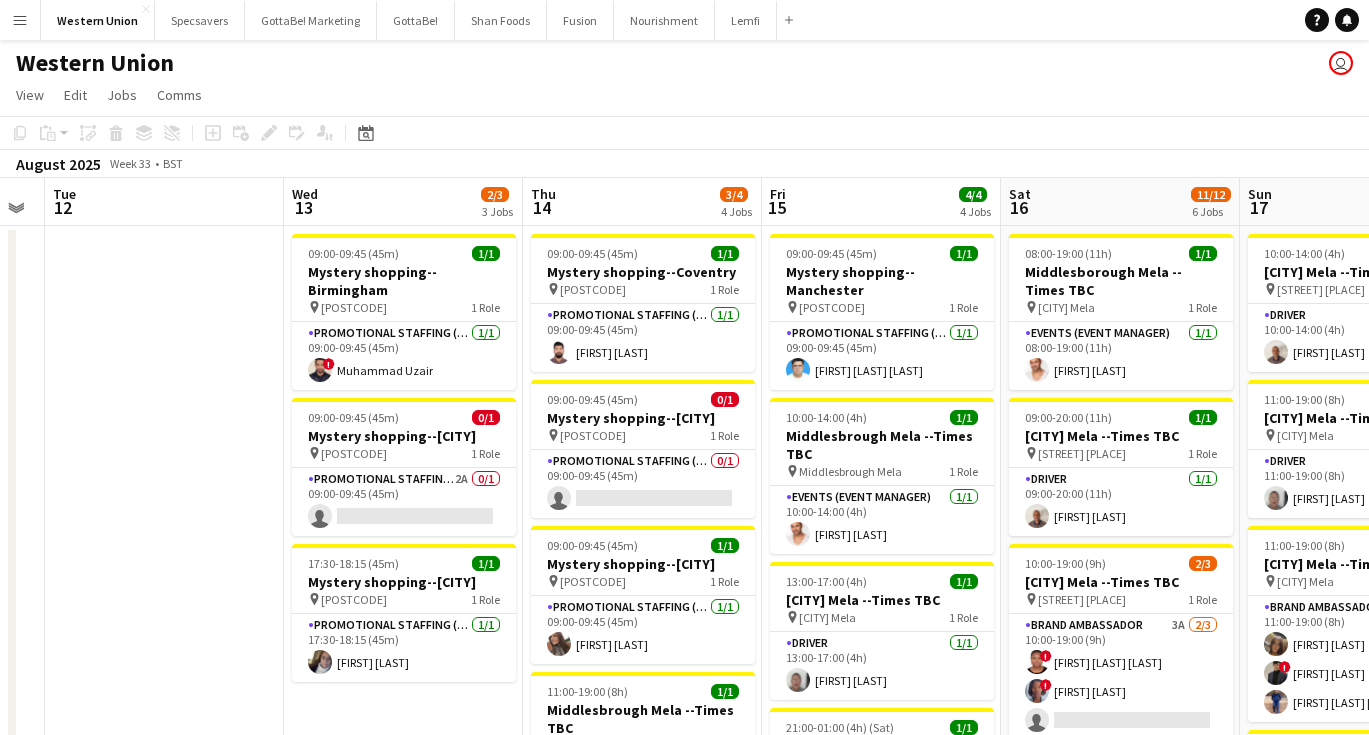 scroll, scrollTop: 0, scrollLeft: 698, axis: horizontal 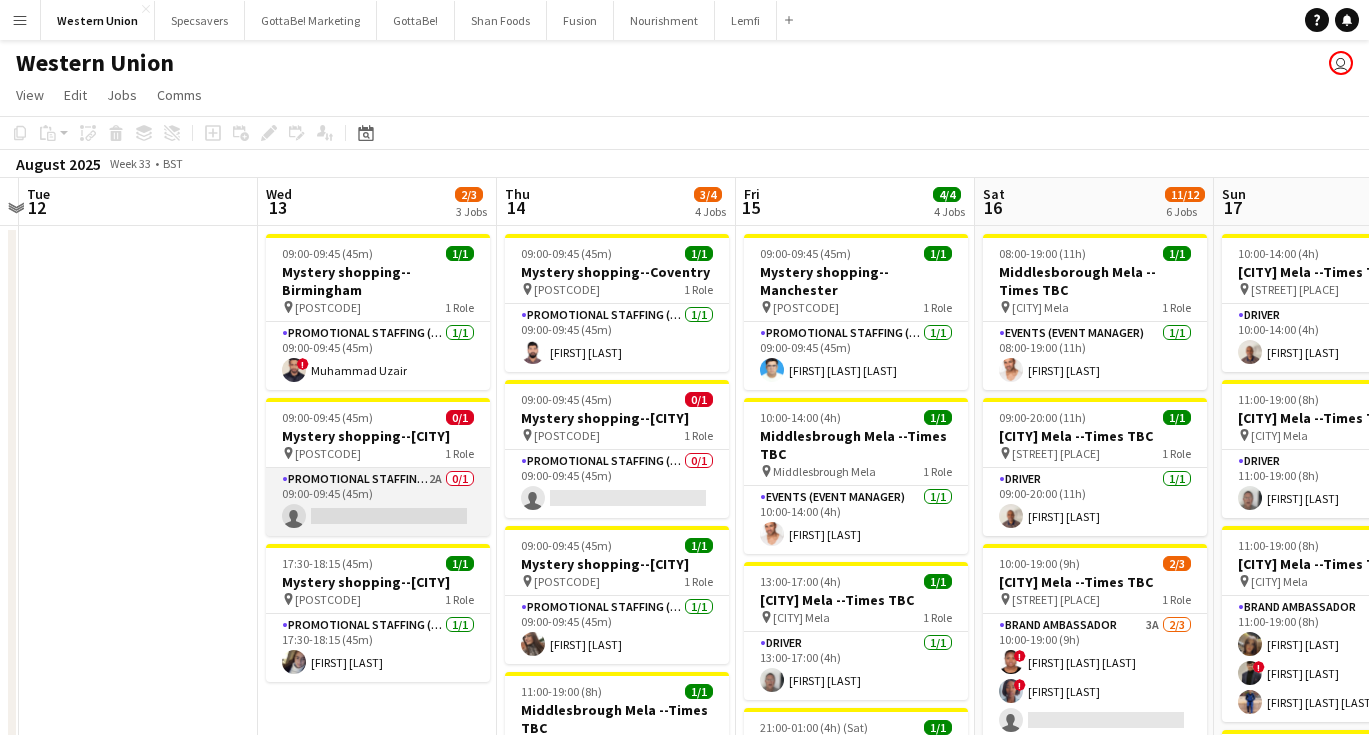 click on "Promotional Staffing (Mystery Shopper)   2A   0/1   09:00-09:45 (45m)
single-neutral-actions" at bounding box center (378, 502) 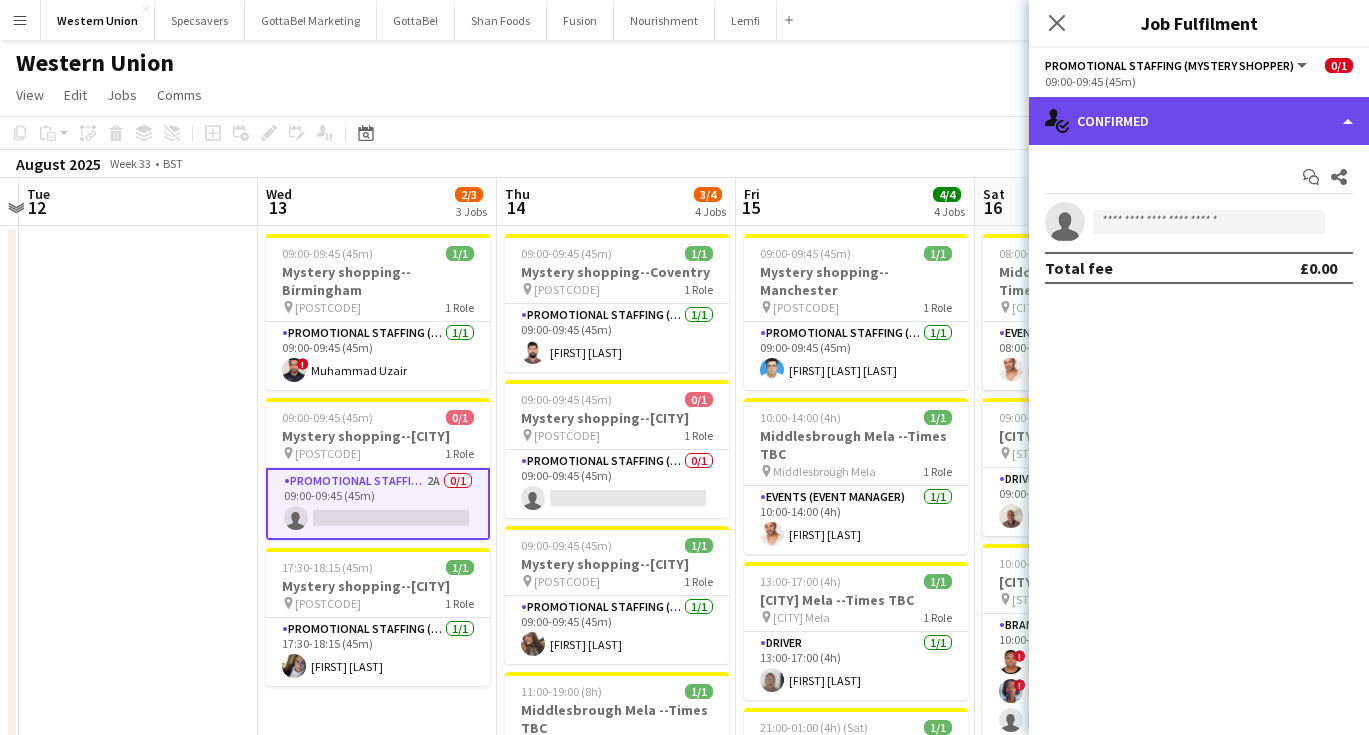 click on "single-neutral-actions-check-2
Confirmed" 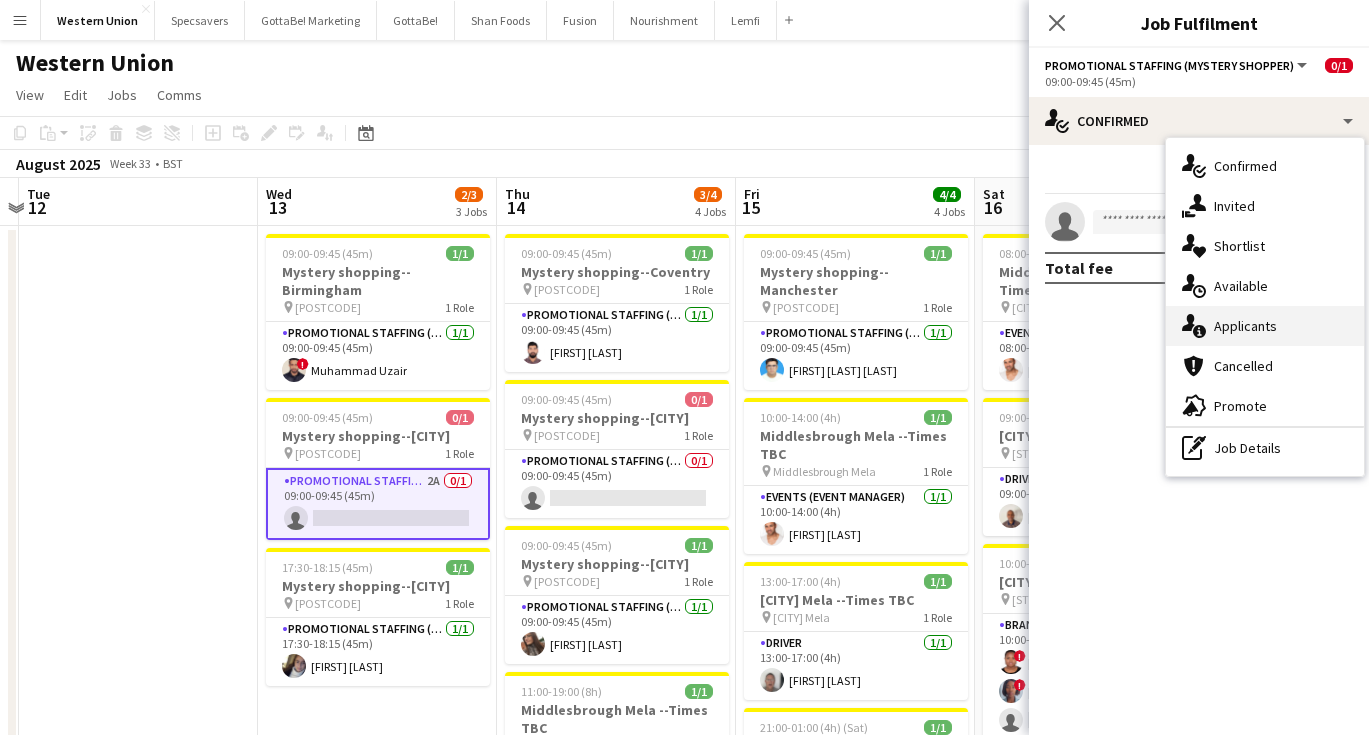 click on "single-neutral-actions-information
Applicants" at bounding box center (1265, 326) 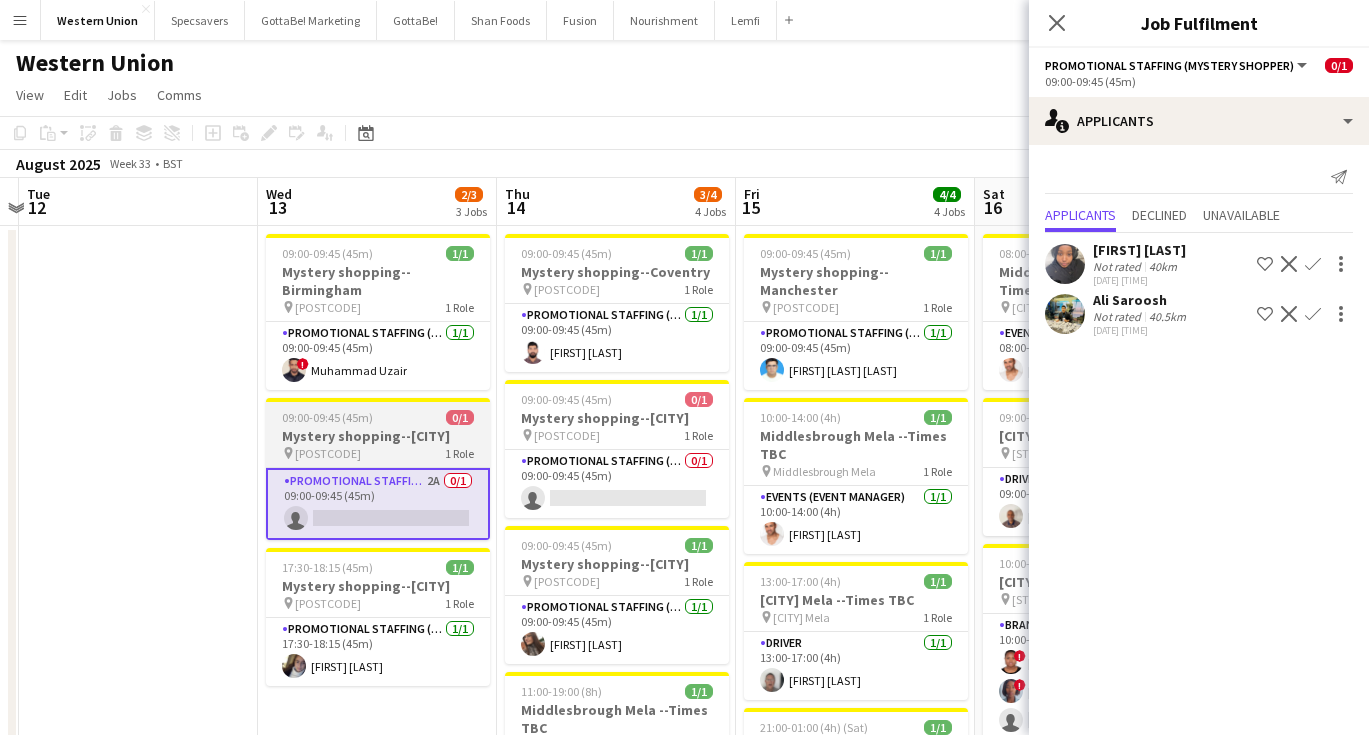 click on "09:00-09:45 (45m)    0/1" at bounding box center (378, 417) 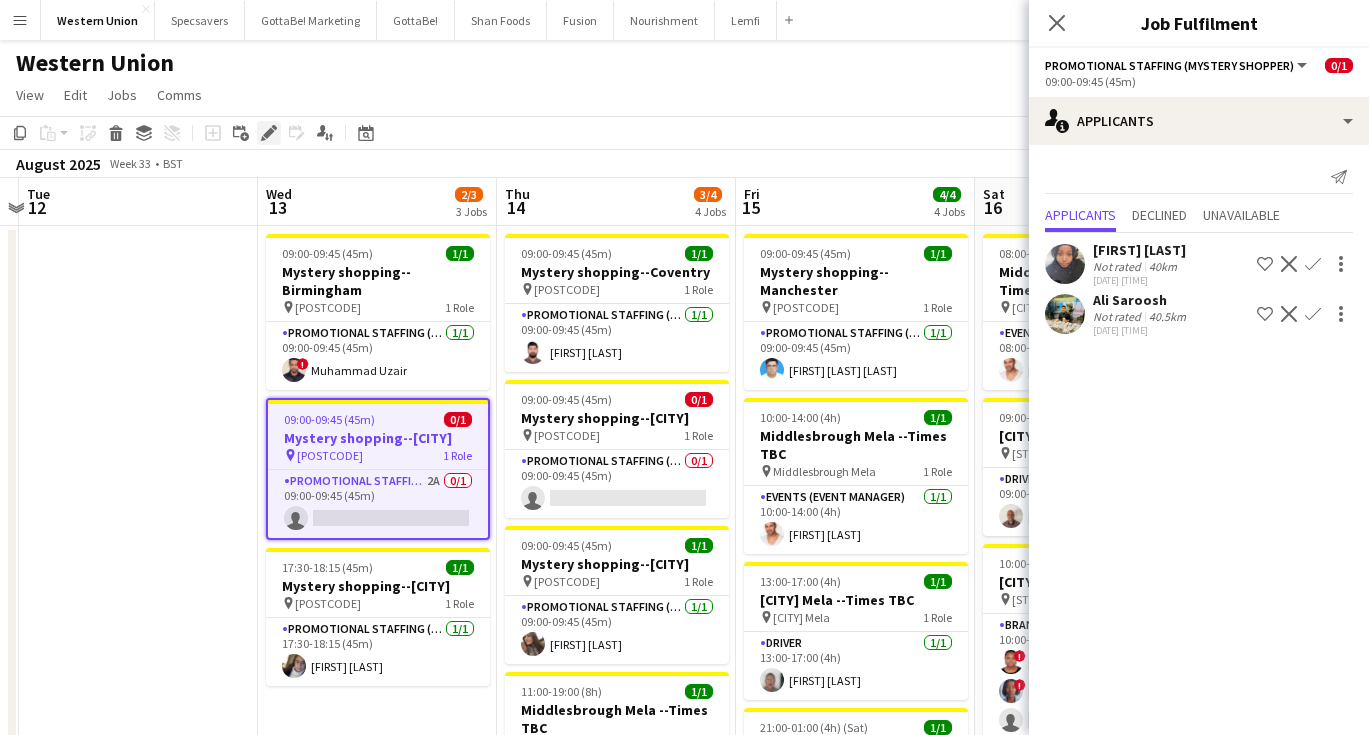 click on "Edit" at bounding box center [269, 133] 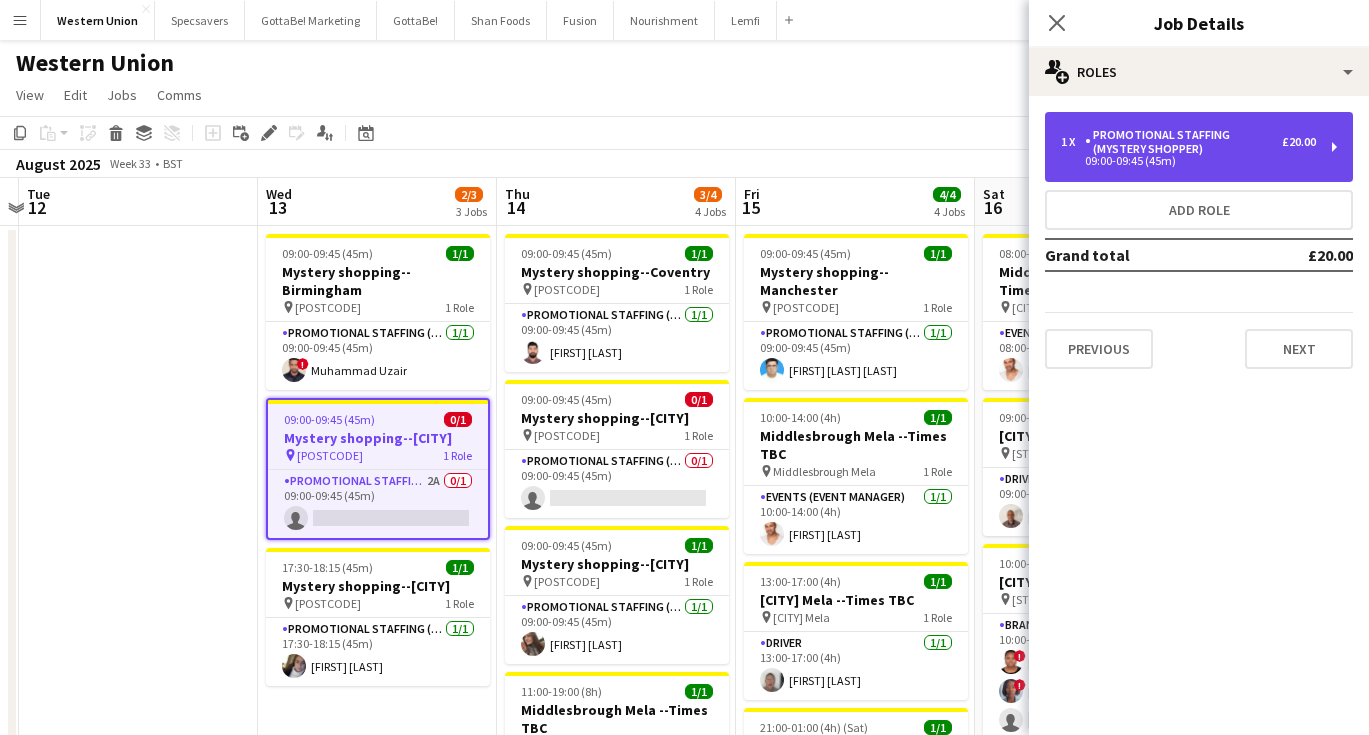 click on "09:00-09:45 (45m)" at bounding box center (1188, 161) 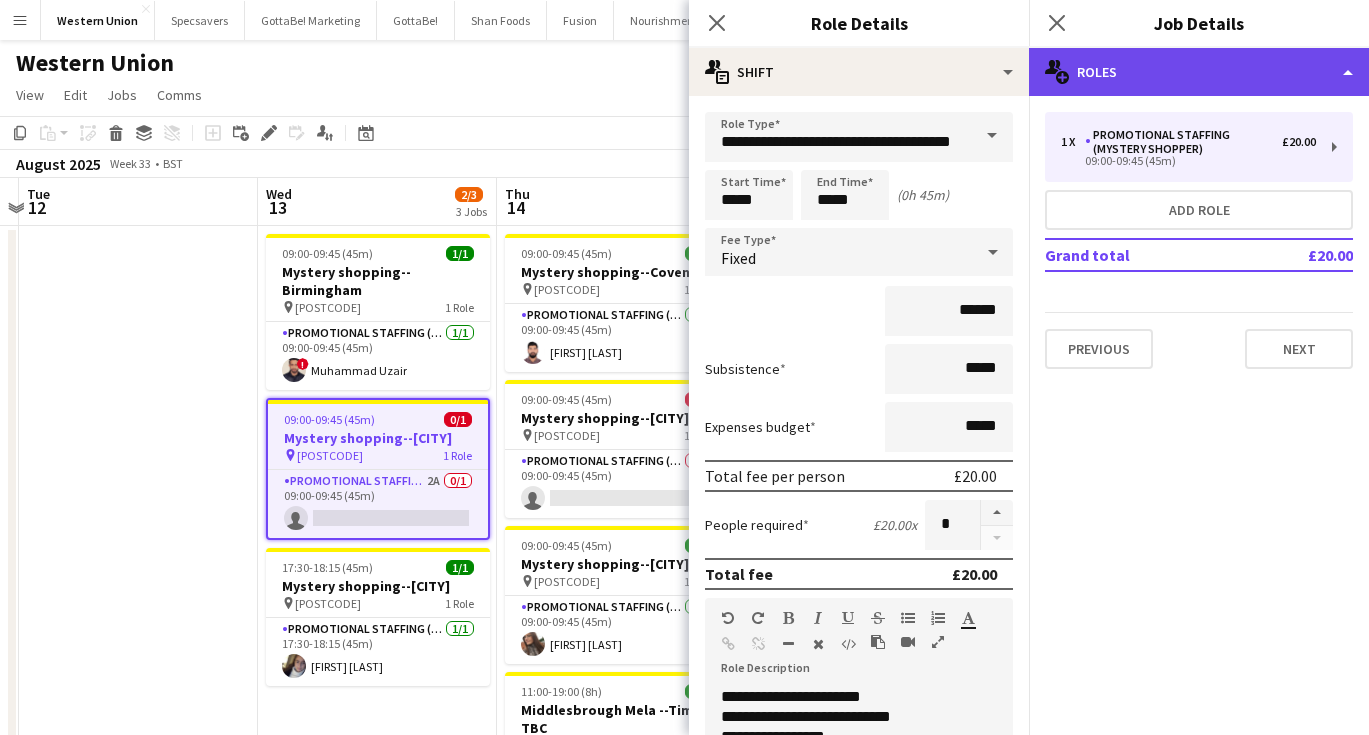click on "multiple-users-add
Roles" 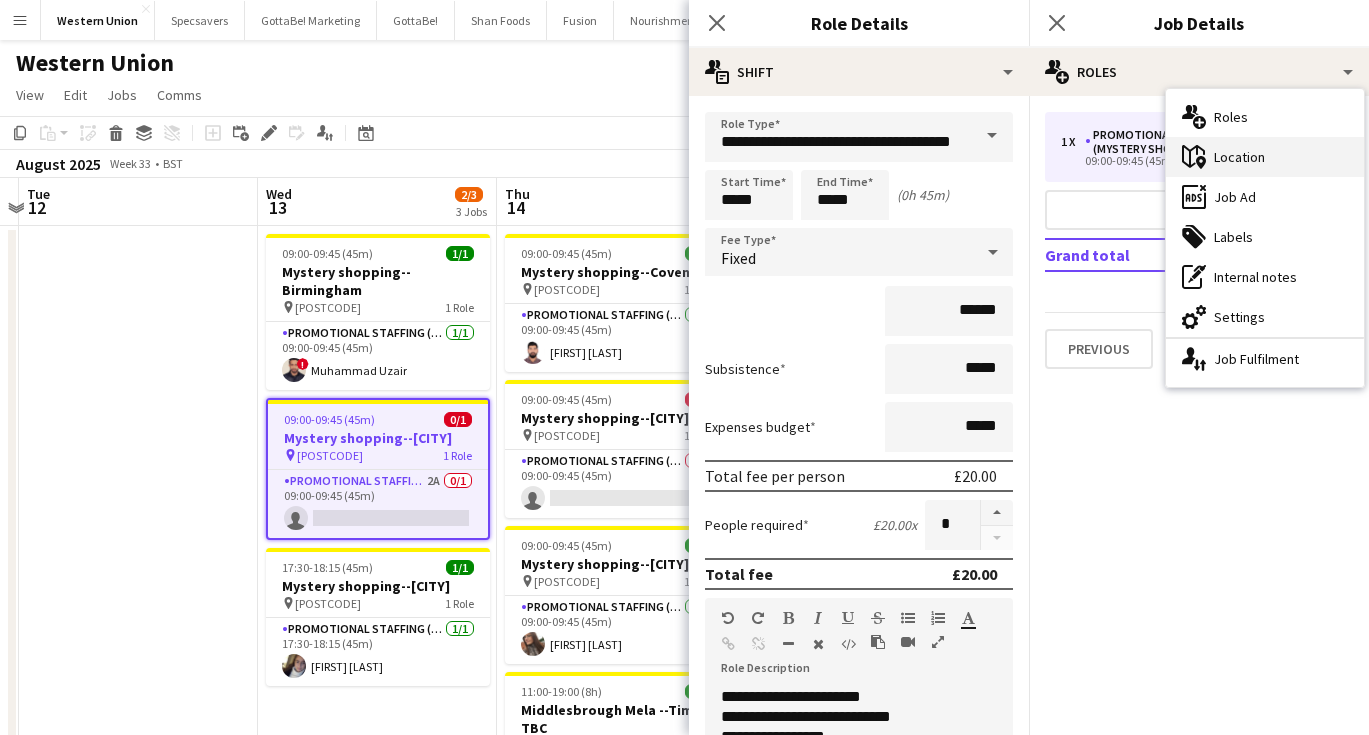 click on "maps-pin-1" 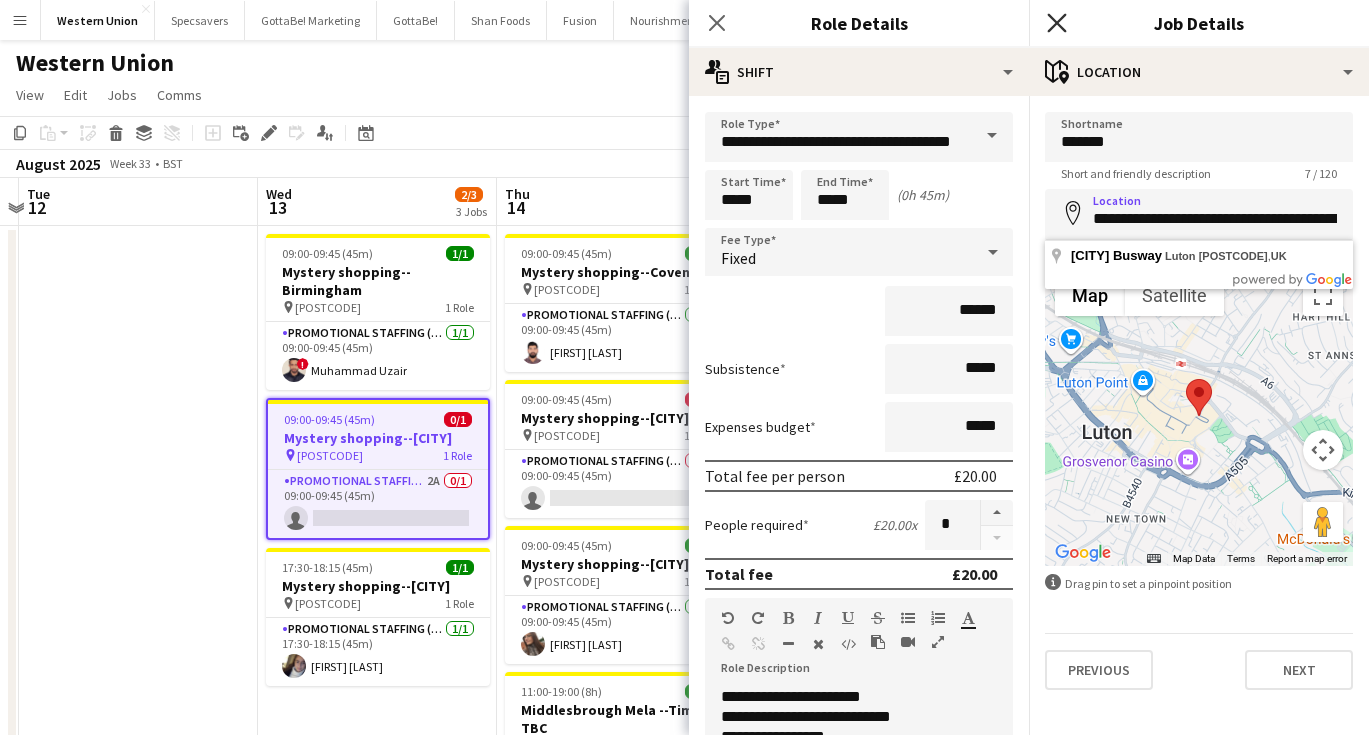 click on "Close pop-in" 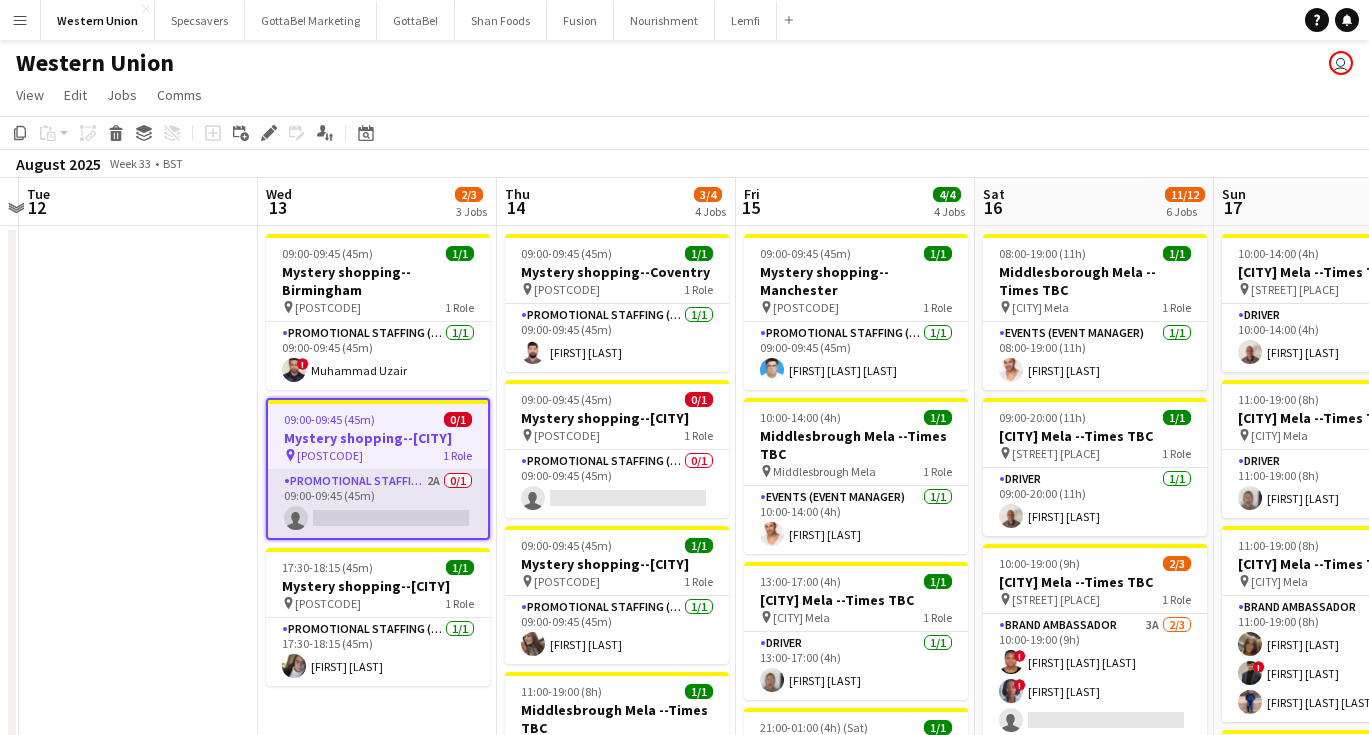 click on "Promotional Staffing (Mystery Shopper)   2A   0/1   09:00-09:45 (45m)
single-neutral-actions" at bounding box center (378, 504) 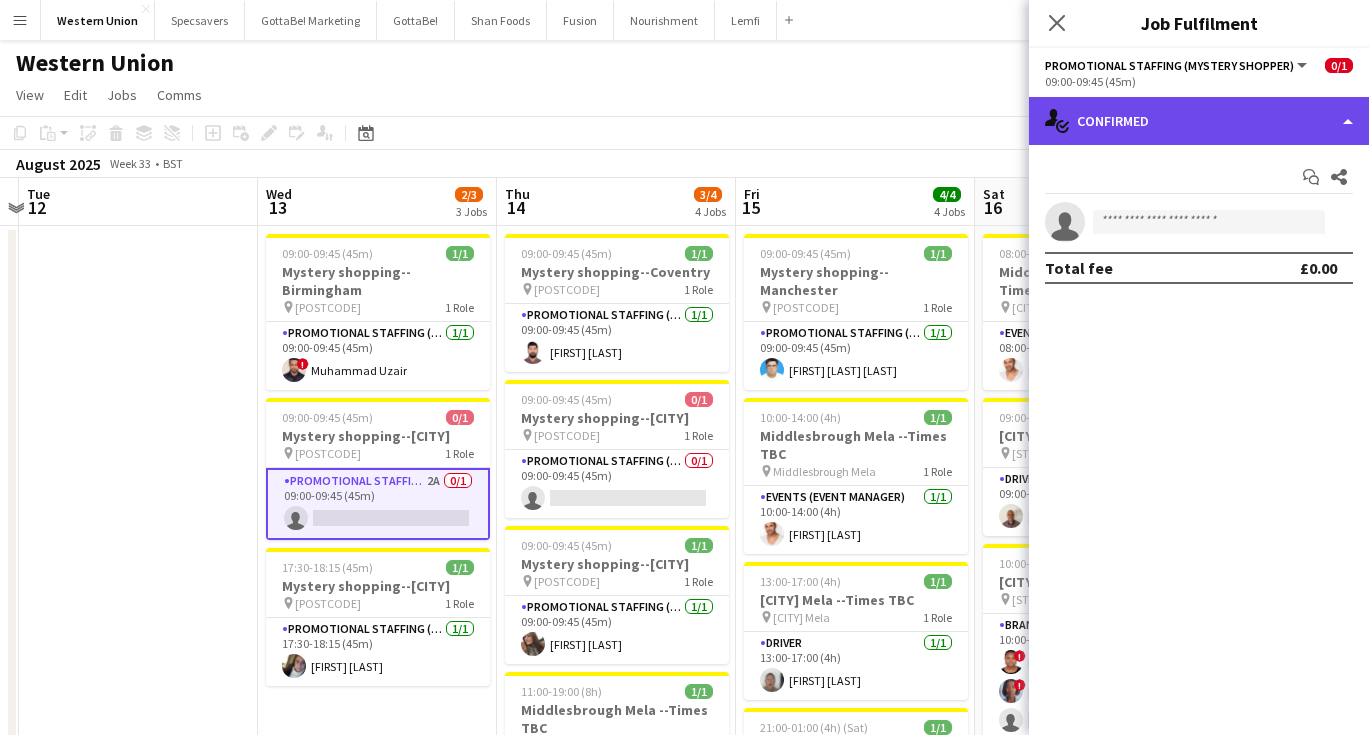 click on "single-neutral-actions-check-2
Confirmed" 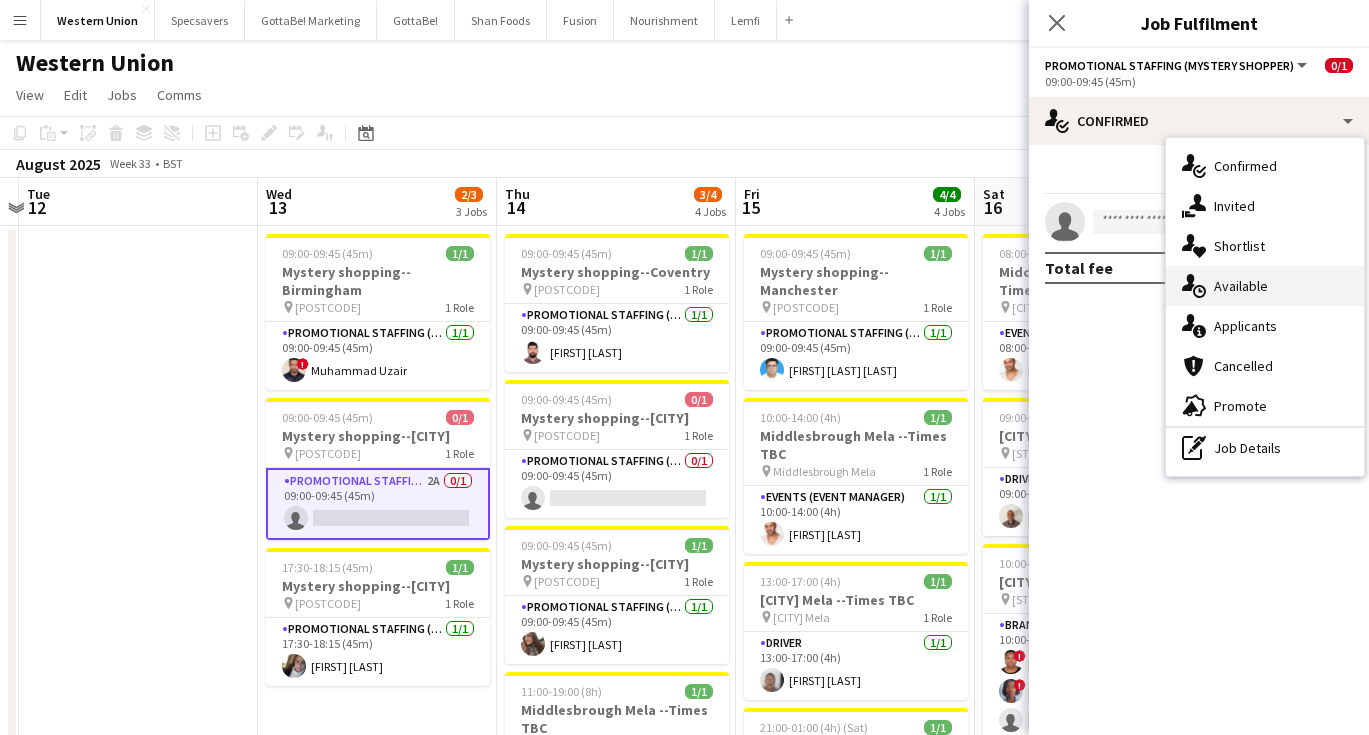 click on "single-neutral-actions-upload
Available" at bounding box center [1265, 286] 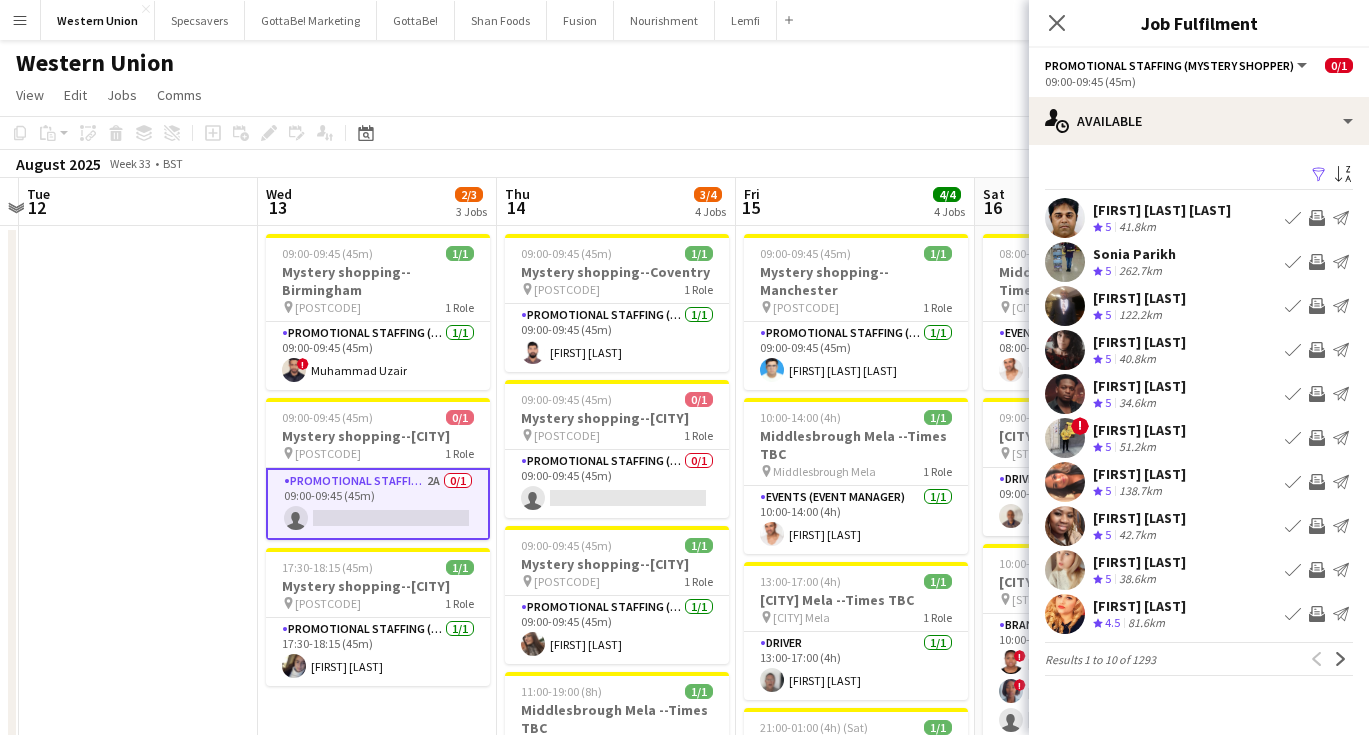 click on "Sort asc" at bounding box center [1343, 175] 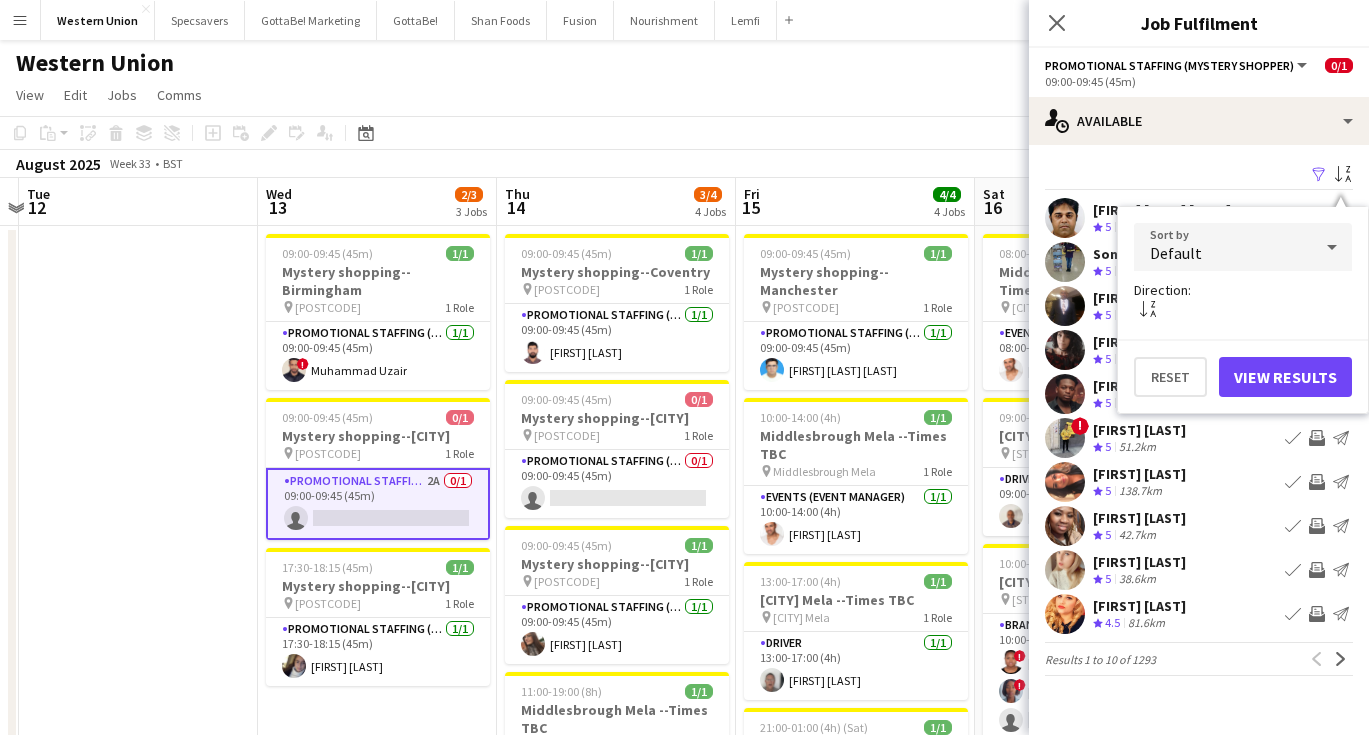 click on "Default" at bounding box center (1223, 247) 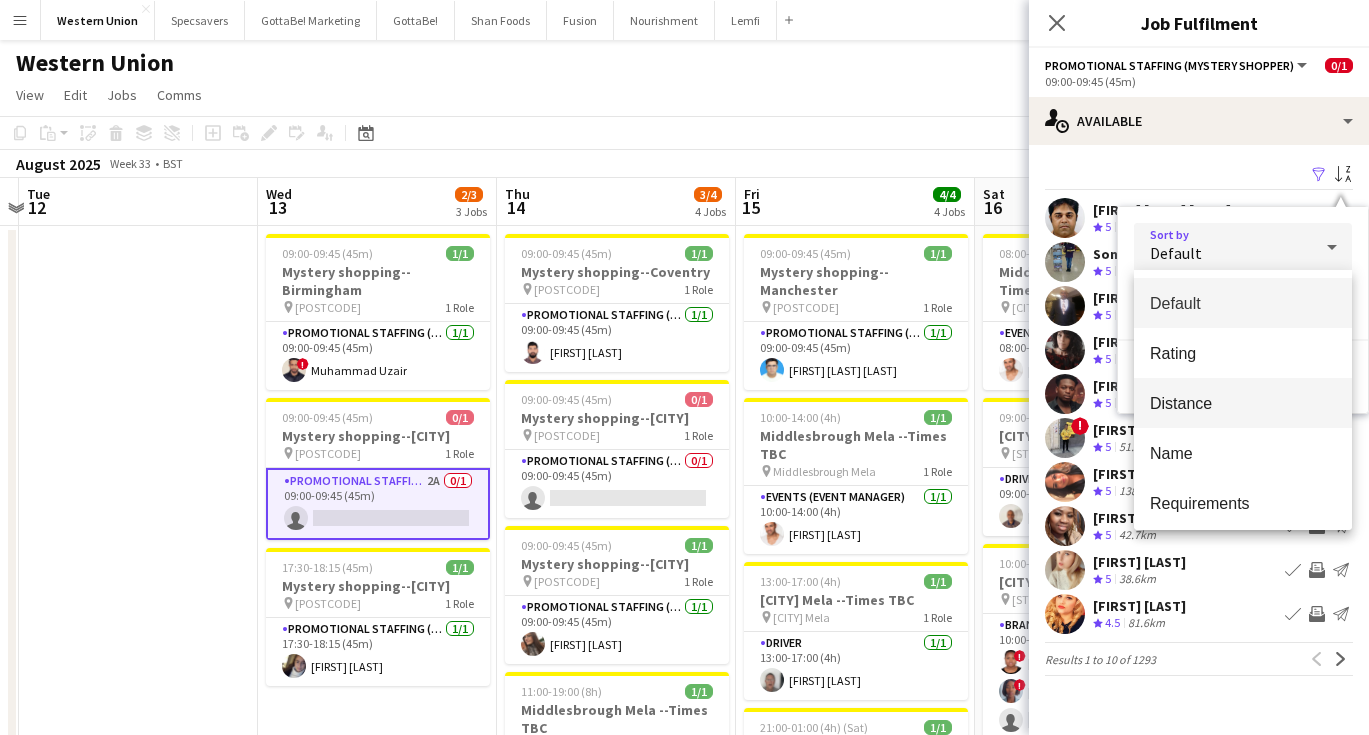 click on "Distance" at bounding box center (1243, 403) 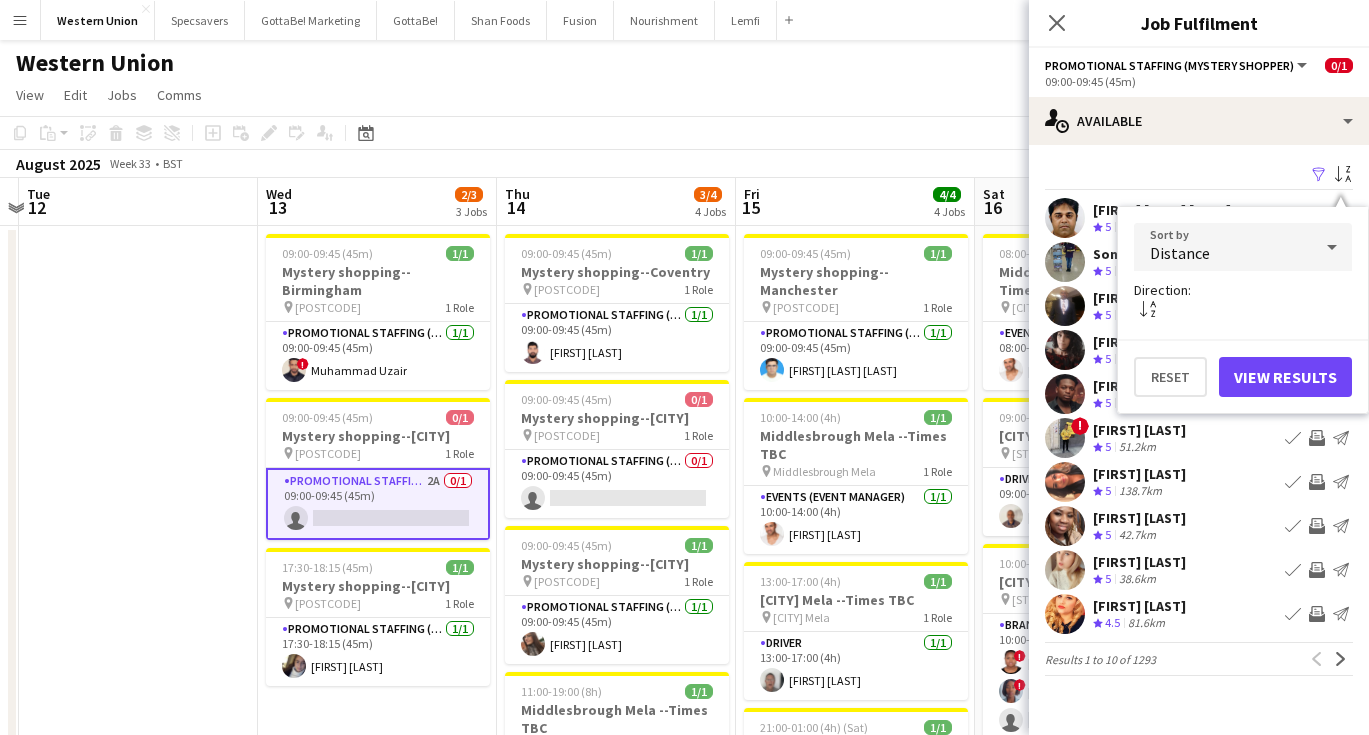 click on "View Results" at bounding box center (1285, 377) 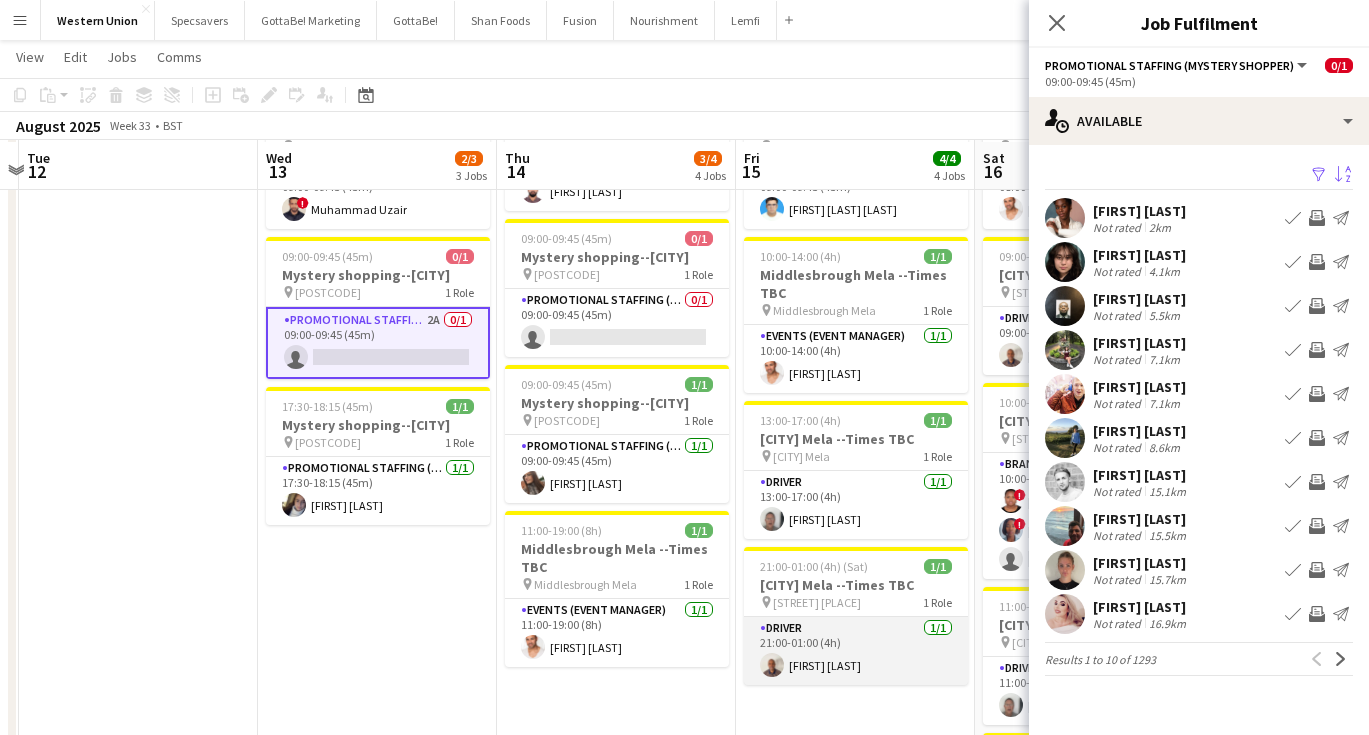 scroll, scrollTop: 161, scrollLeft: 1, axis: both 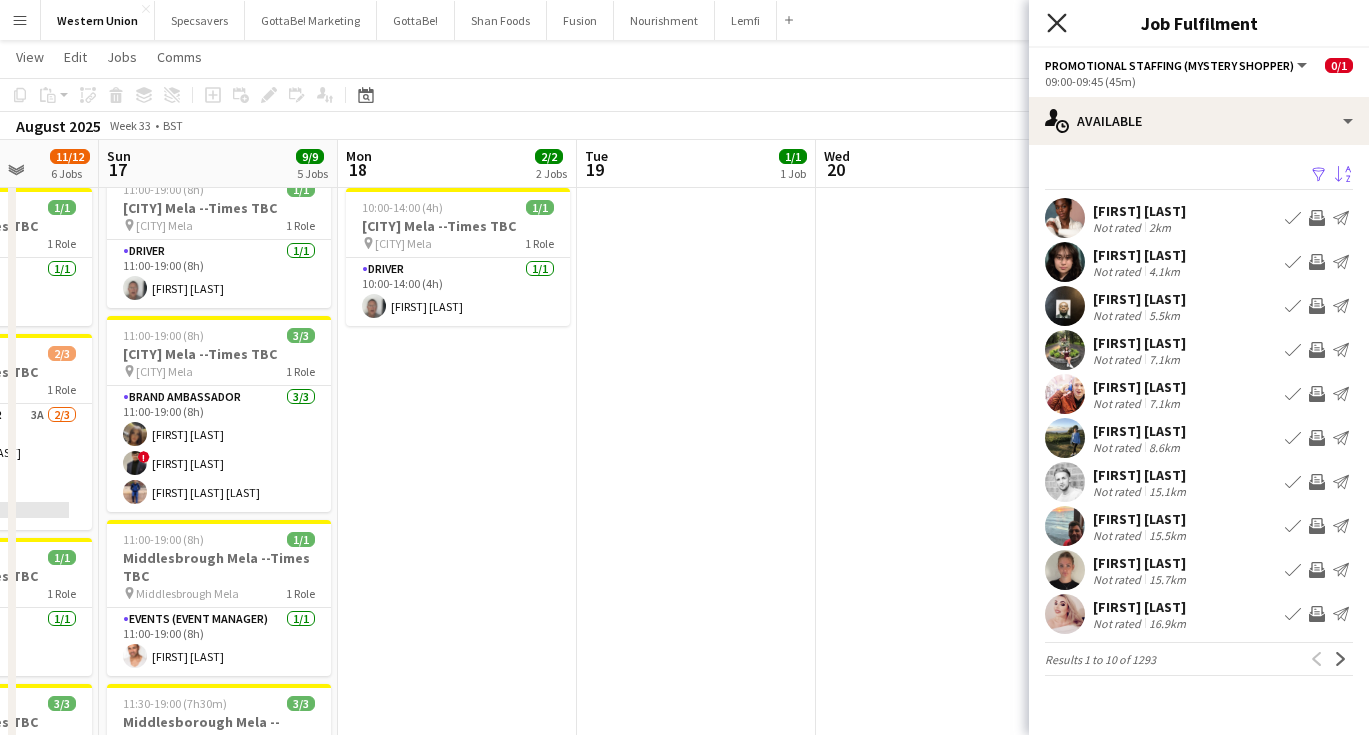 click on "Close pop-in" 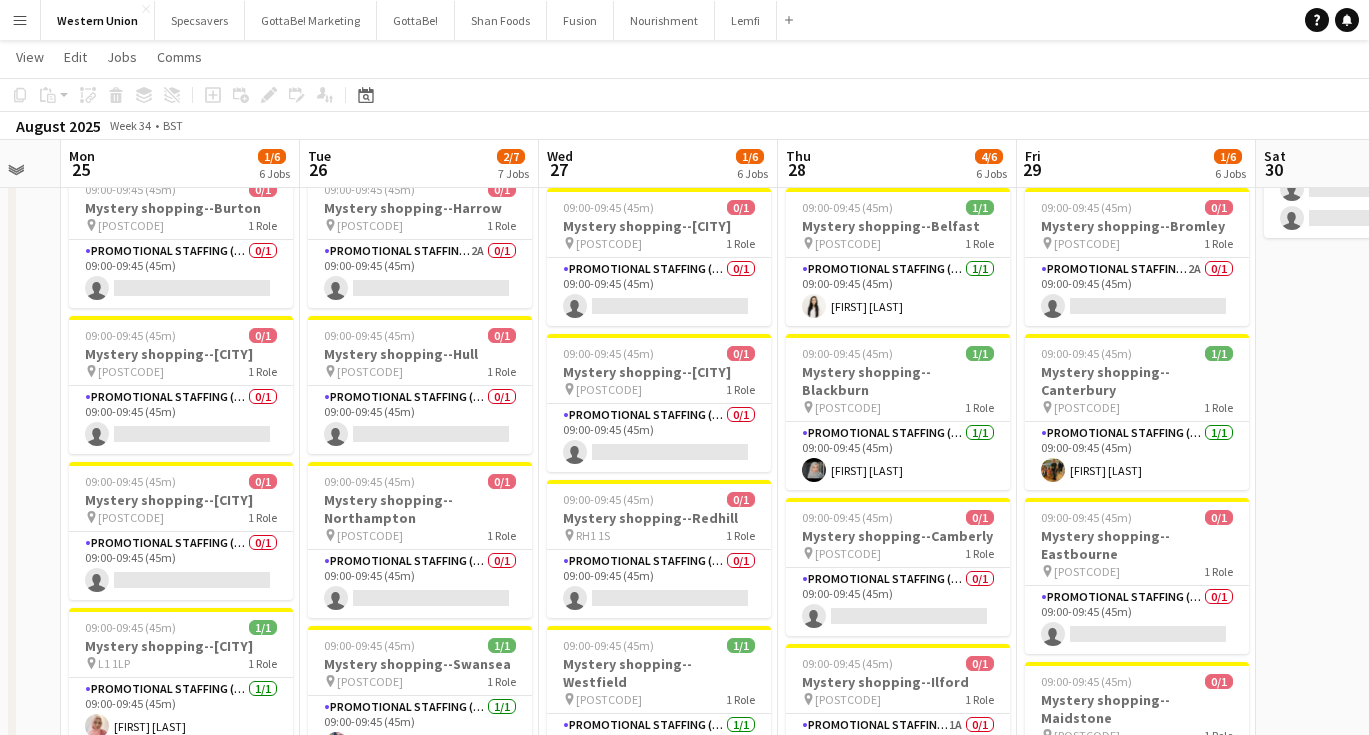 scroll, scrollTop: 0, scrollLeft: 673, axis: horizontal 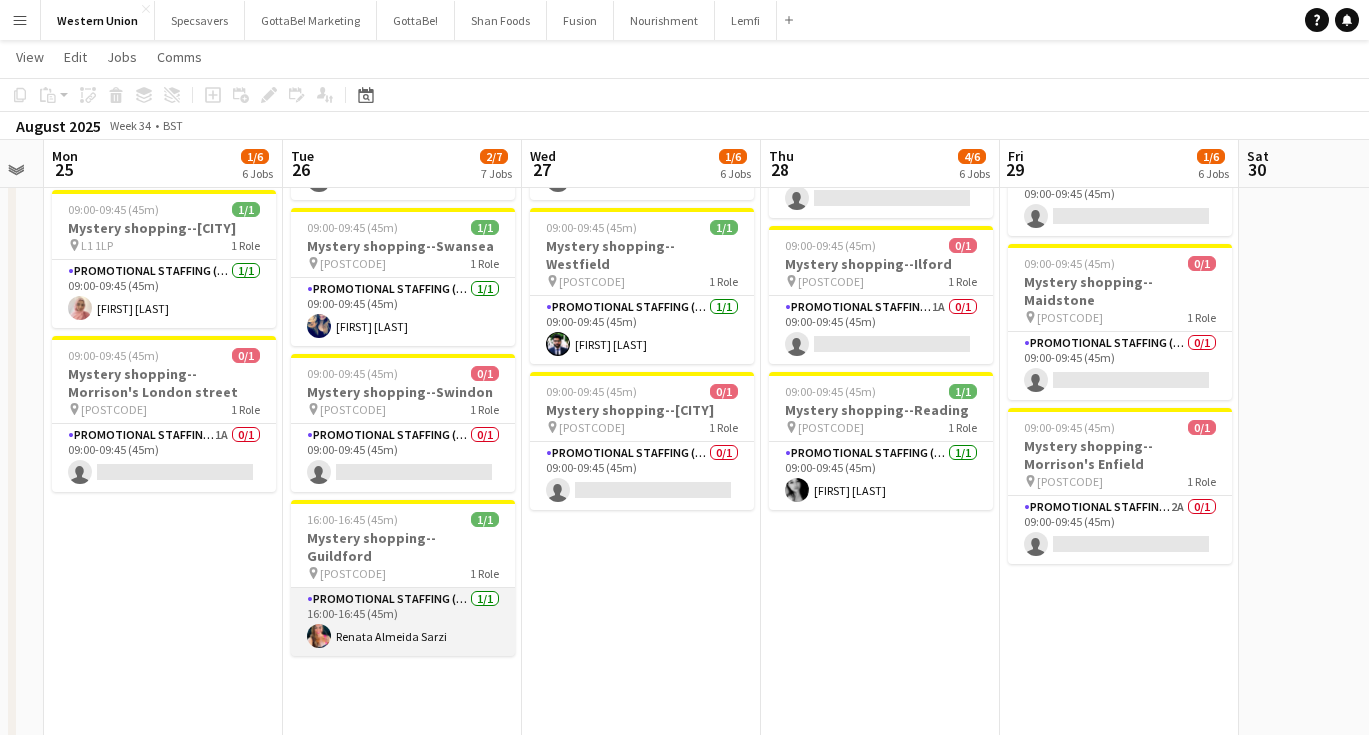 click on "Promotional Staffing (Mystery Shopper)   1/1   16:00-16:45 (45m)
Renata Almeida Sarzi" at bounding box center [403, 622] 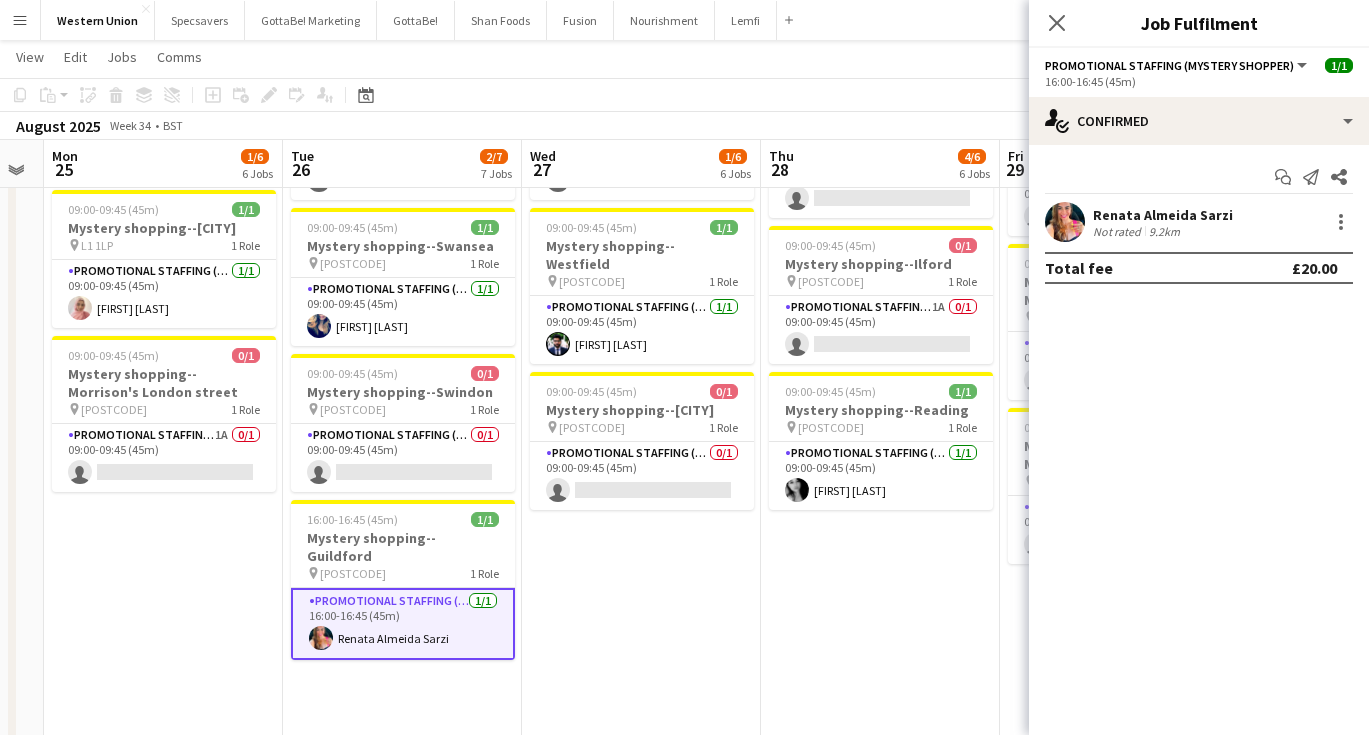 click on "9.2km" at bounding box center (1164, 231) 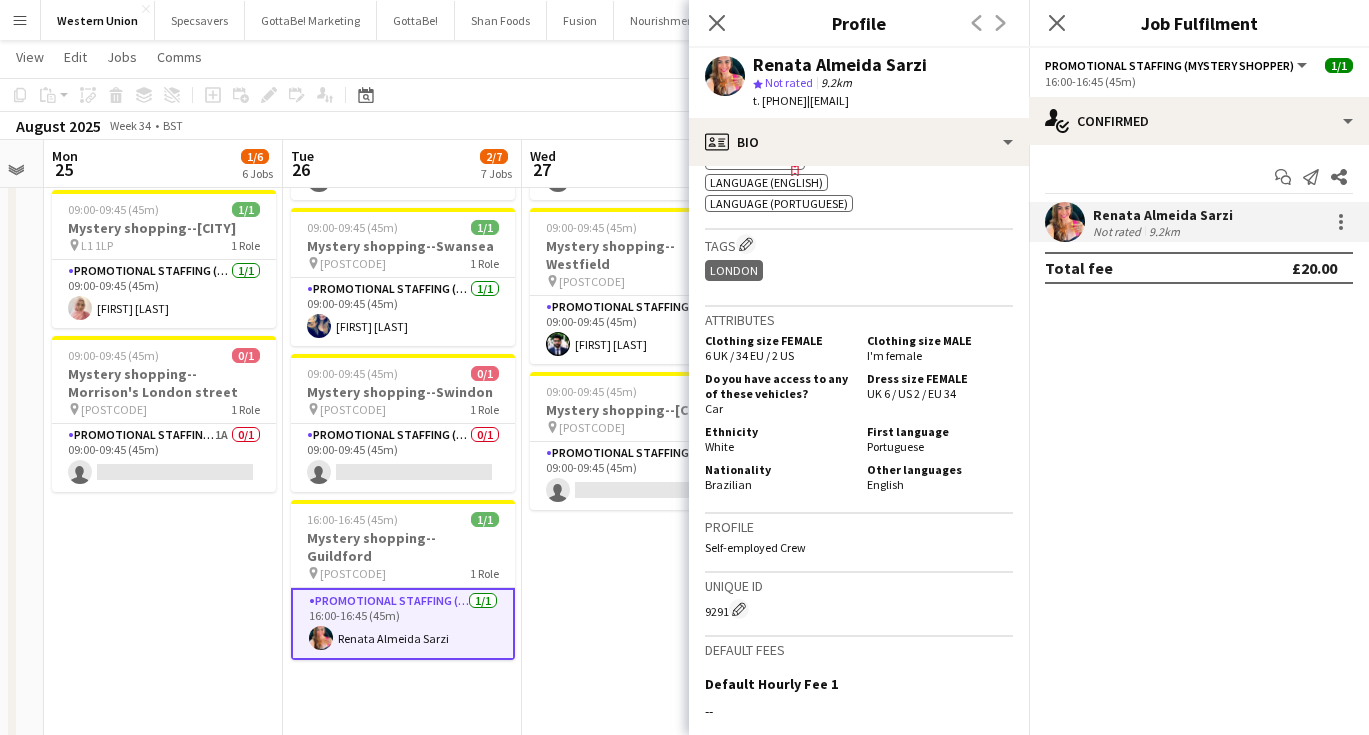 scroll, scrollTop: 813, scrollLeft: 0, axis: vertical 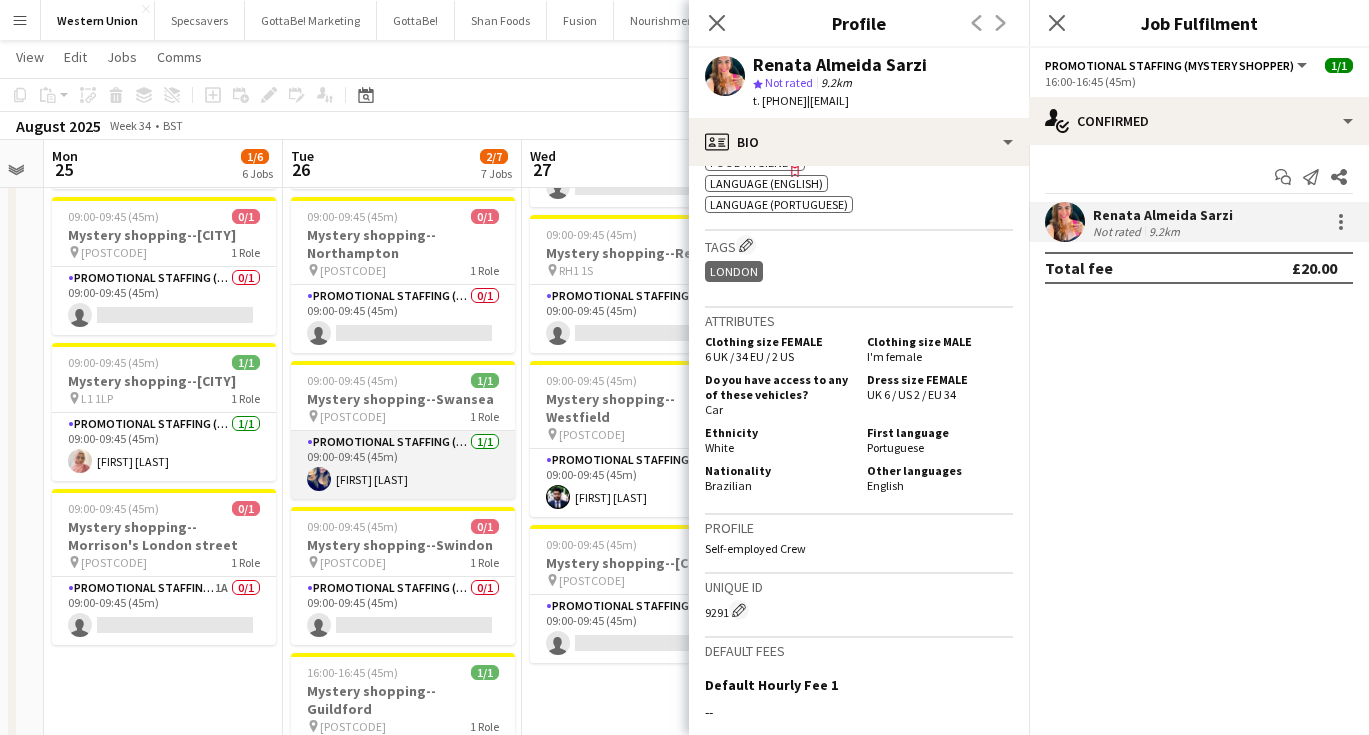 click on "Promotional Staffing (Mystery Shopper)   1/1   09:00-09:45 (45m)
Teodora Stoyanova" at bounding box center (403, 465) 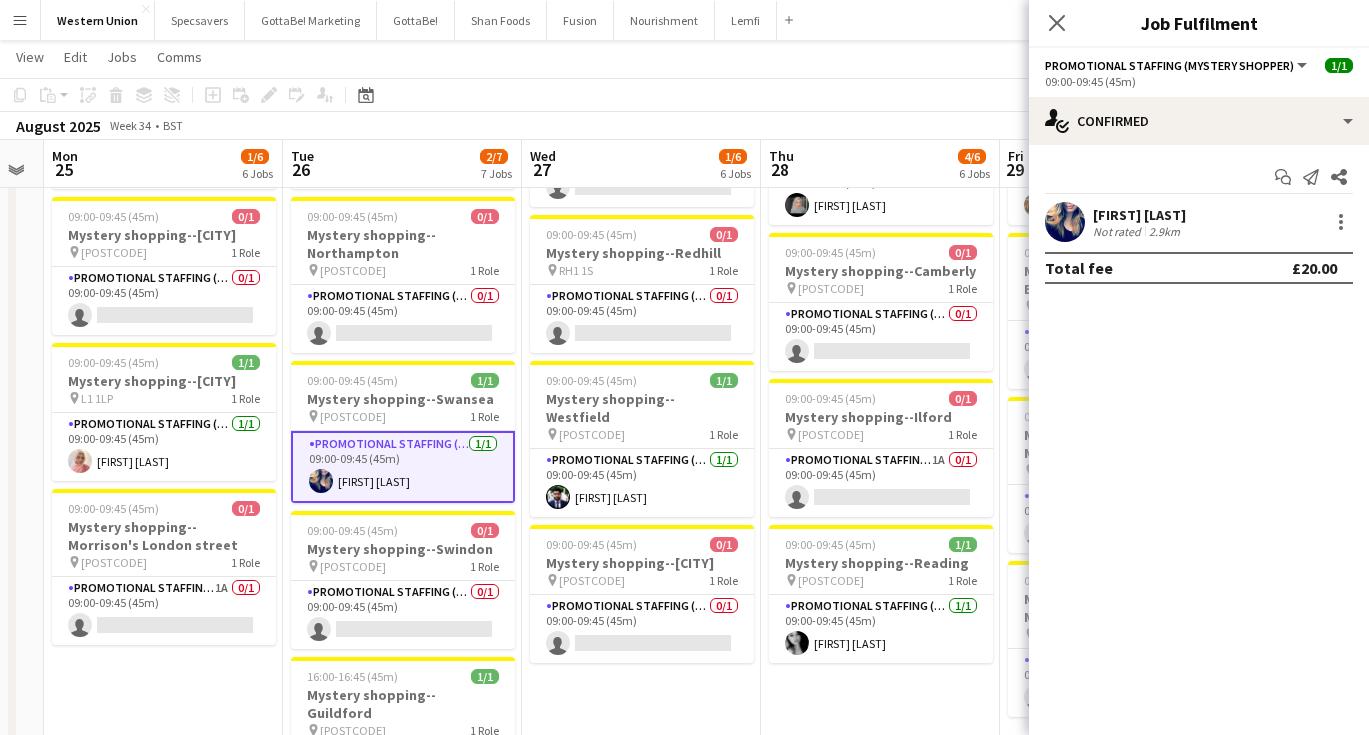 click on "Teodora Stoyanova" at bounding box center (1139, 215) 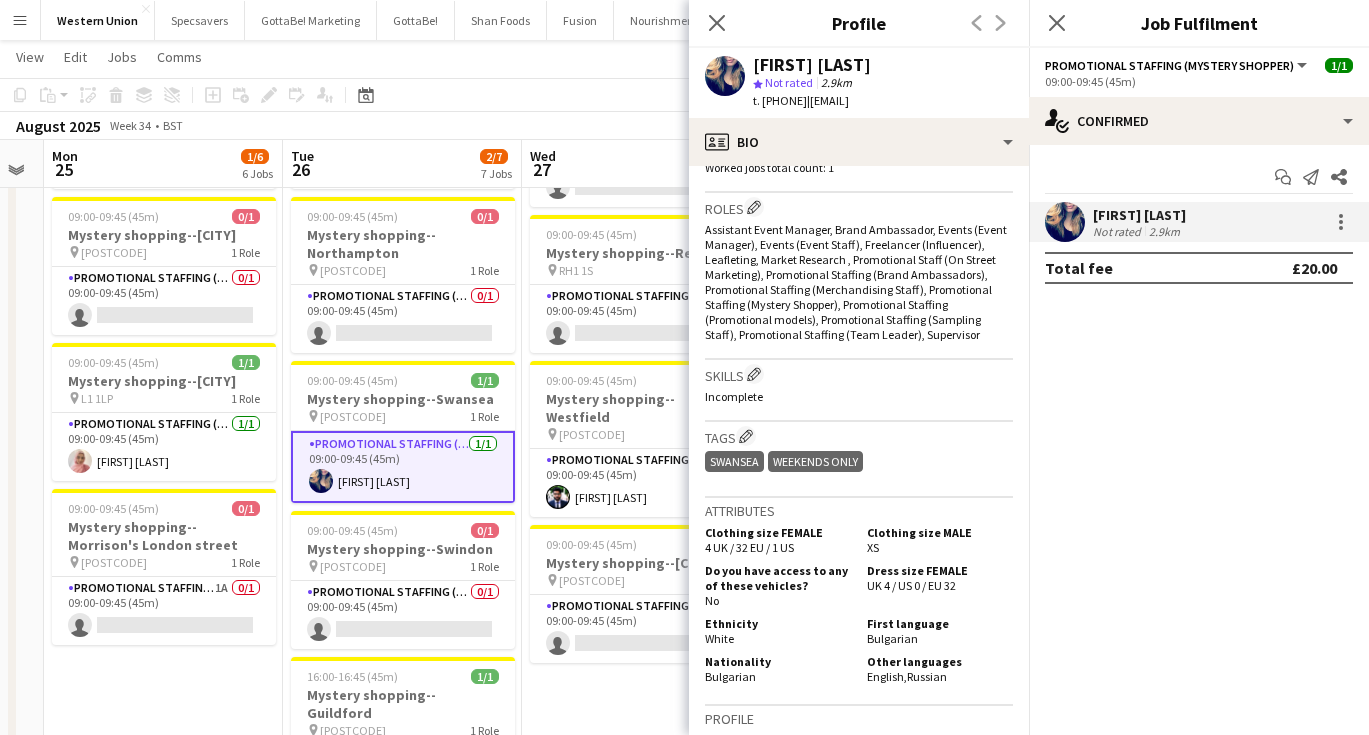 scroll, scrollTop: 612, scrollLeft: 0, axis: vertical 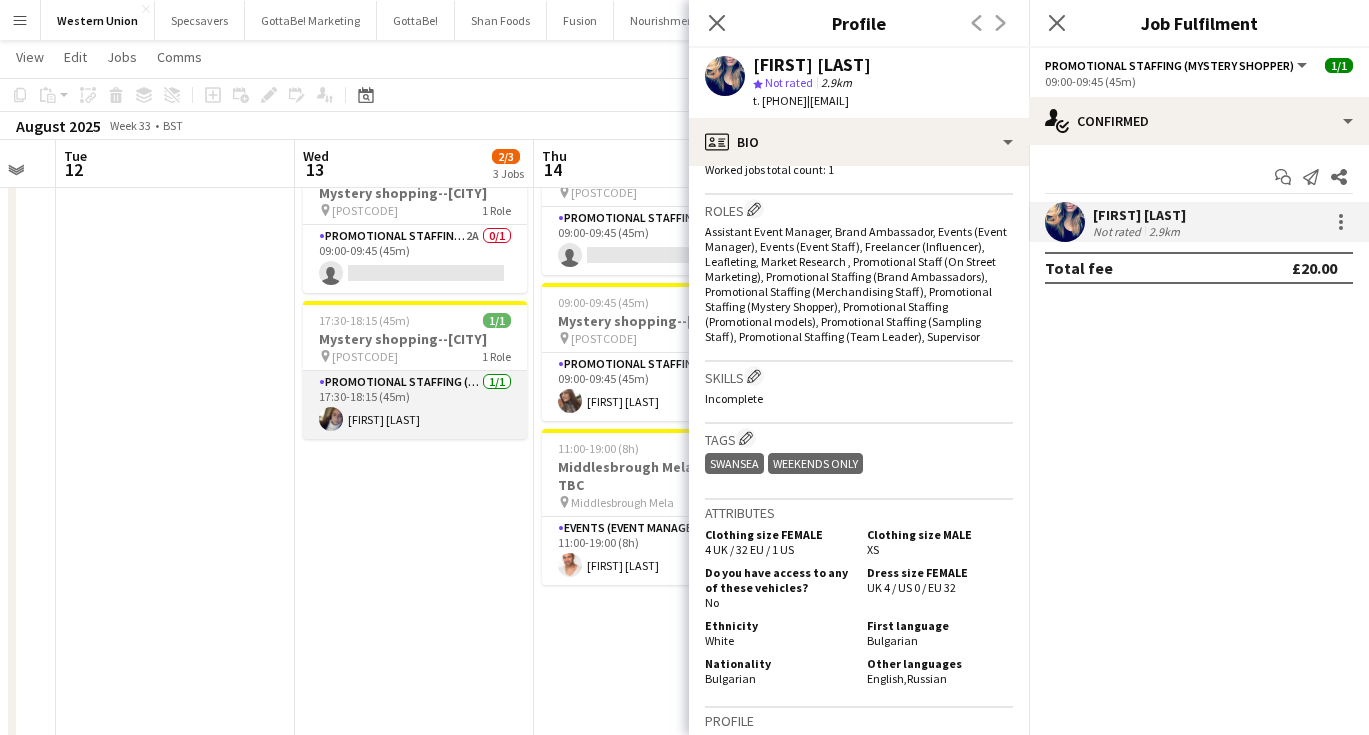 click on "Promotional Staffing (Mystery Shopper)   1/1   17:30-18:15 (45m)
Lucy Kythreotis" at bounding box center (415, 405) 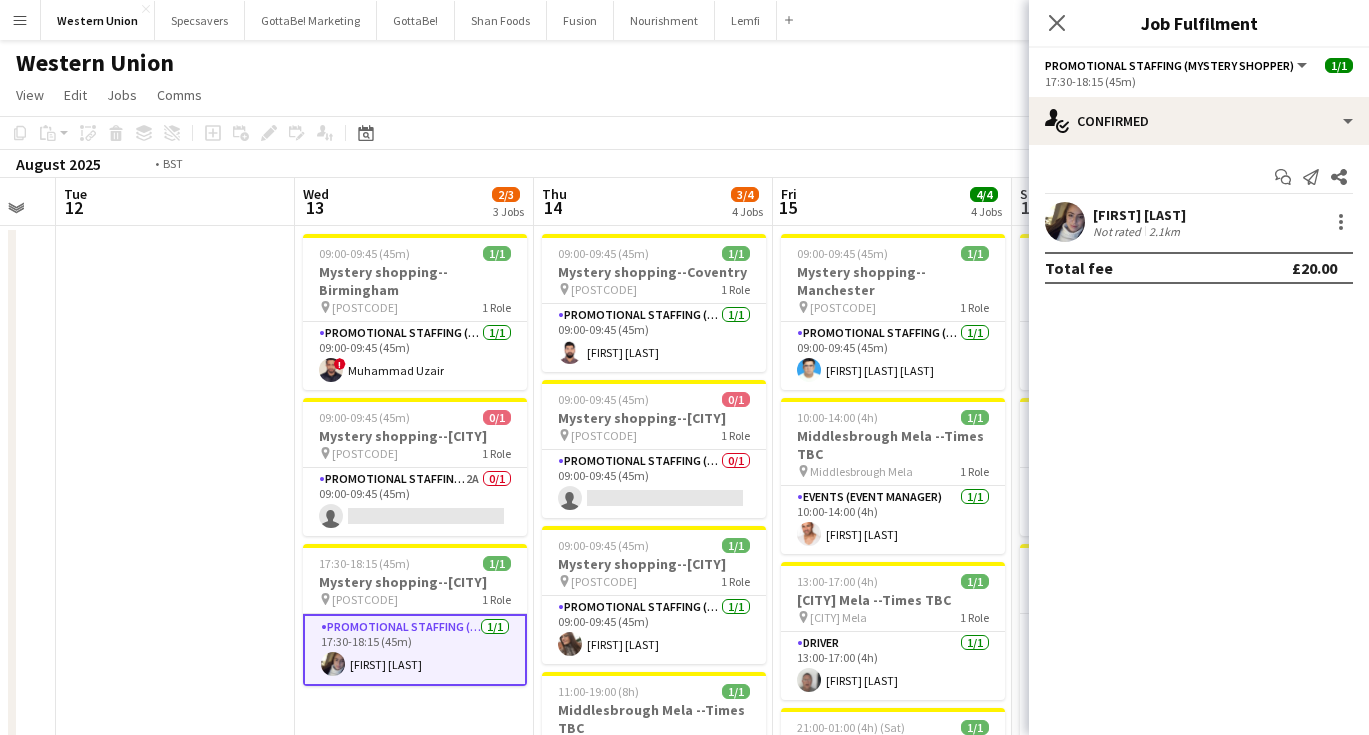 scroll, scrollTop: 0, scrollLeft: 0, axis: both 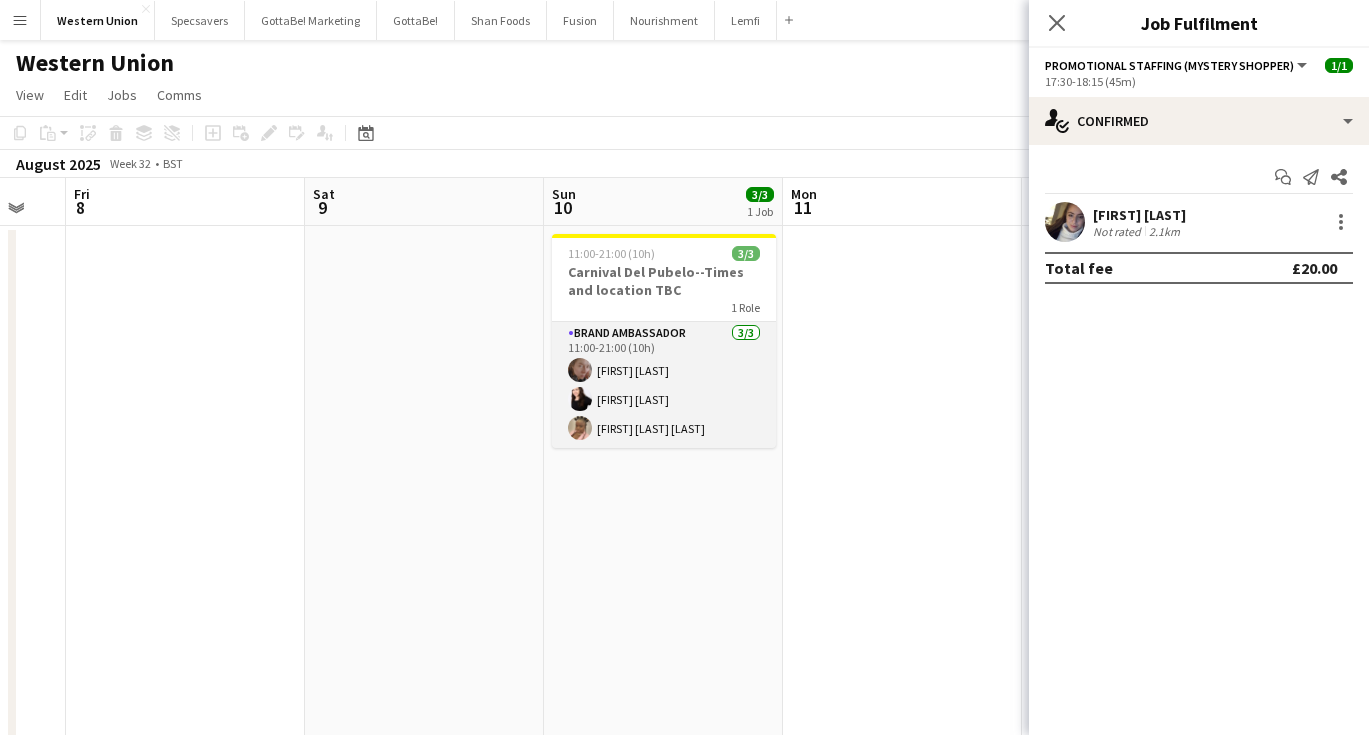 click on "Brand Ambassador   3/3   11:00-21:00 (10h)
Karina Lopetegui Isa Morais Lucira Tiago Job" at bounding box center [664, 385] 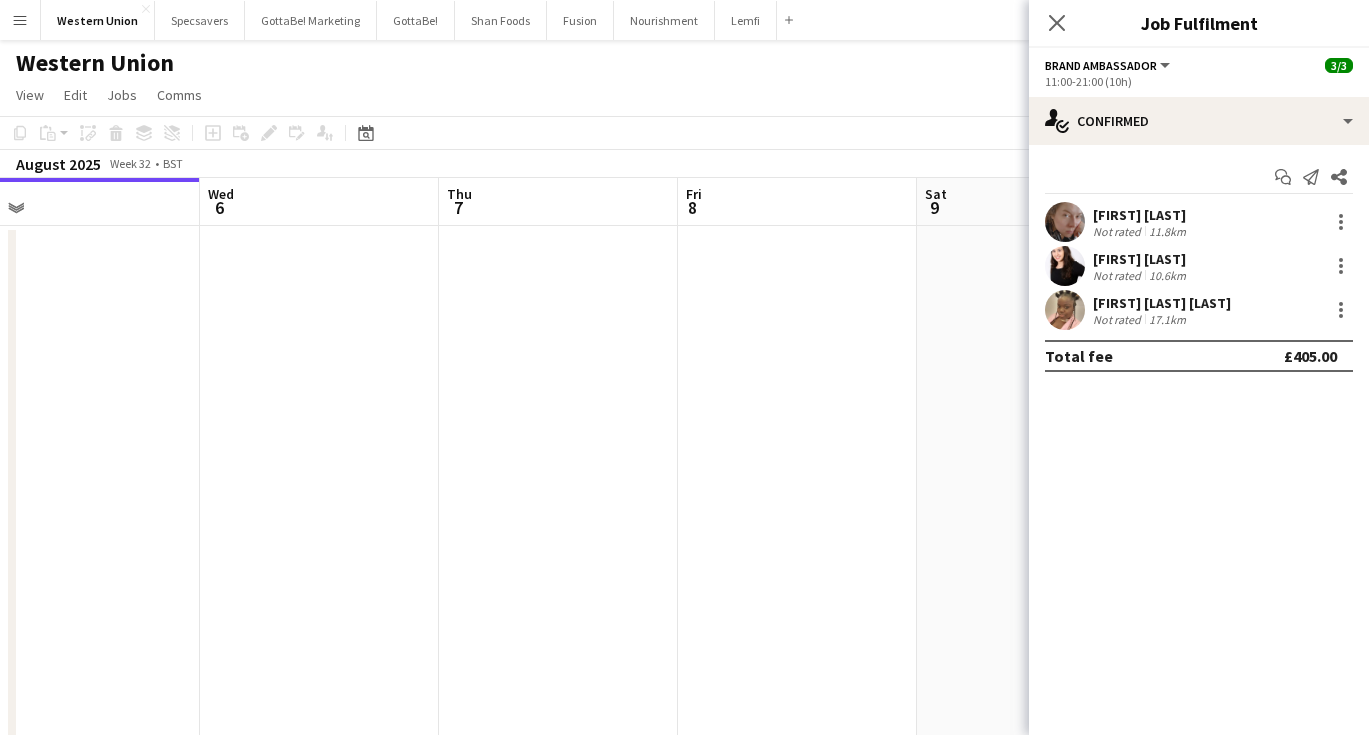scroll, scrollTop: 0, scrollLeft: 600, axis: horizontal 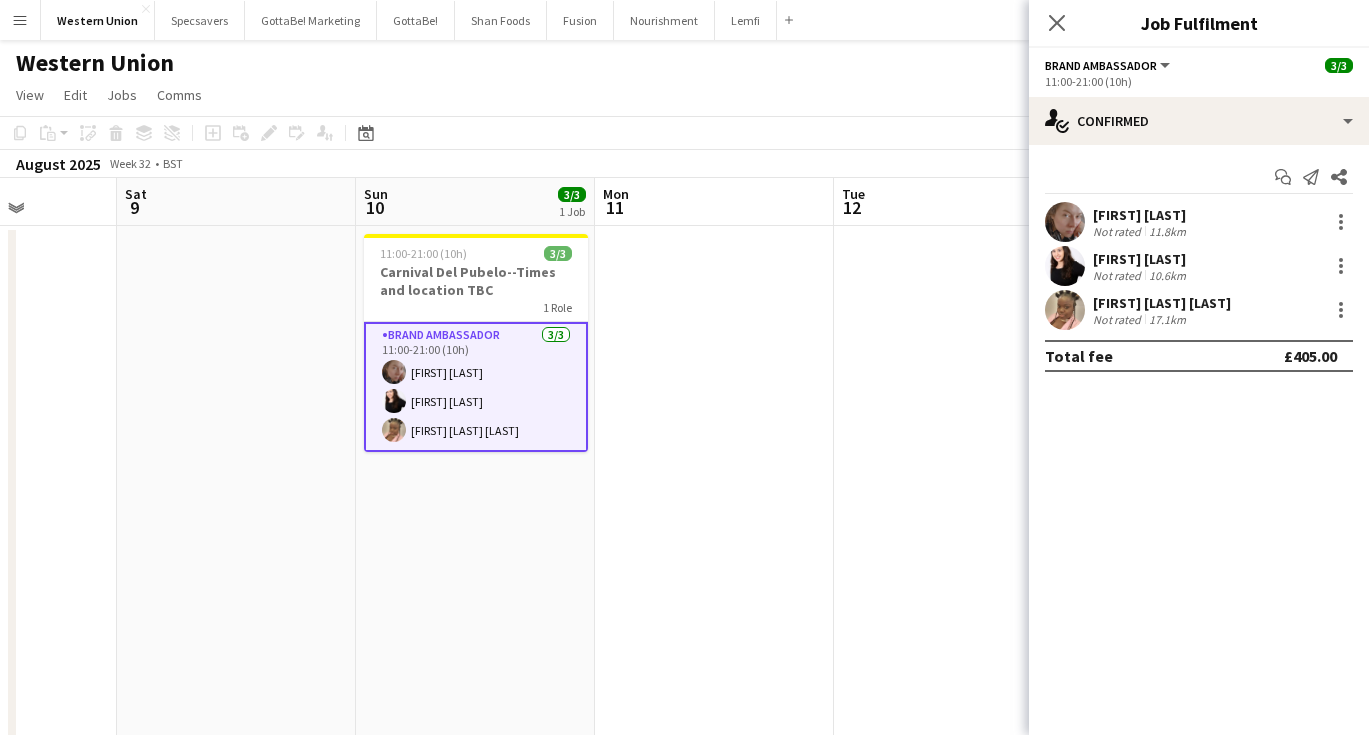 click on "Not rated" at bounding box center [1119, 319] 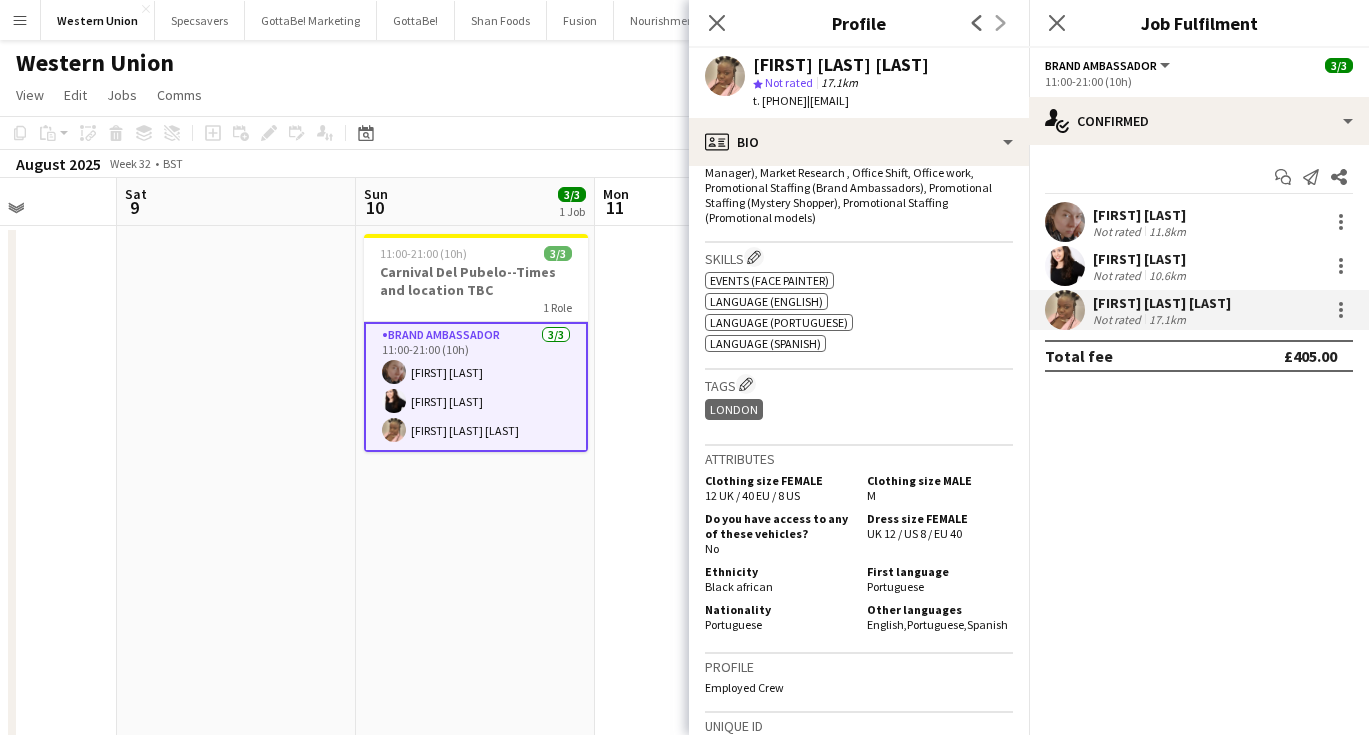 scroll, scrollTop: 692, scrollLeft: 0, axis: vertical 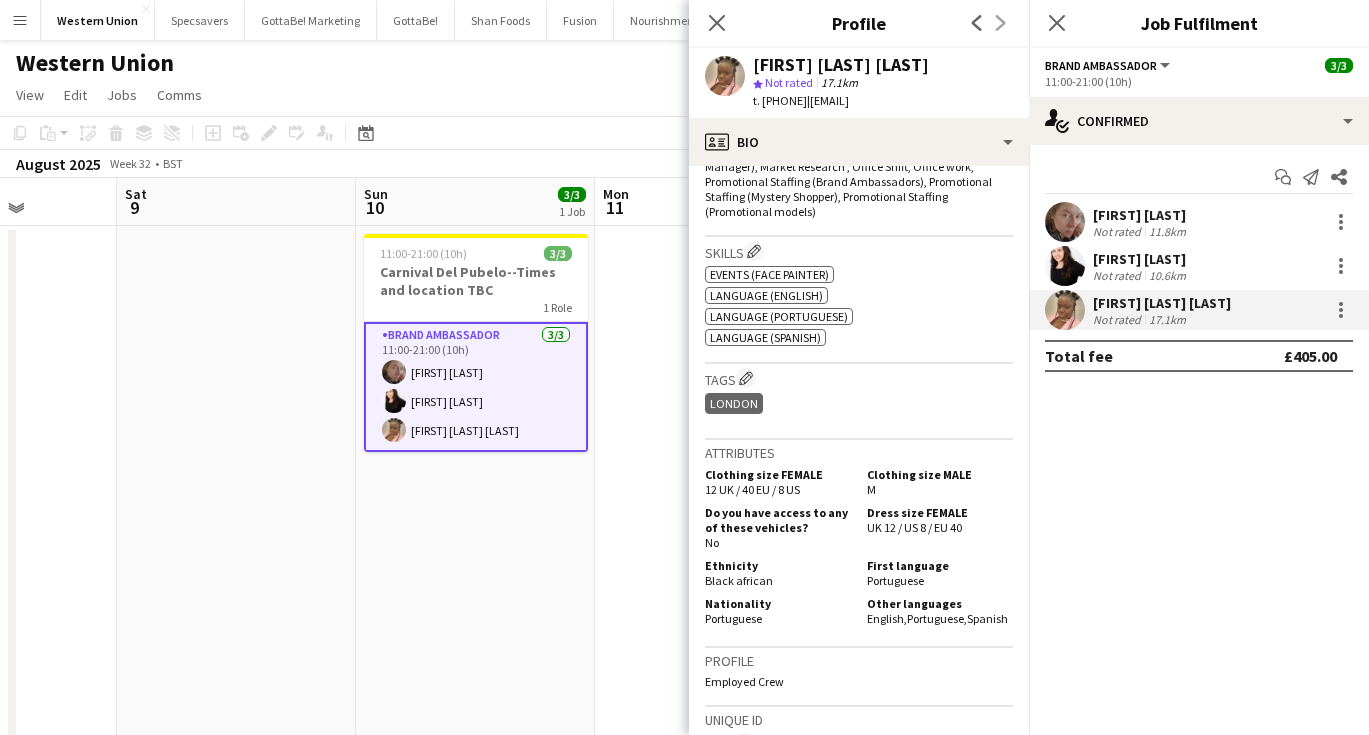click on "Isa Morais" at bounding box center (1141, 259) 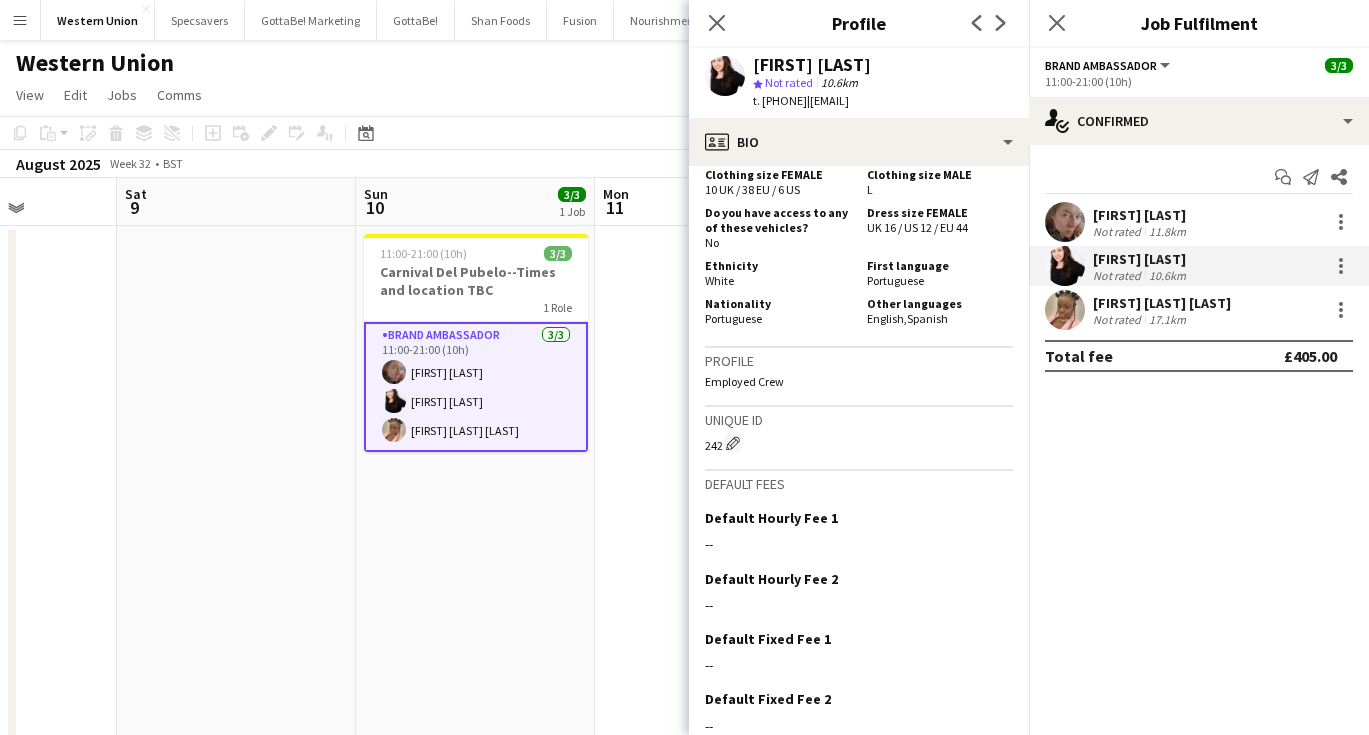 scroll, scrollTop: 943, scrollLeft: 0, axis: vertical 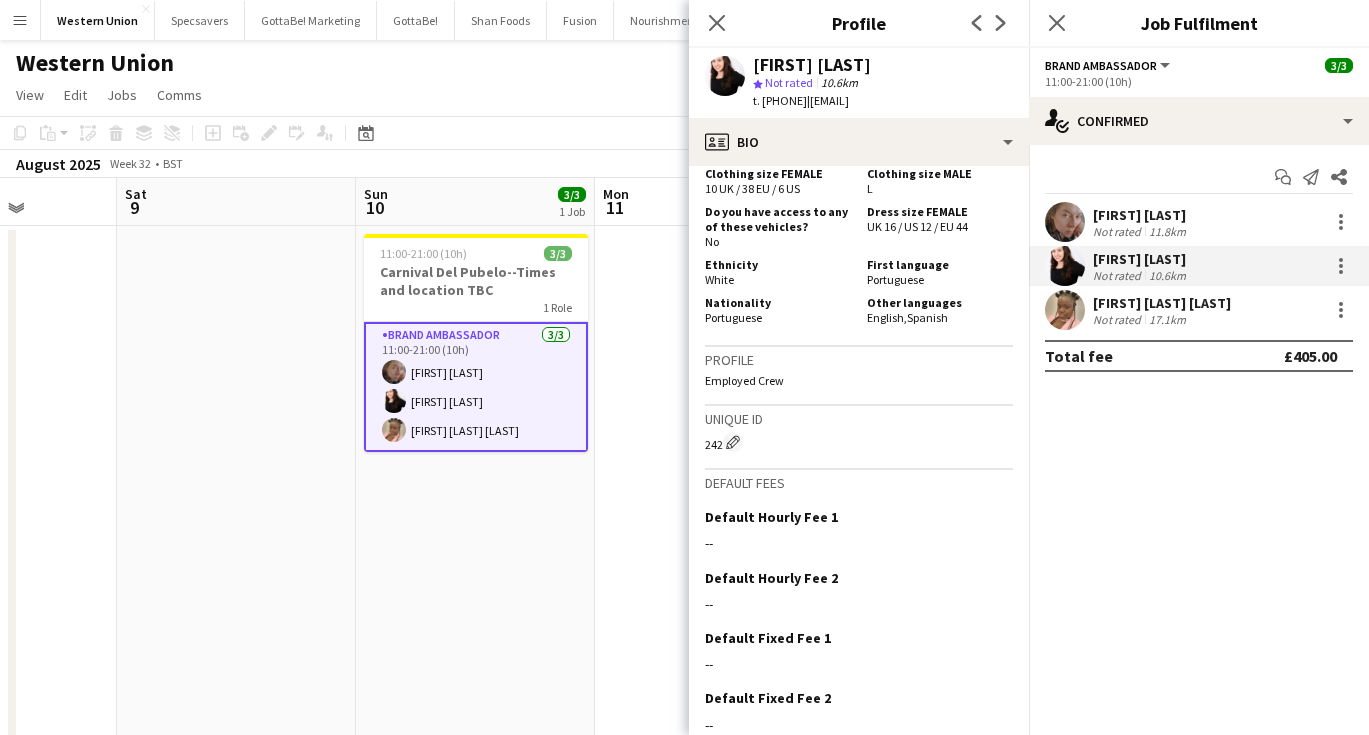click on "[FULL_NAME]" at bounding box center [1141, 215] 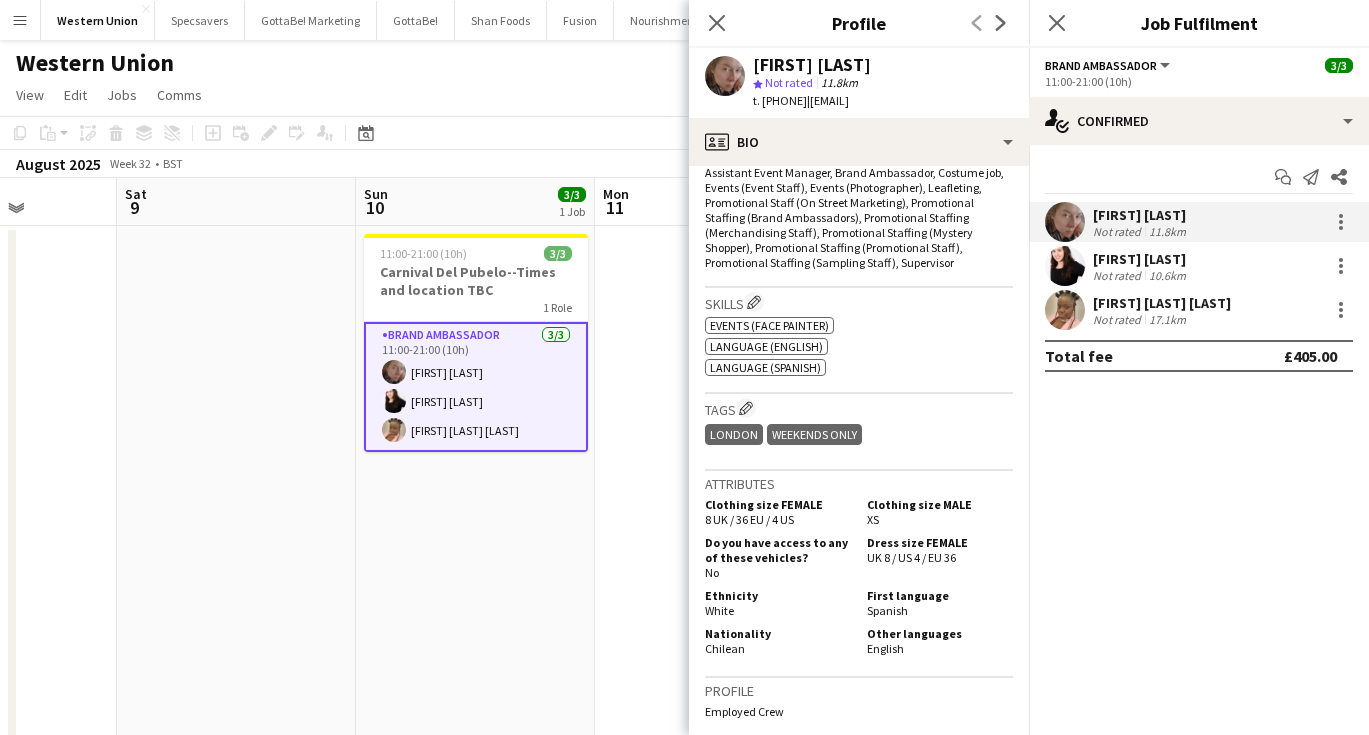 scroll, scrollTop: 705, scrollLeft: 0, axis: vertical 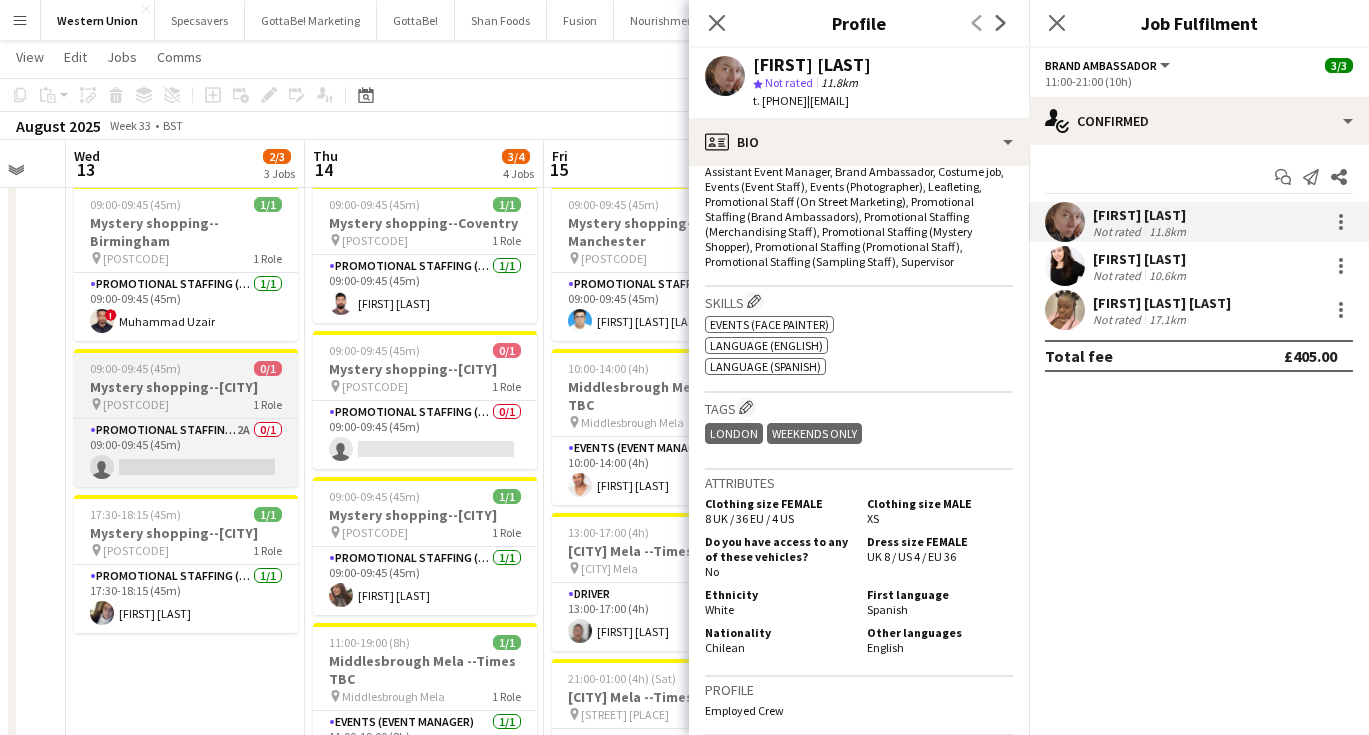 click on "09:00-09:45 (45m)" at bounding box center (135, 368) 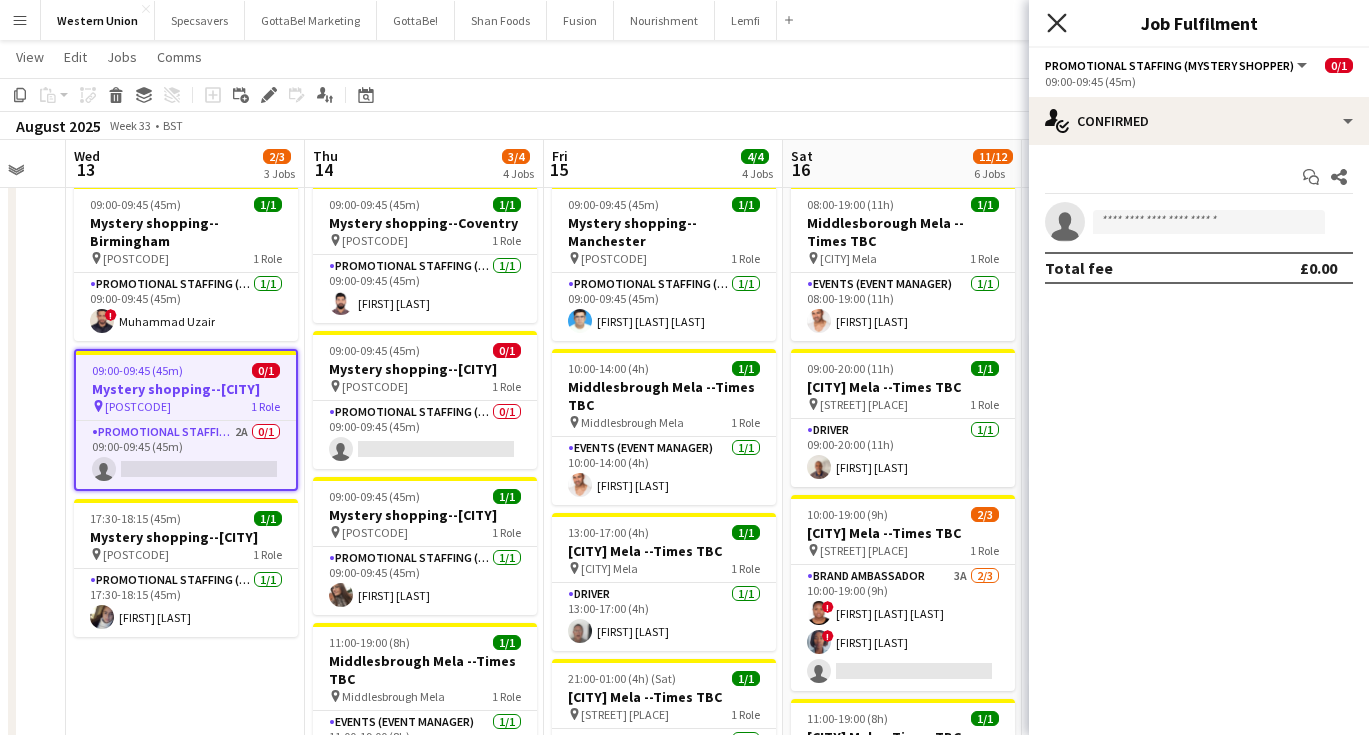 click on "Close pop-in" 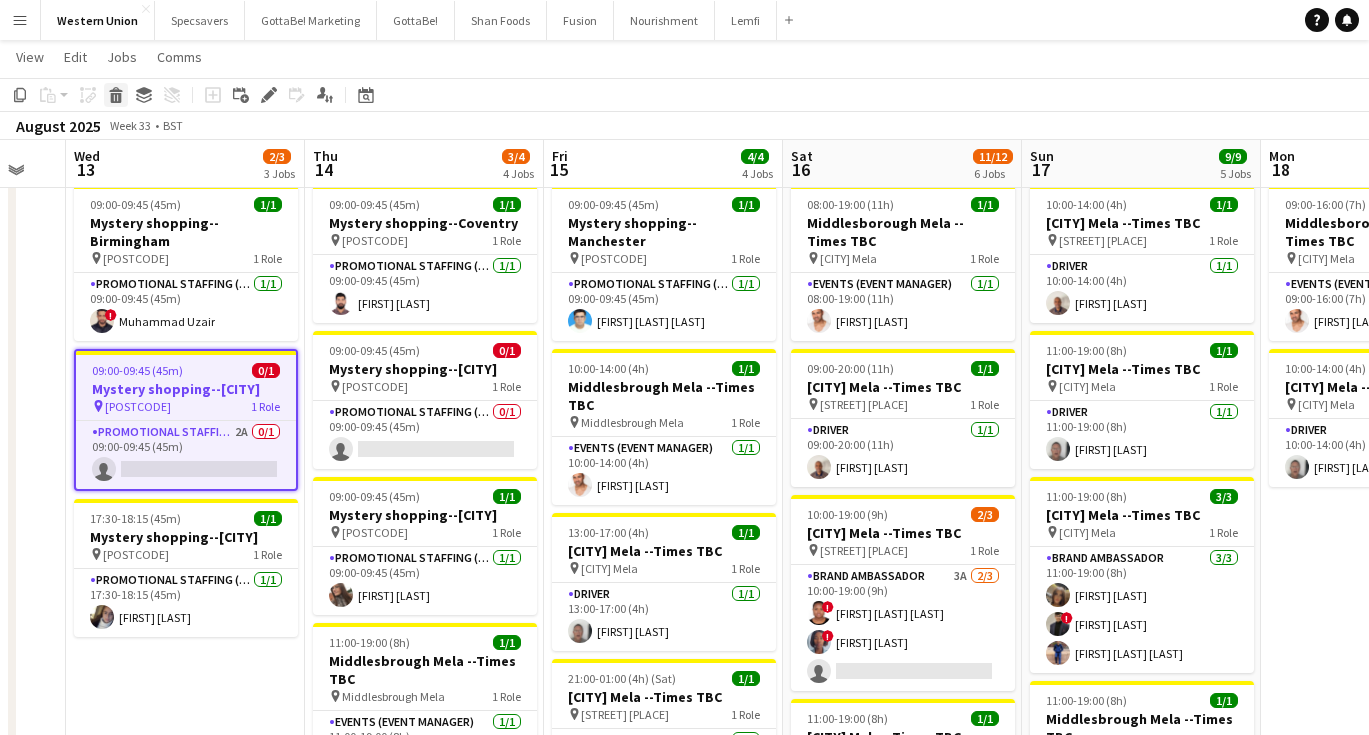 click on "Delete" 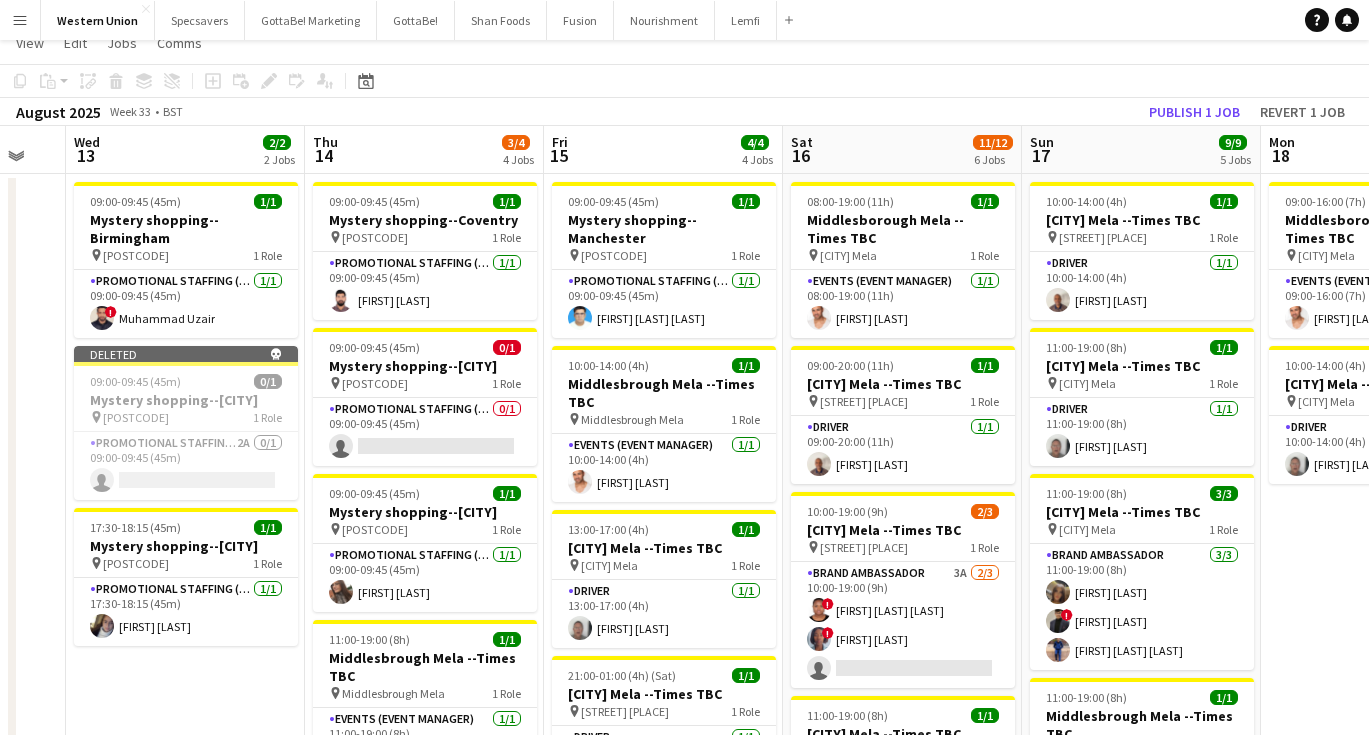 scroll, scrollTop: 55, scrollLeft: 0, axis: vertical 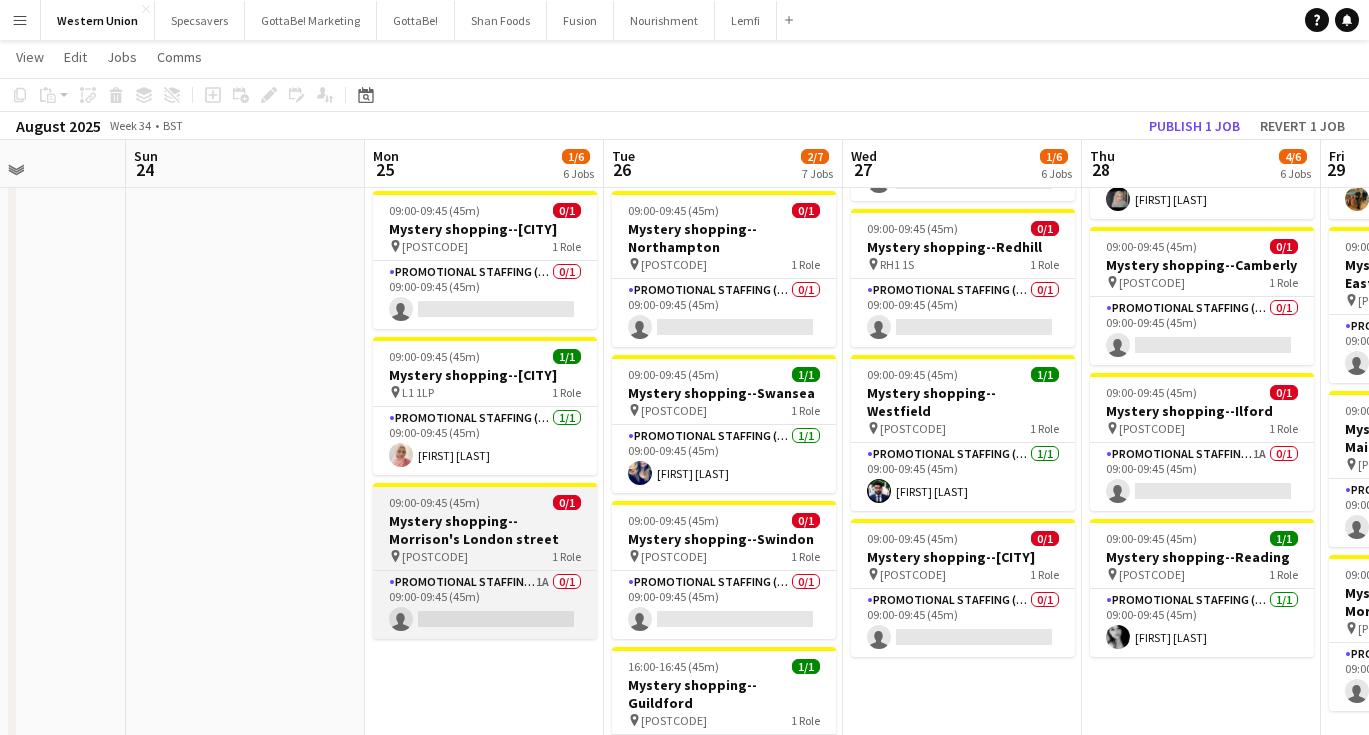 click on "Mystery shopping--Morrison's London street" at bounding box center [485, 530] 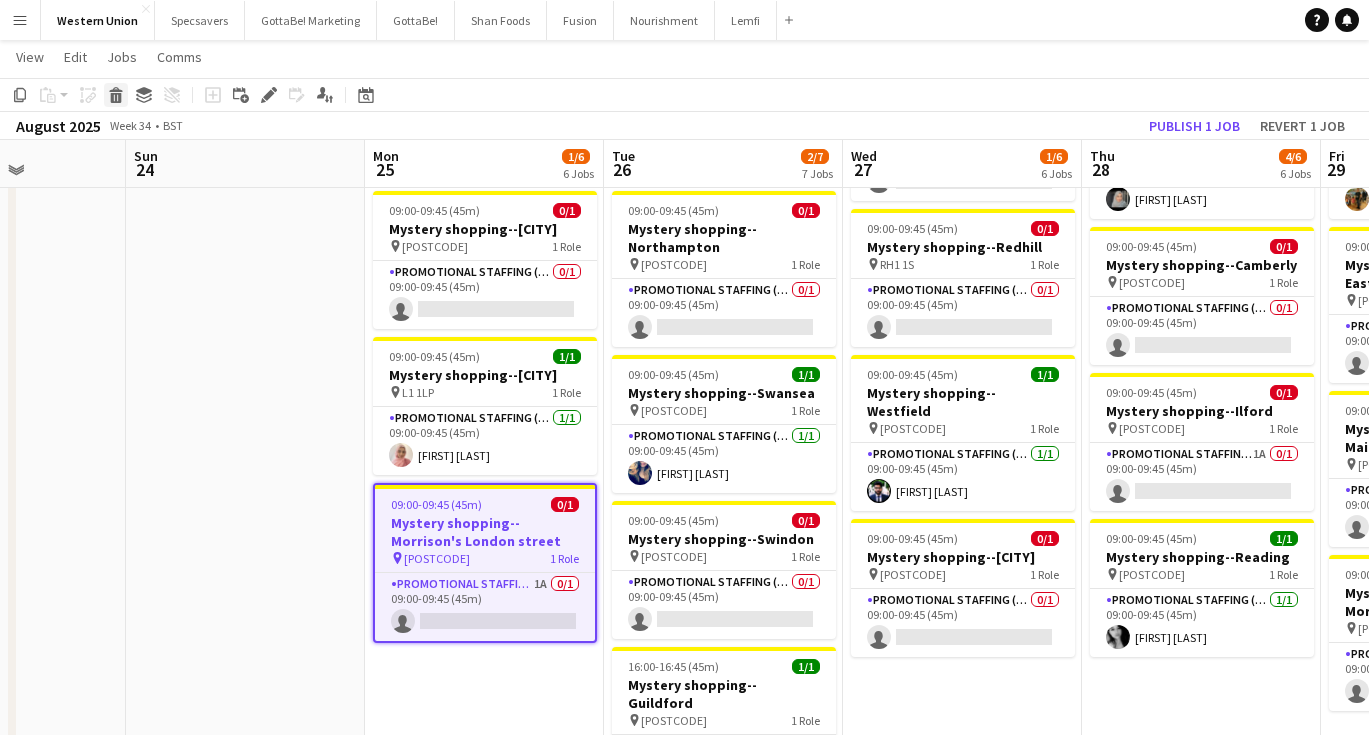 click 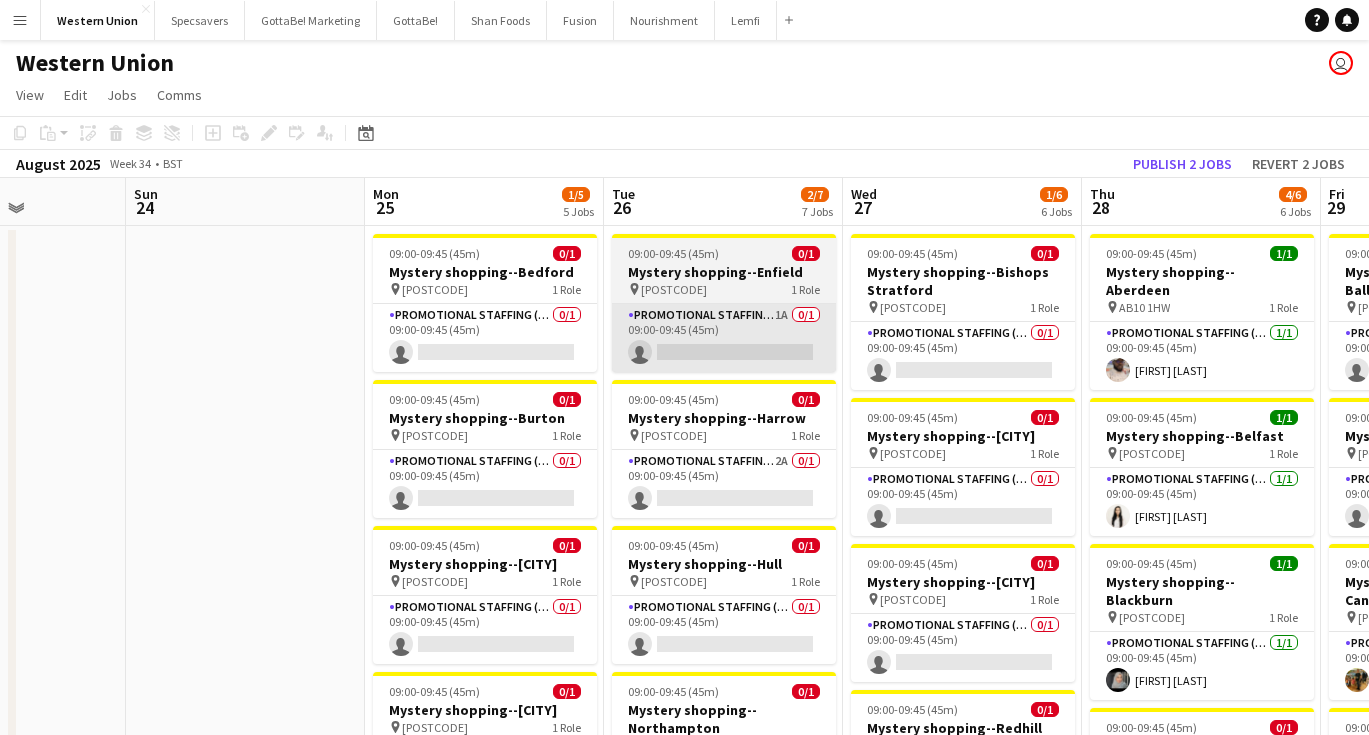 scroll, scrollTop: 0, scrollLeft: 0, axis: both 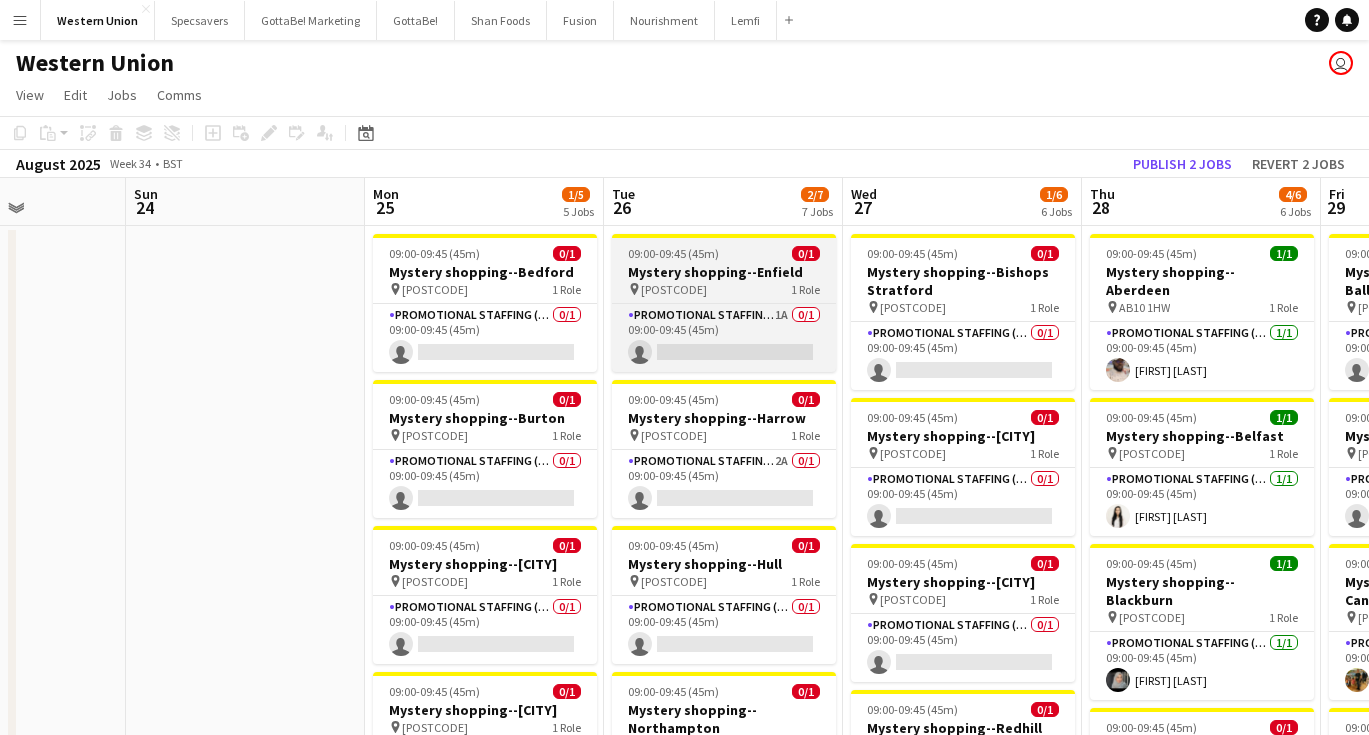 click on "Mystery shopping--Enfield" at bounding box center (724, 272) 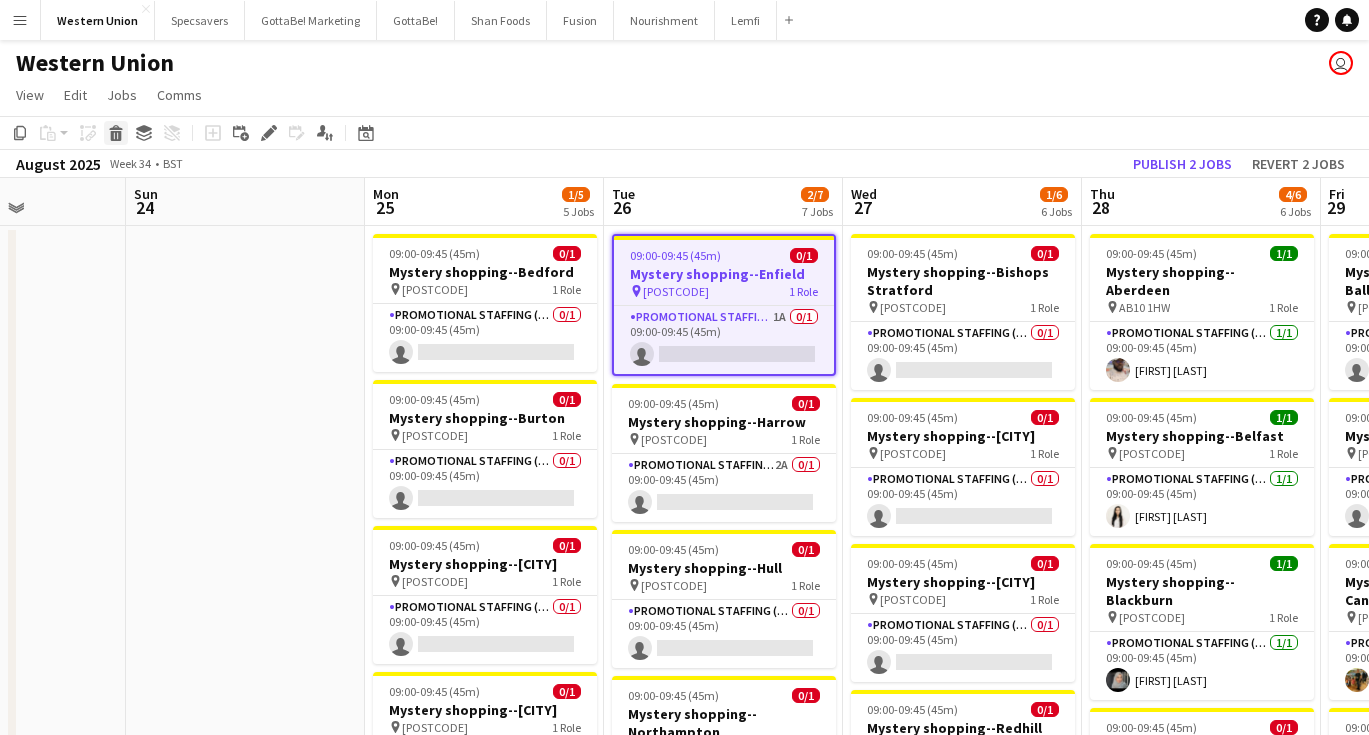 click on "Delete" 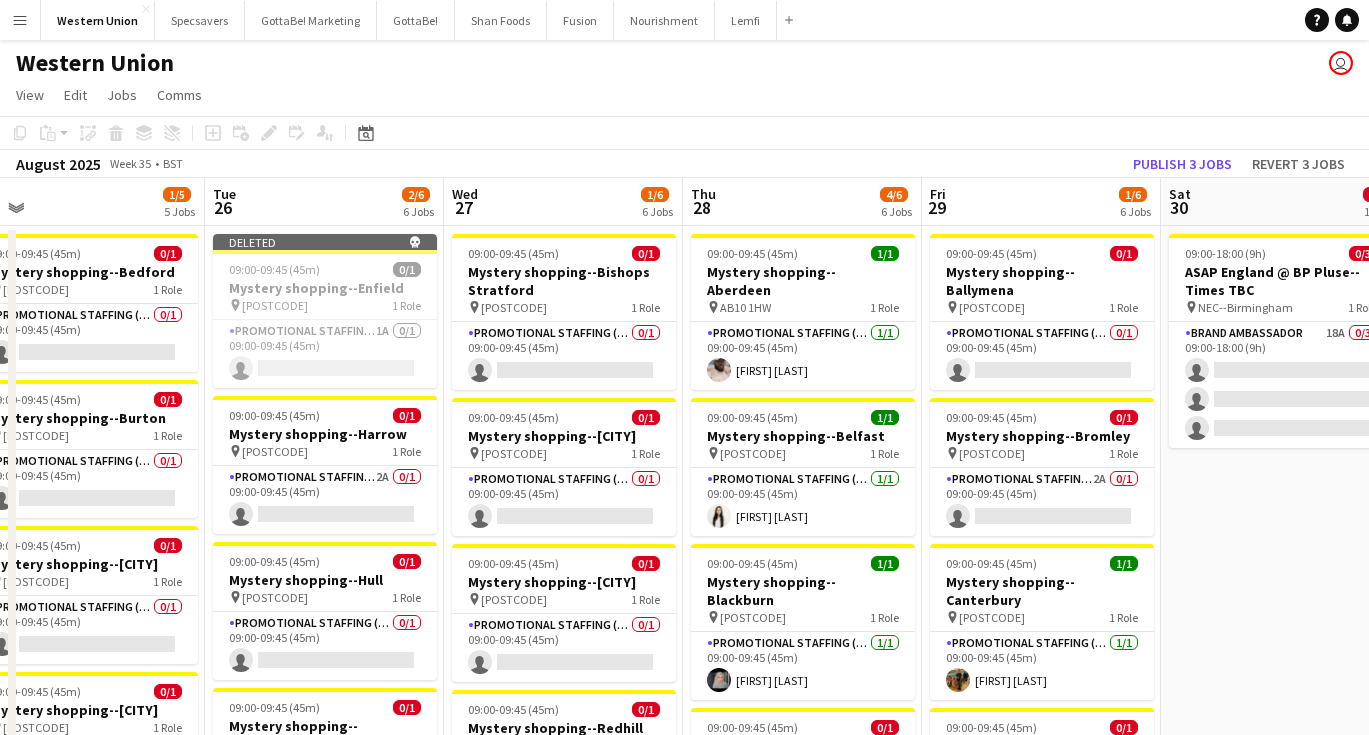 scroll, scrollTop: 0, scrollLeft: 753, axis: horizontal 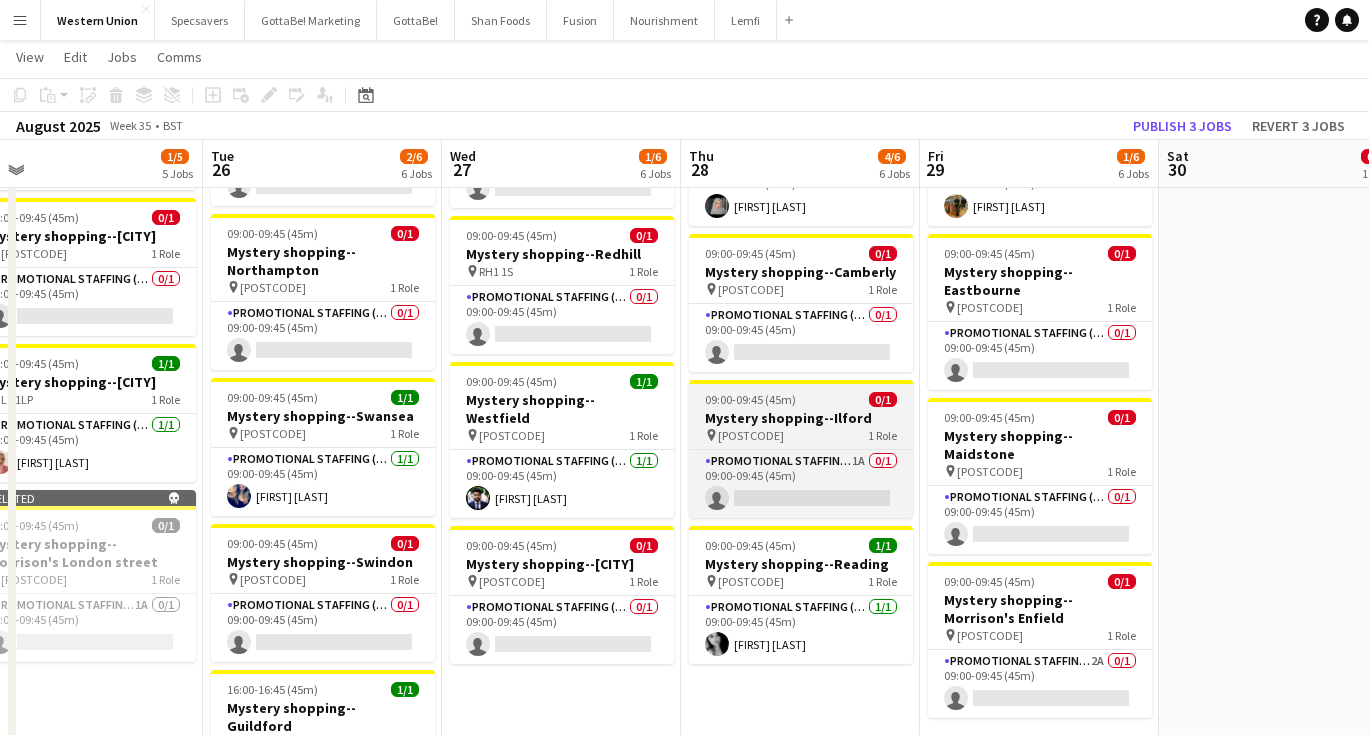 click on "Mystery shopping--Ilford" at bounding box center [801, 418] 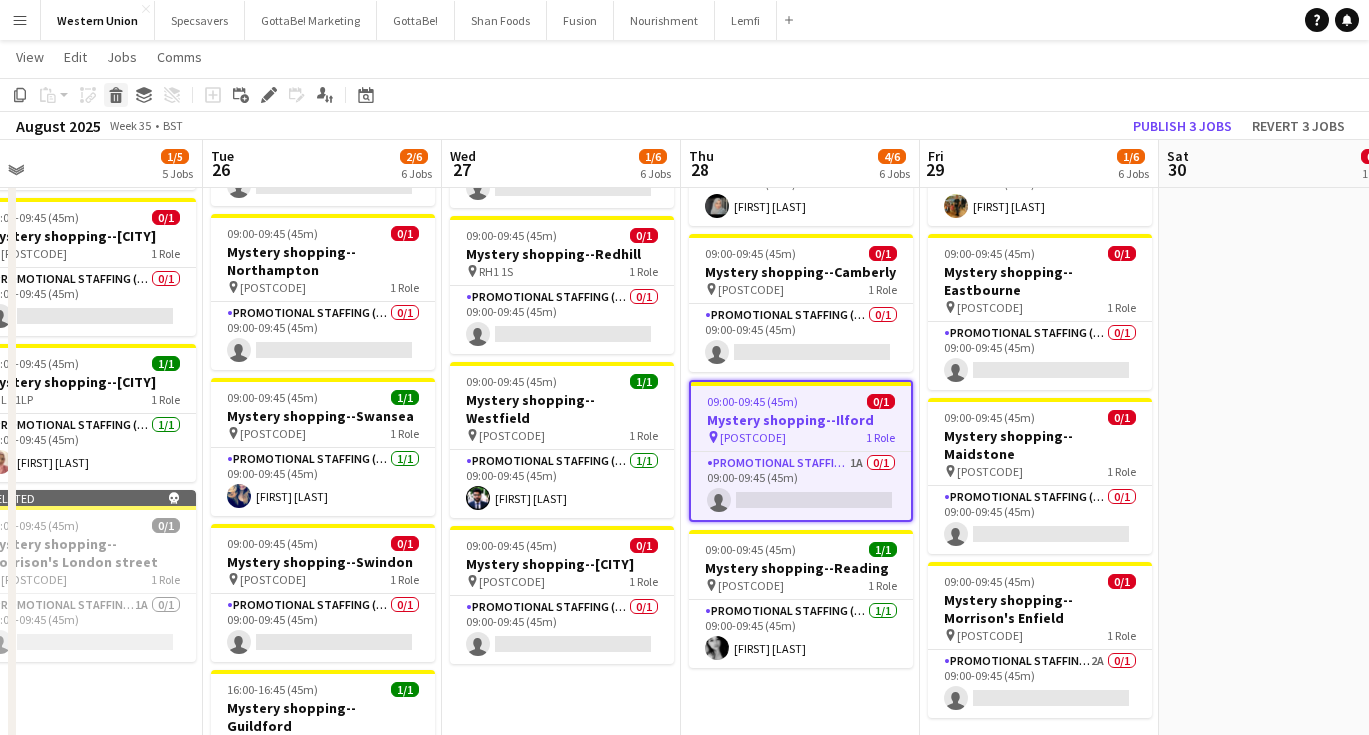 click 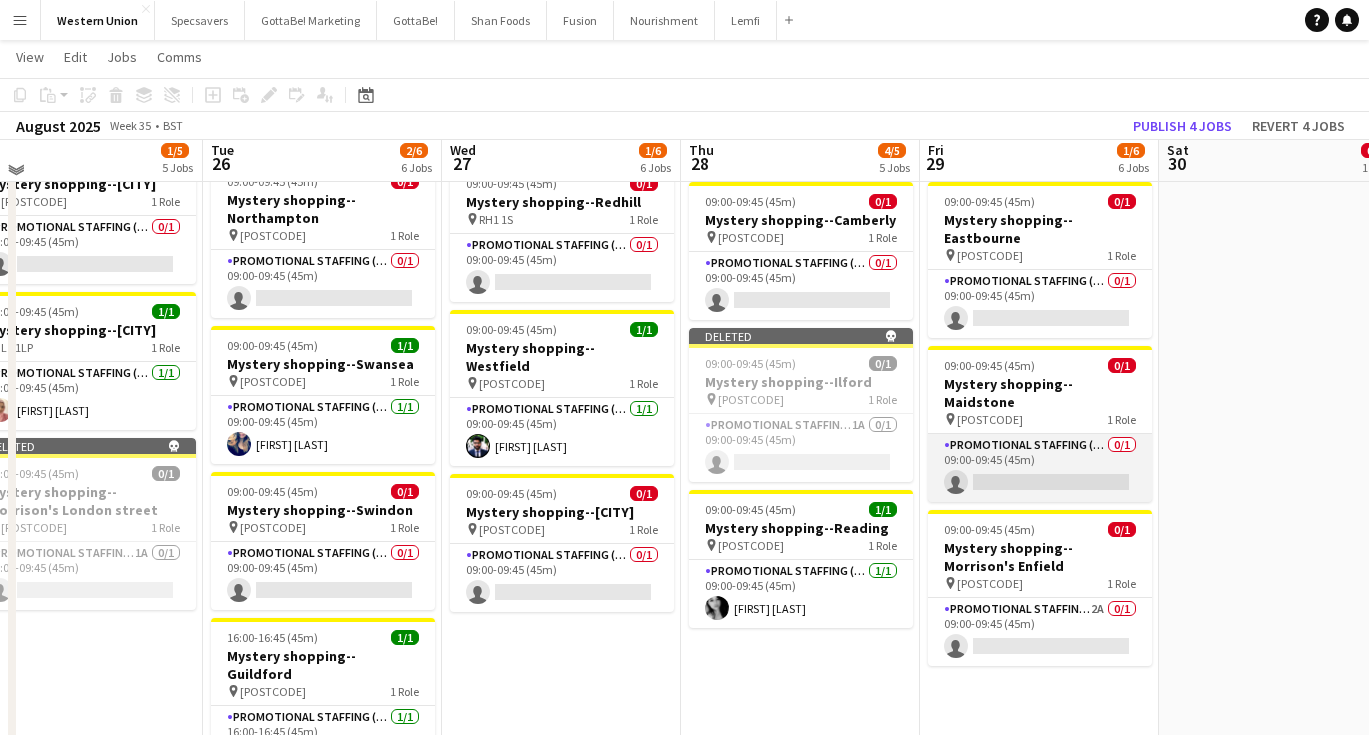 scroll, scrollTop: 528, scrollLeft: 0, axis: vertical 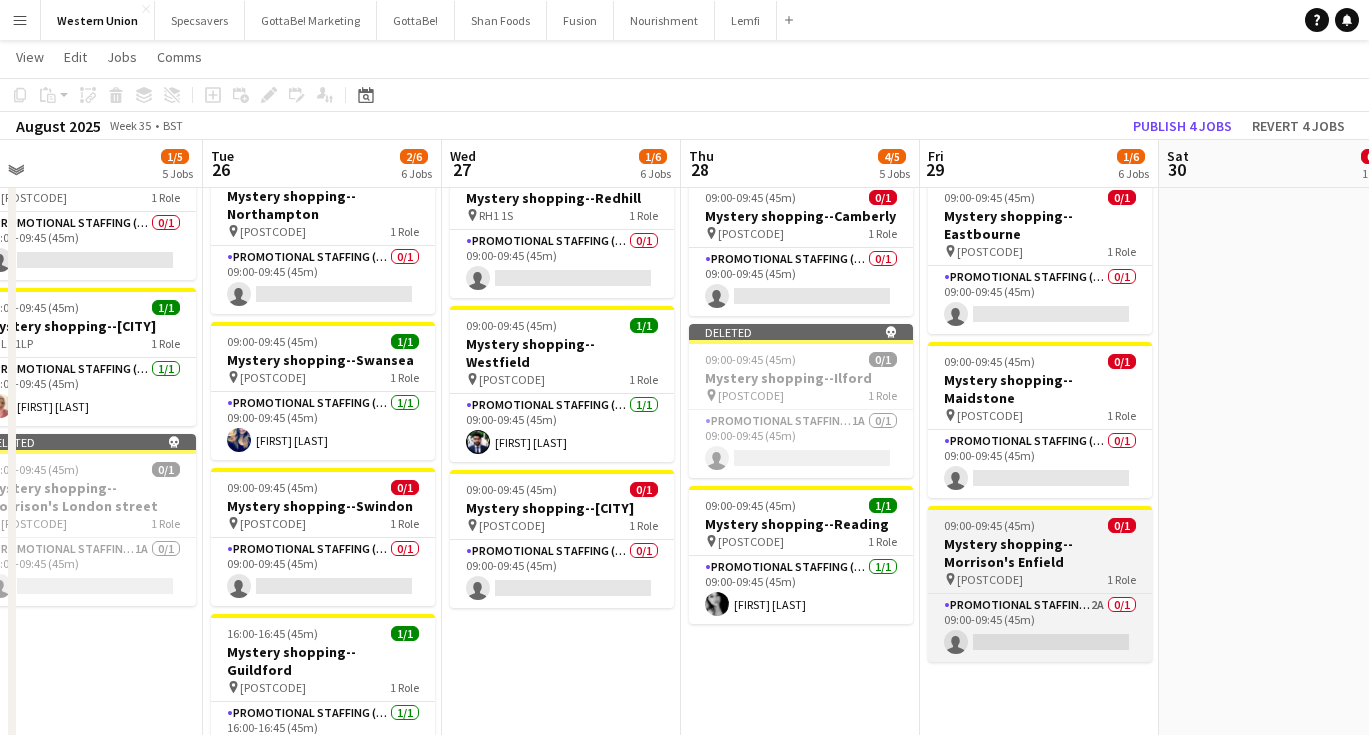 click on "Mystery shopping--Morrison's Enfield" at bounding box center (1040, 553) 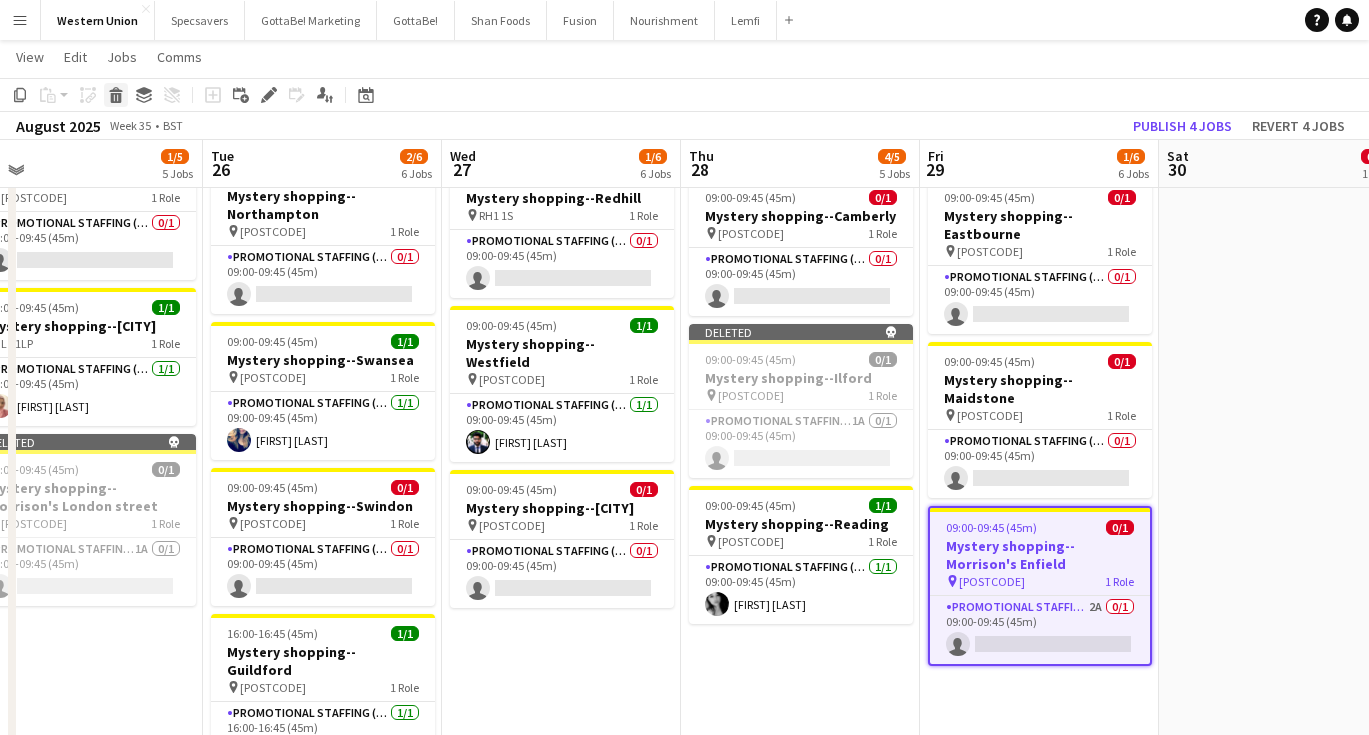 click 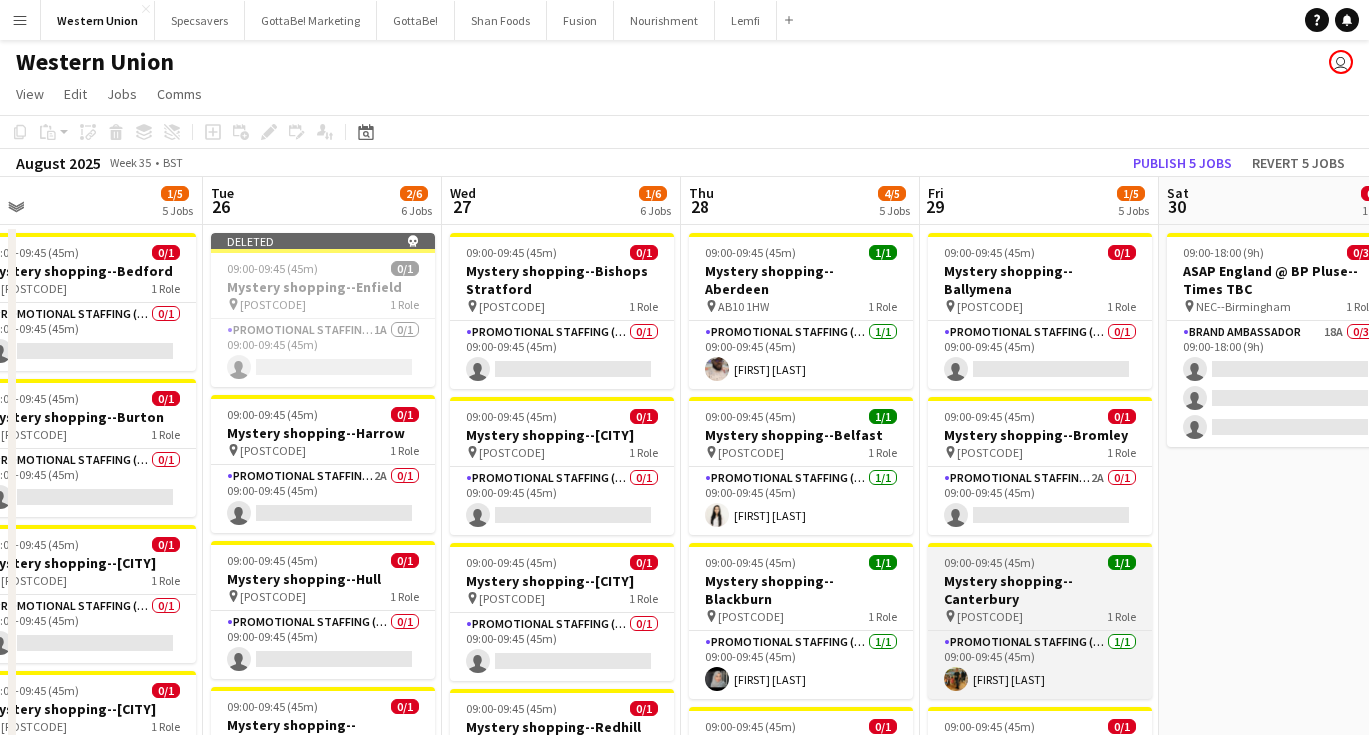 scroll, scrollTop: 0, scrollLeft: 0, axis: both 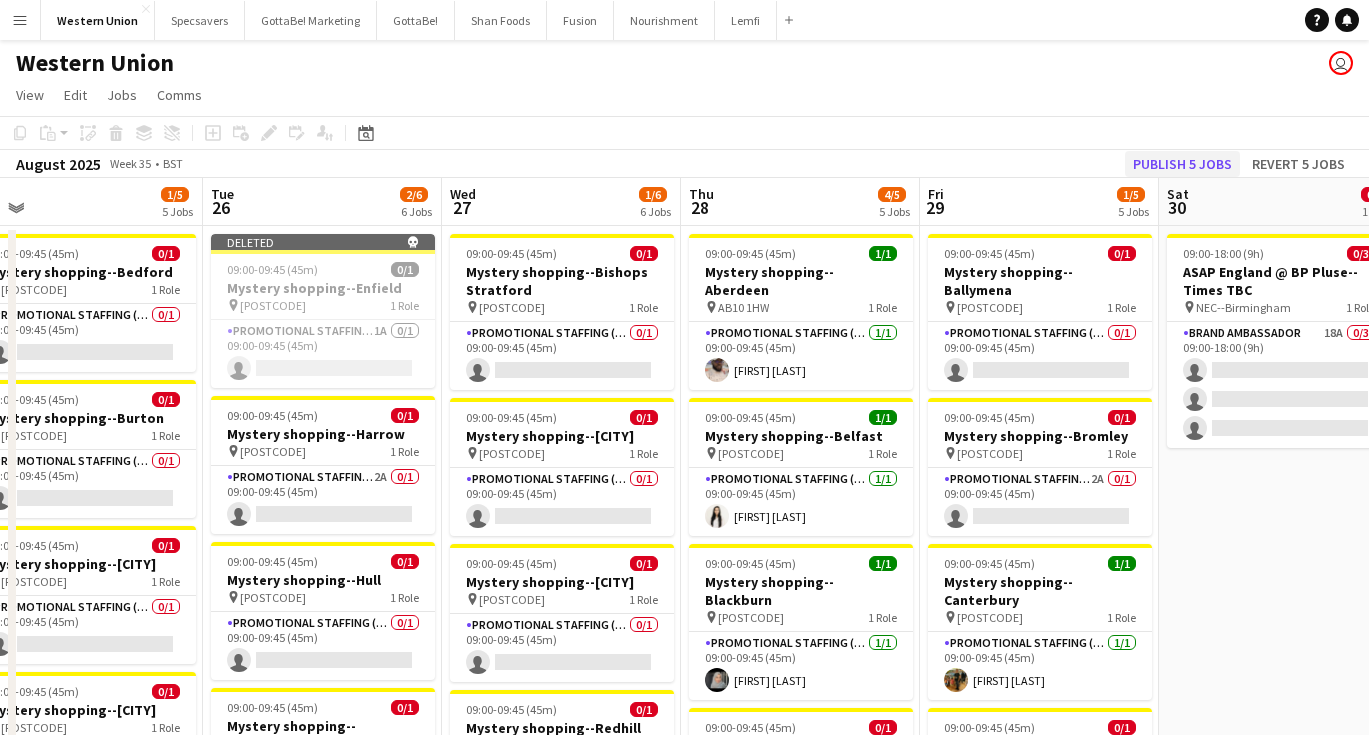 click on "Publish 5 jobs" 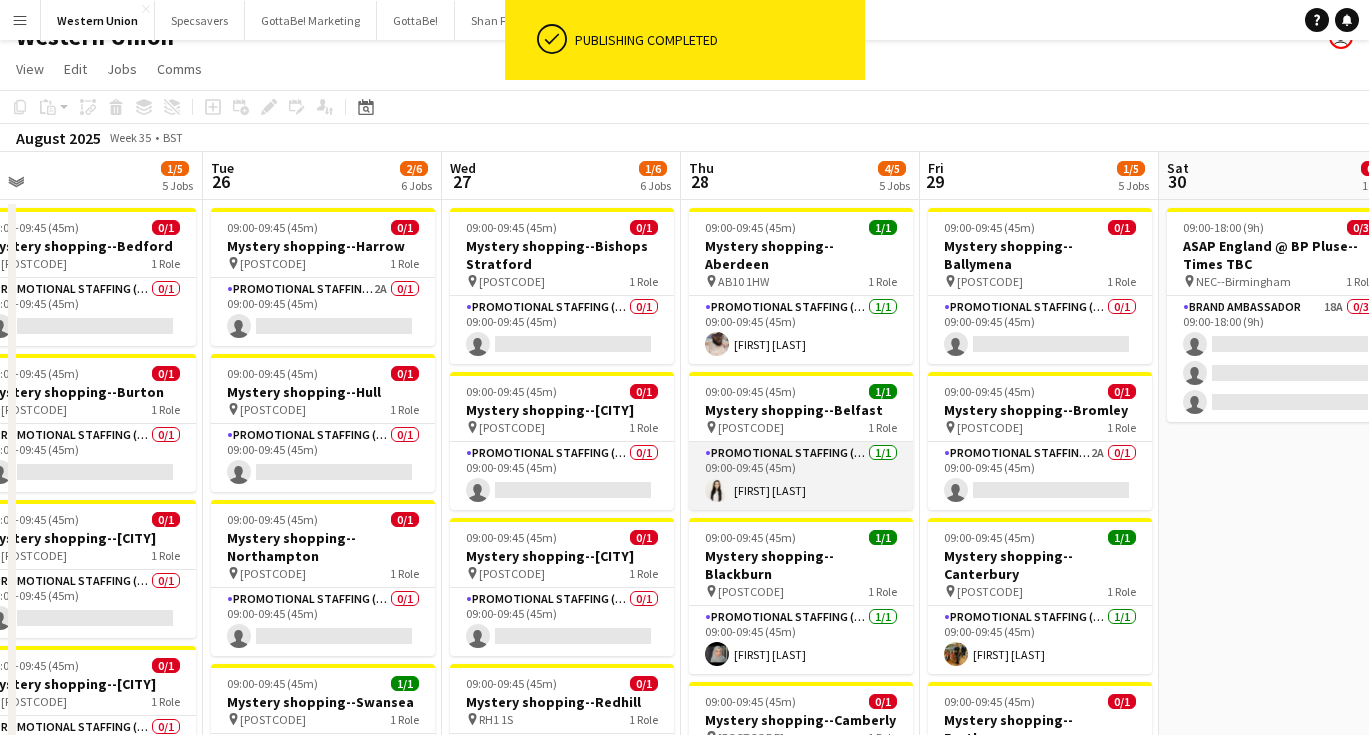 scroll, scrollTop: 27, scrollLeft: 0, axis: vertical 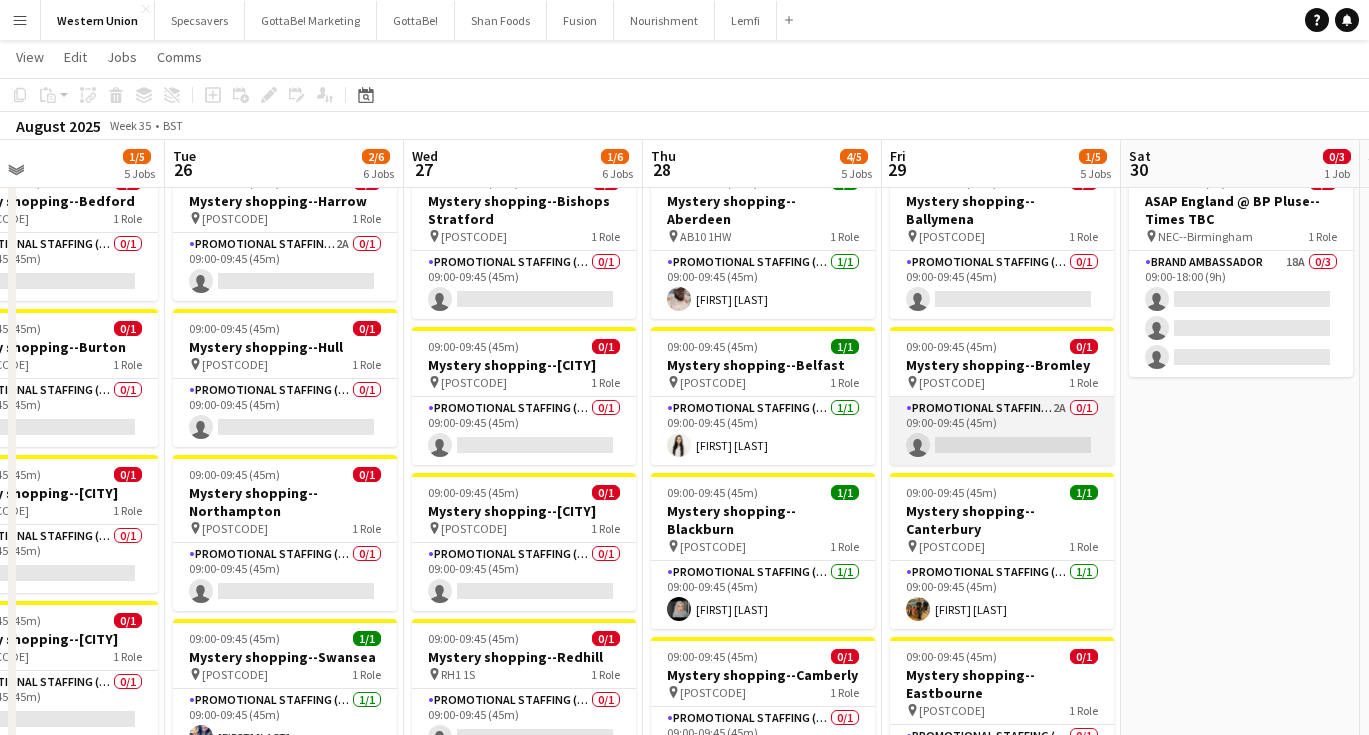 click on "Promotional Staffing (Mystery Shopper)   2A   0/1   09:00-09:45 (45m)
single-neutral-actions" at bounding box center (1002, 431) 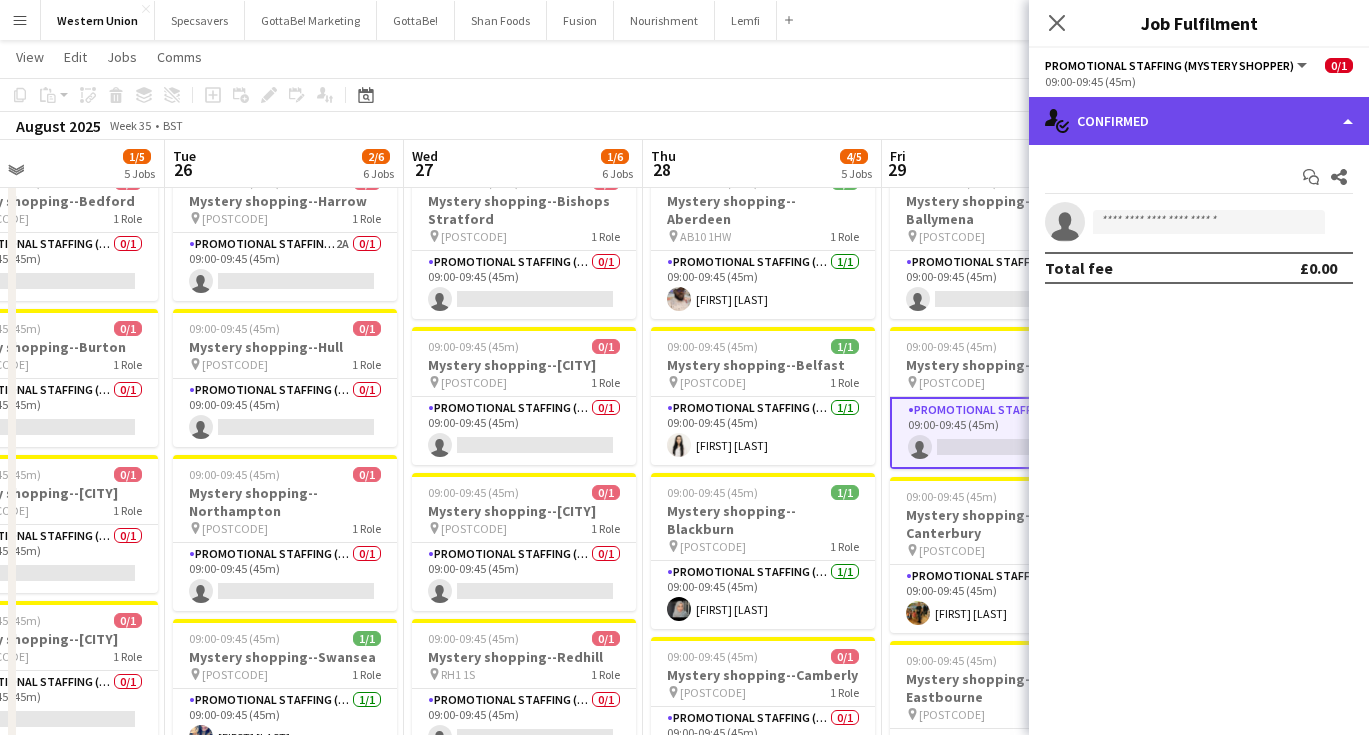 click on "single-neutral-actions-check-2
Confirmed" 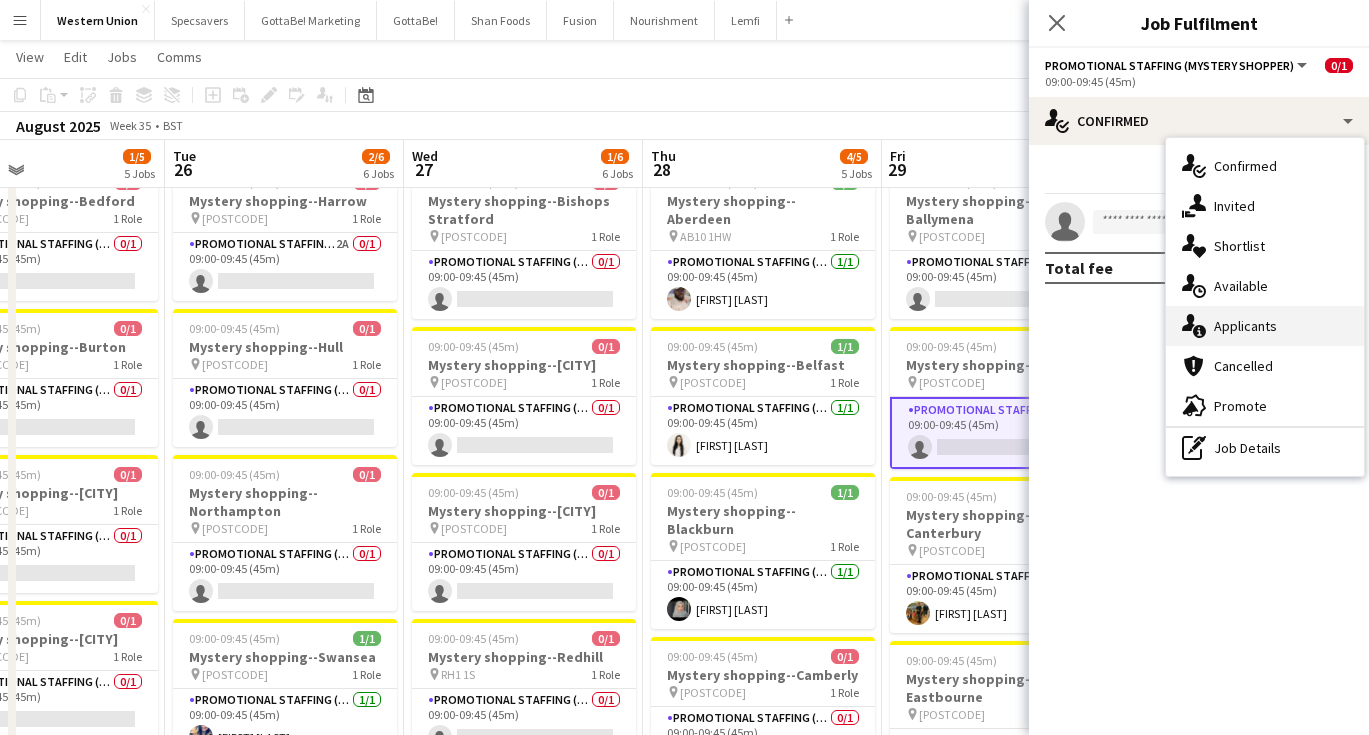 click on "single-neutral-actions-information
Applicants" at bounding box center [1265, 326] 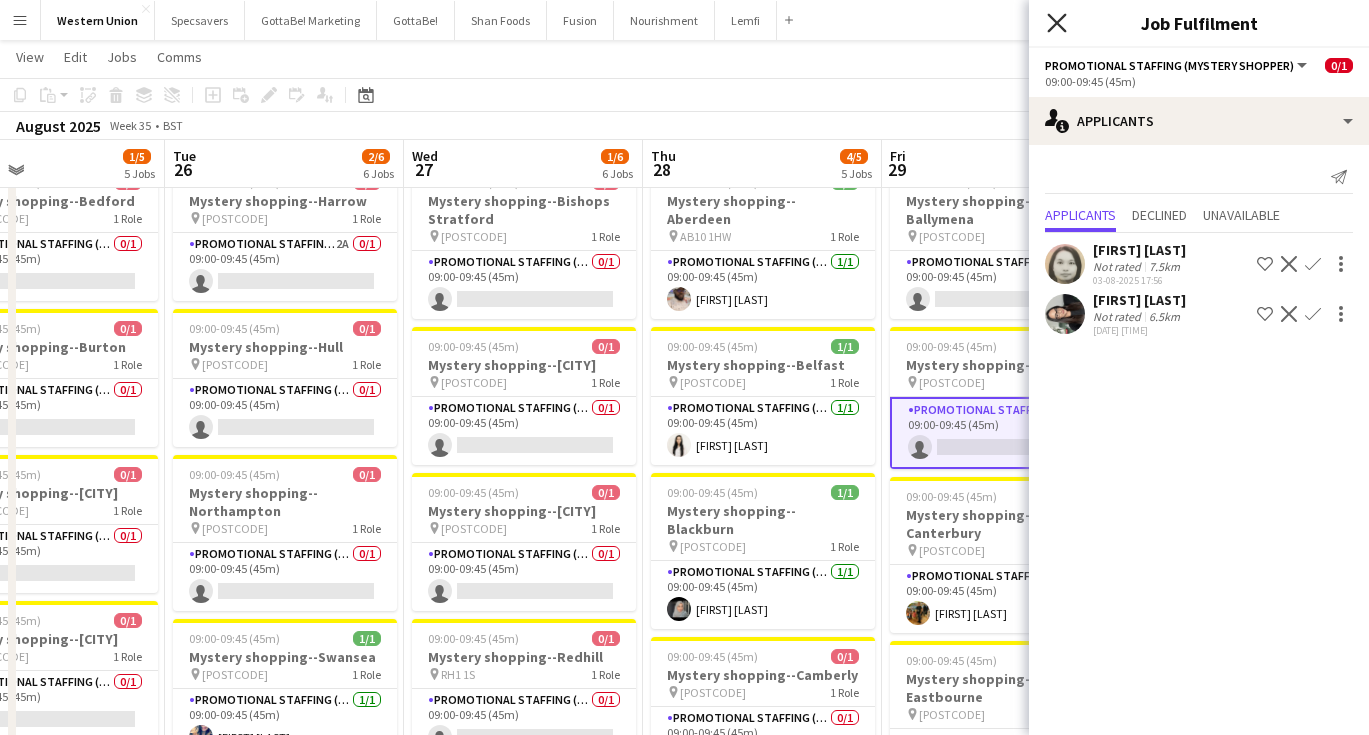 click on "Close pop-in" 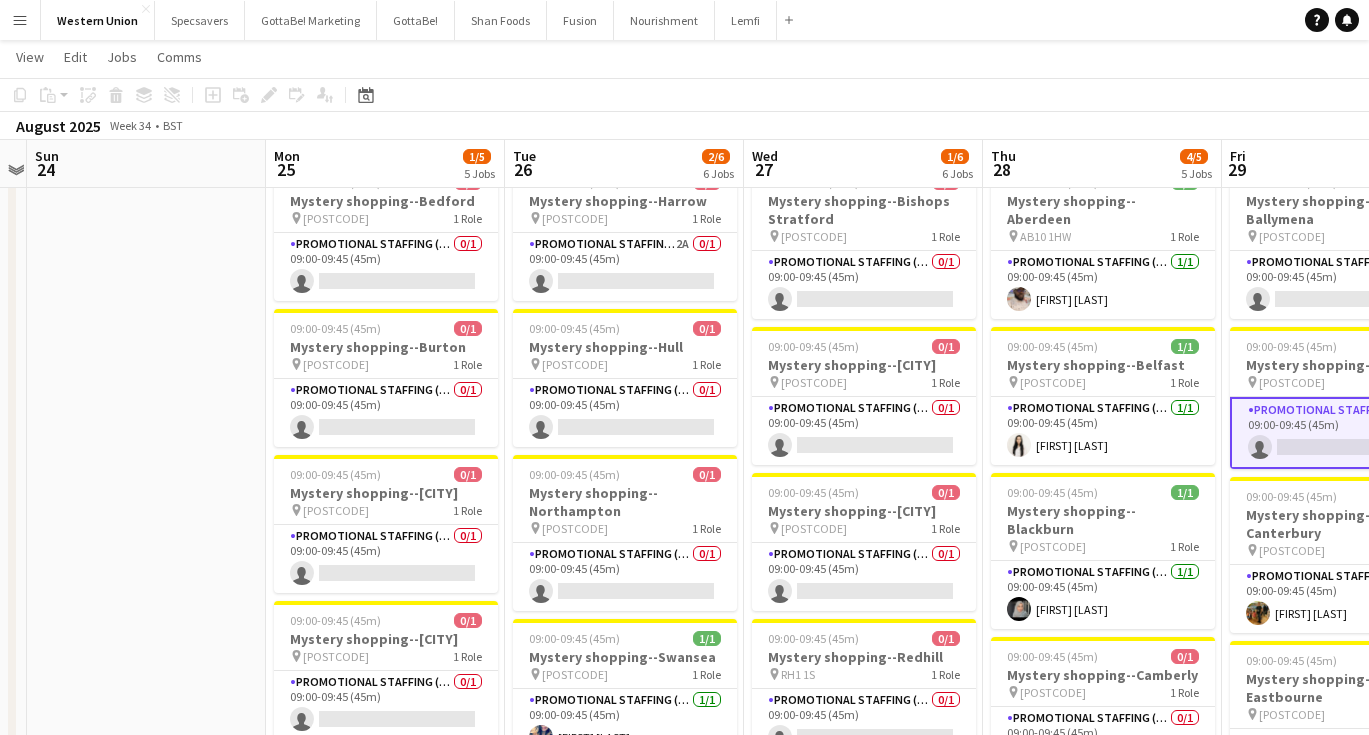 scroll, scrollTop: 0, scrollLeft: 445, axis: horizontal 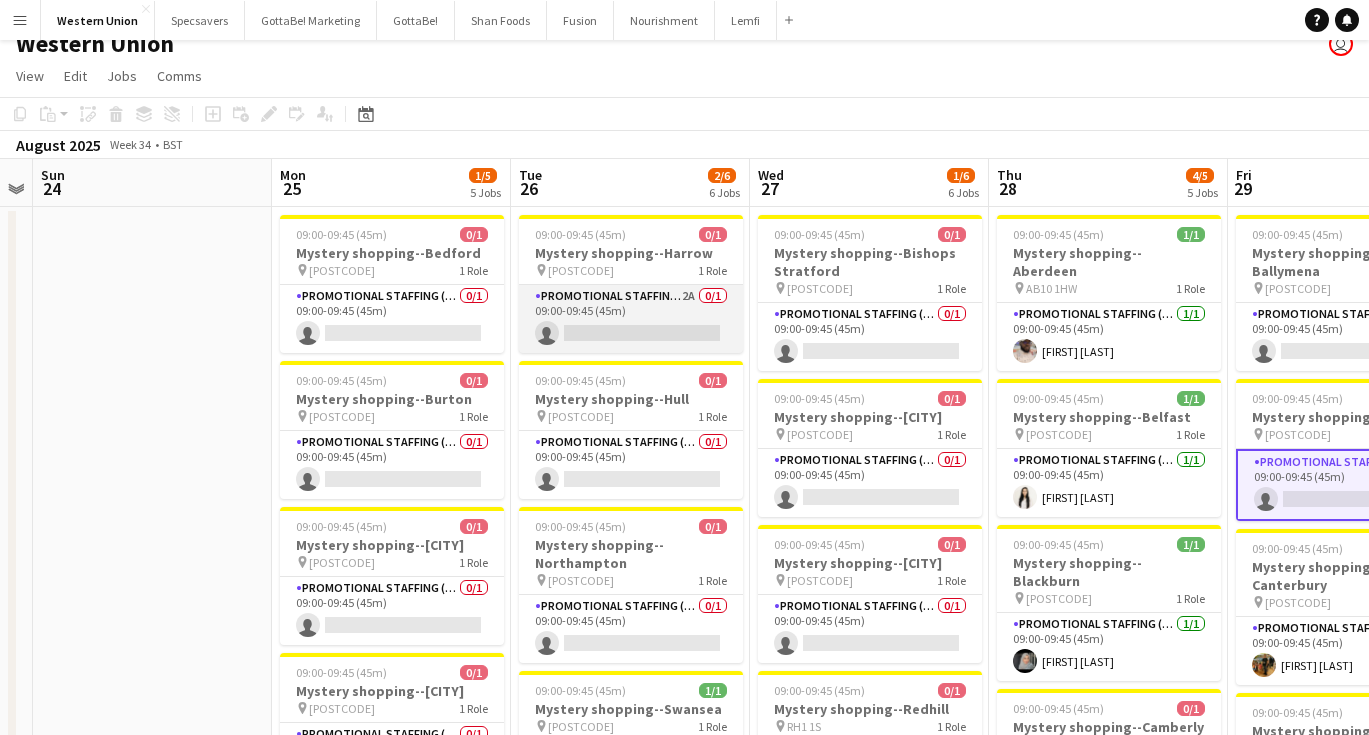 click on "Promotional Staffing (Mystery Shopper)   2A   0/1   09:00-09:45 (45m)
single-neutral-actions" at bounding box center [631, 319] 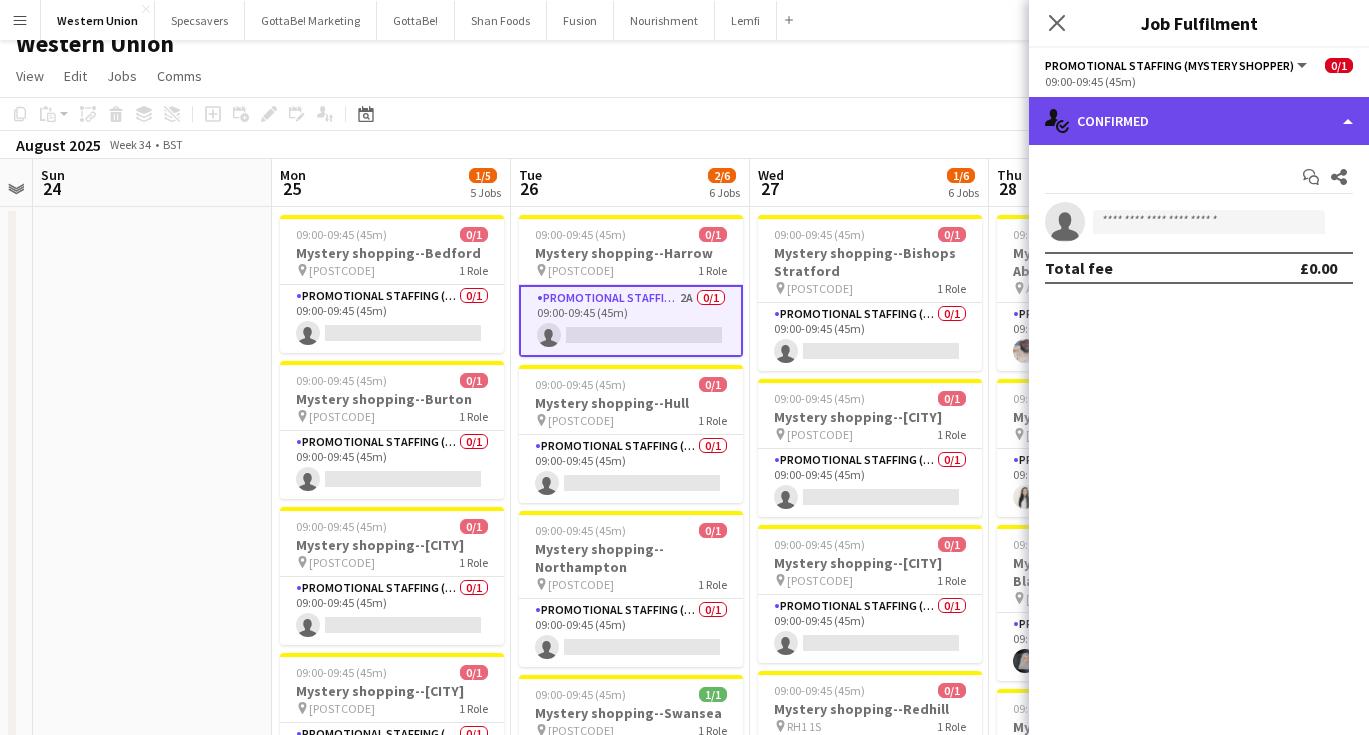 click on "single-neutral-actions-check-2
Confirmed" 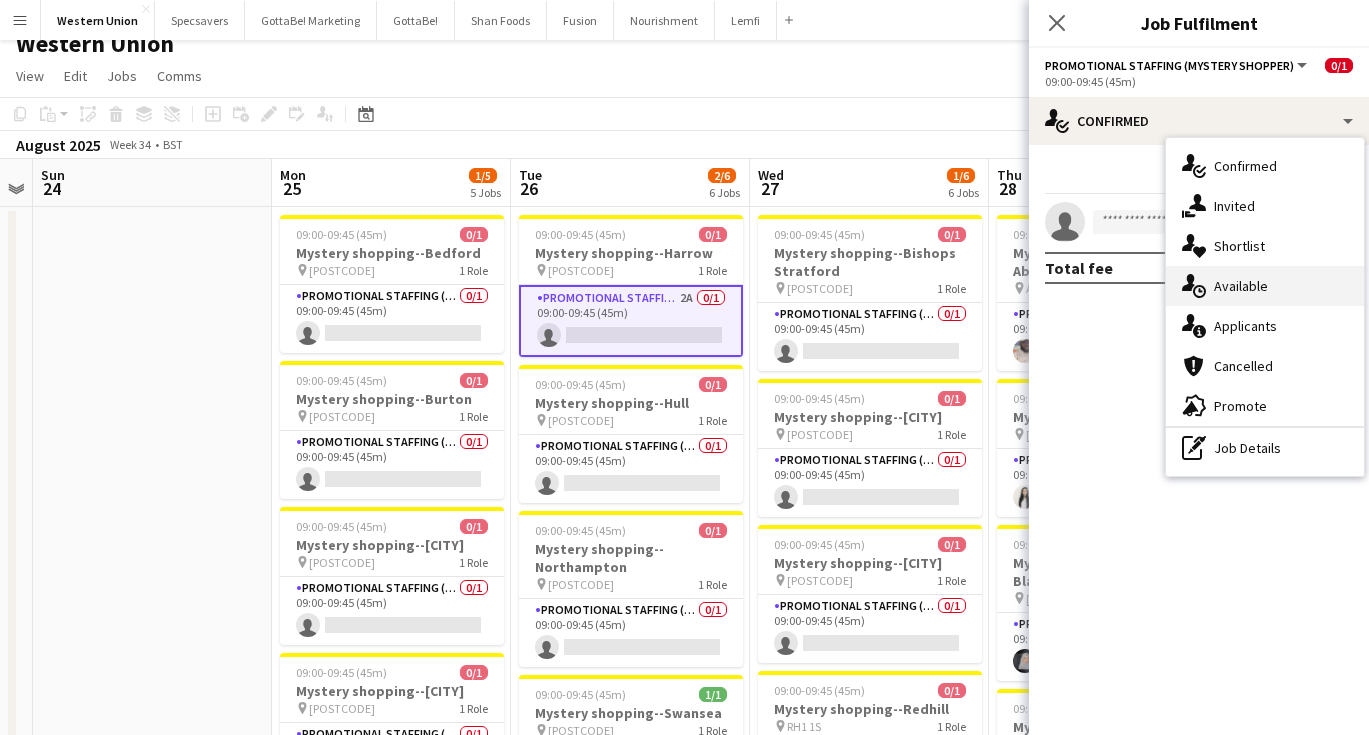 click on "single-neutral-actions-upload
Available" at bounding box center (1265, 286) 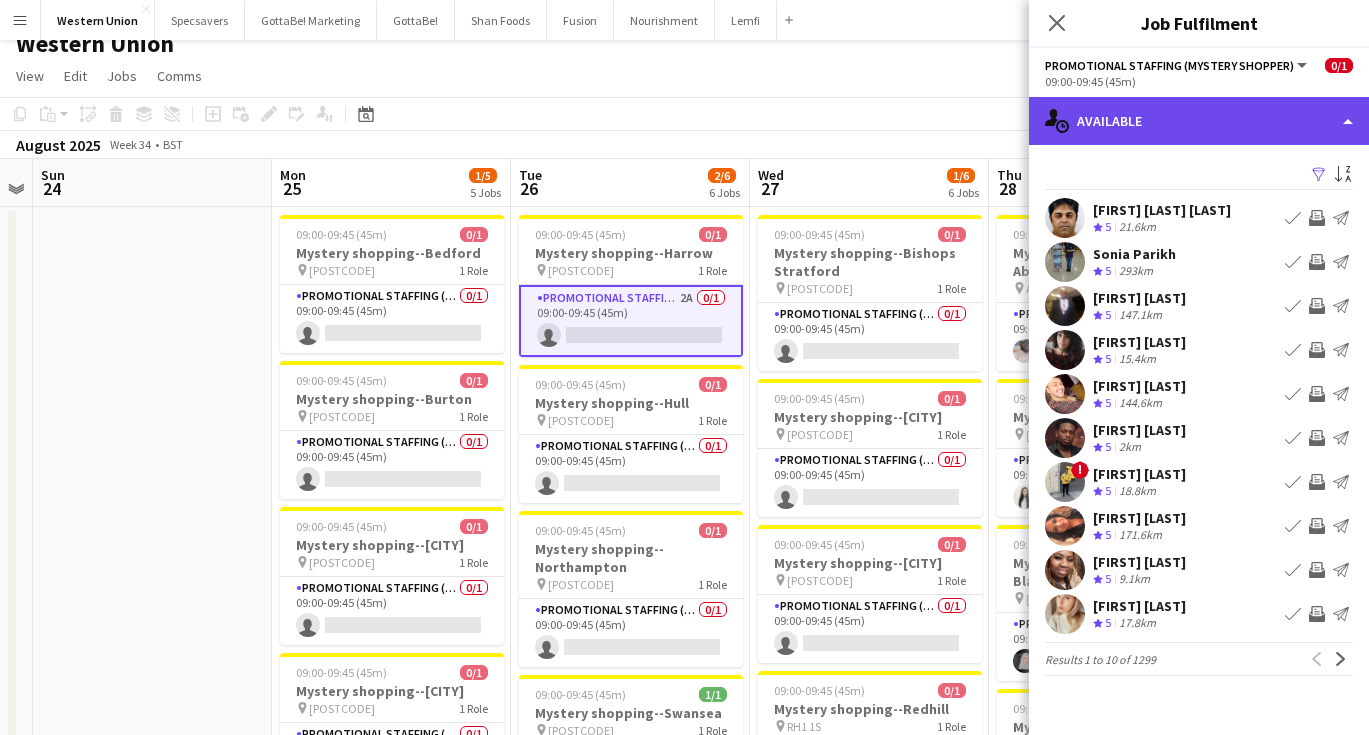 click on "single-neutral-actions-upload
Available" 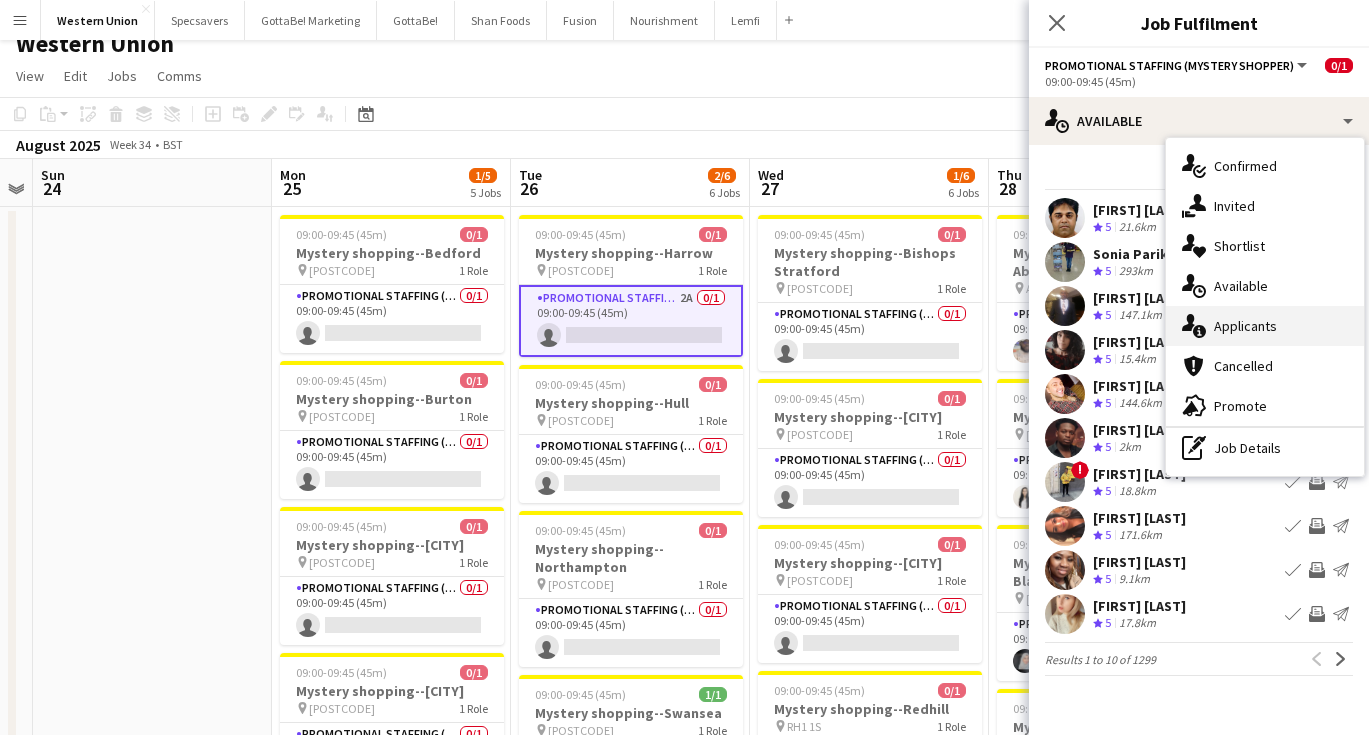 click on "single-neutral-actions-information
Applicants" at bounding box center (1265, 326) 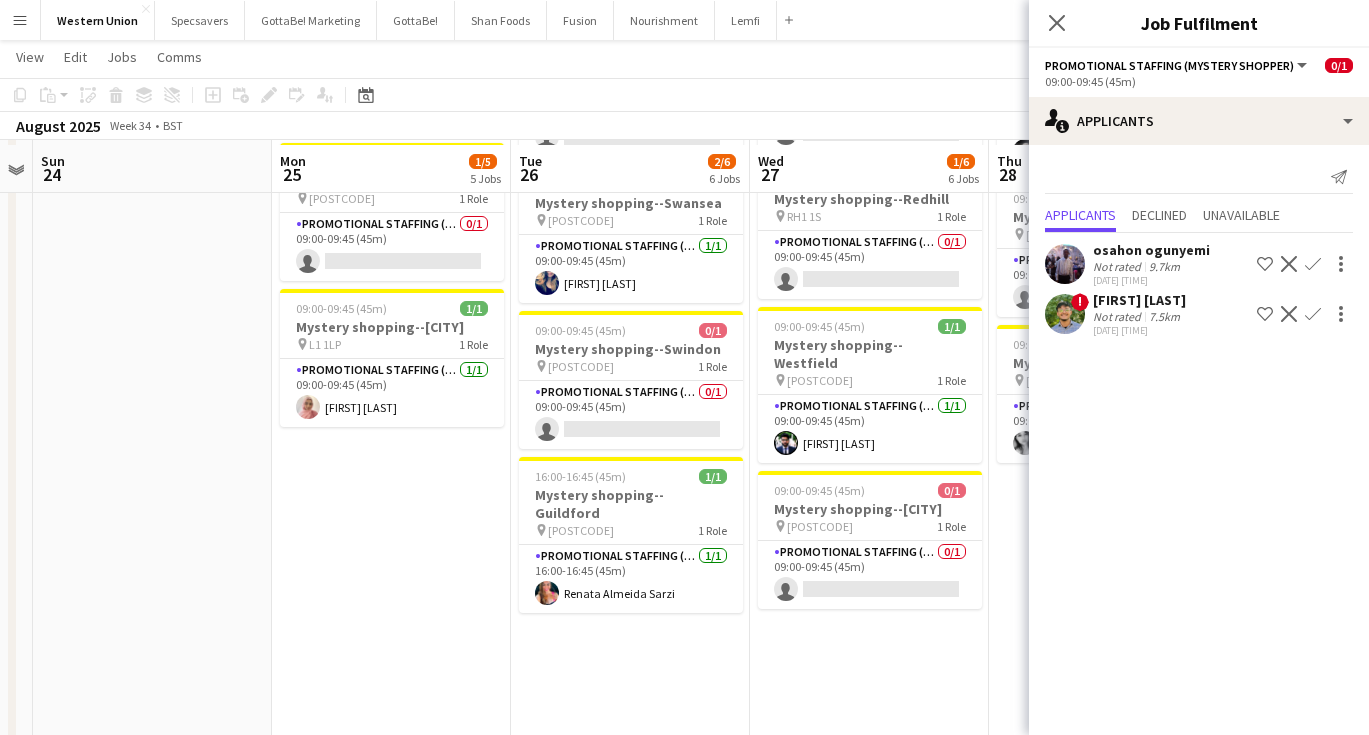 scroll, scrollTop: 532, scrollLeft: 0, axis: vertical 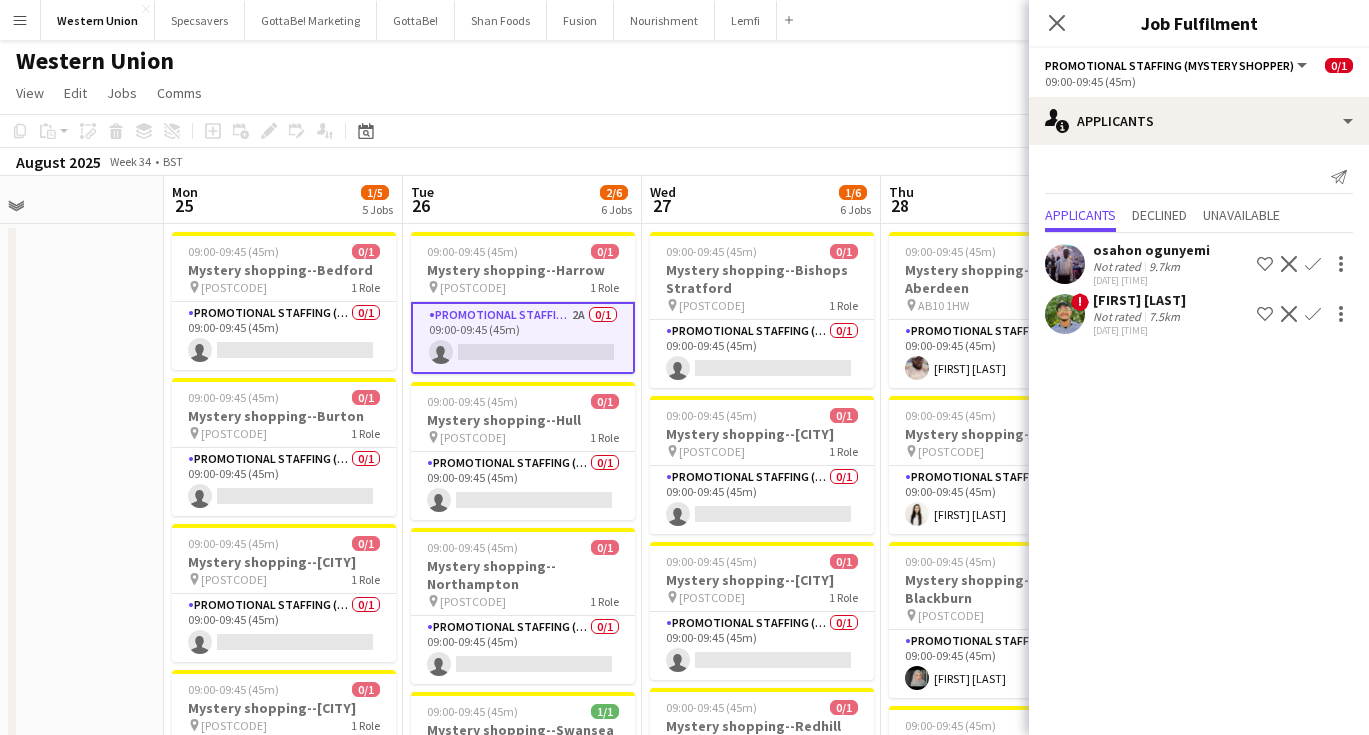 click on "Copy
Paste
Paste
Command
V Paste with crew
Command
Shift
V
Paste linked Job
Delete
Group
Ungroup
Add job
Add linked Job
Edit
Edit linked Job
Applicants
Date picker
AUG 2025 AUG 2025 Monday M Tuesday T Wednesday W Thursday T Friday F Saturday S Sunday S  AUG   1   2   3   4   5   6   7   8   9   10   11   12   13   14   15   16   17   18   19   20   21   22   23   24   25" 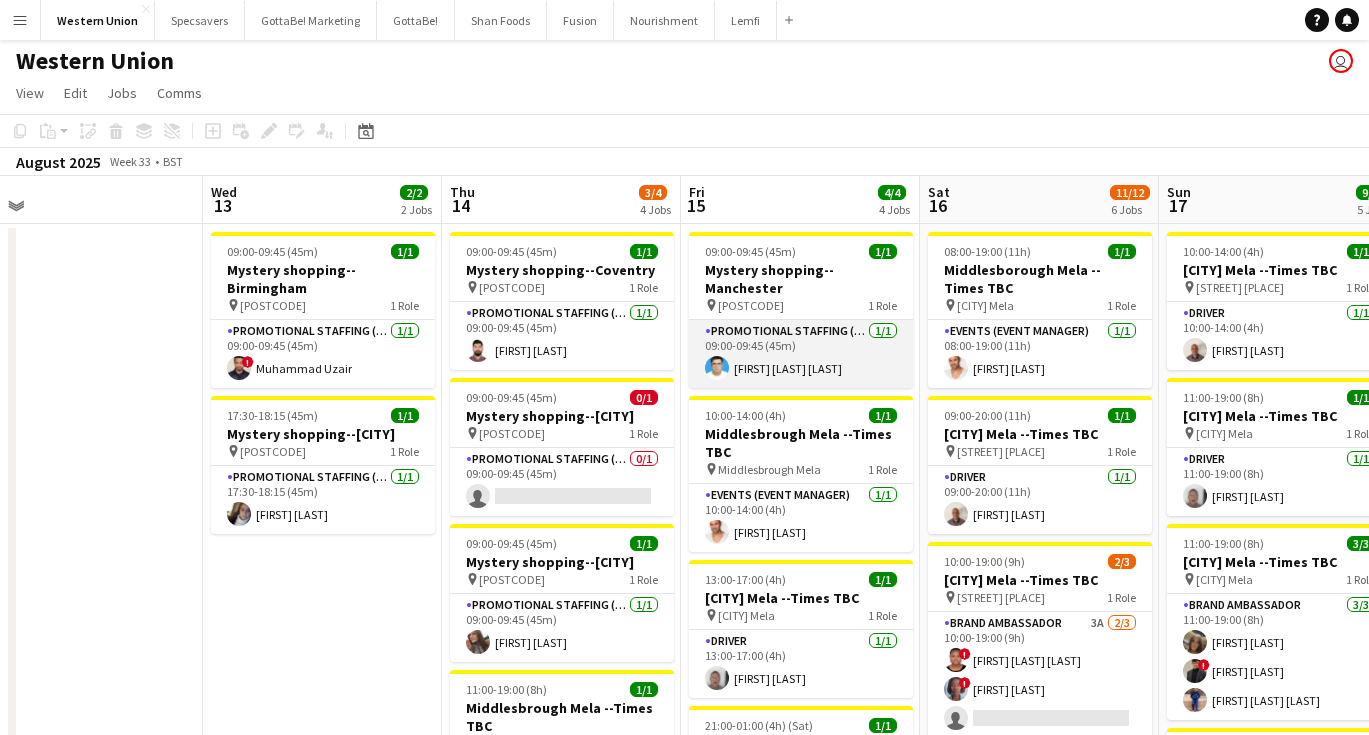 scroll, scrollTop: 0, scrollLeft: 738, axis: horizontal 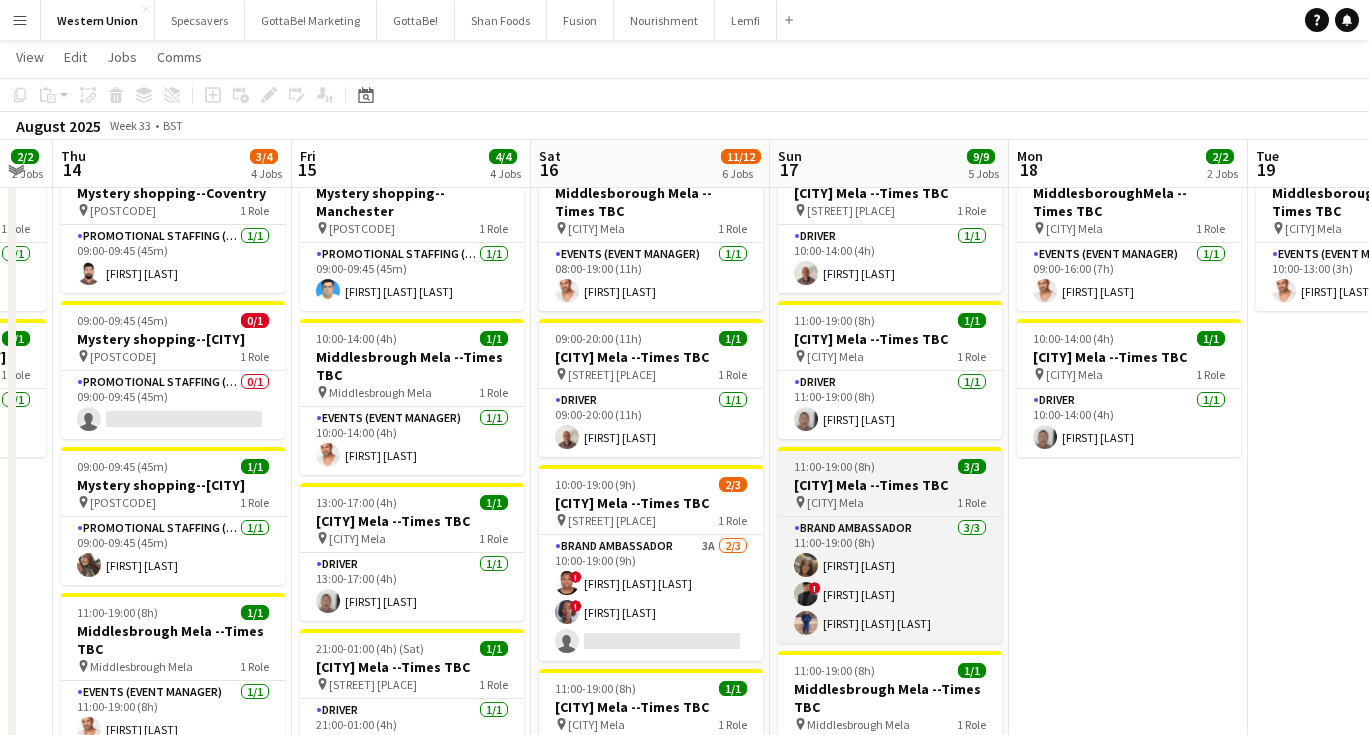 click on "Leicester Mela" at bounding box center [835, 502] 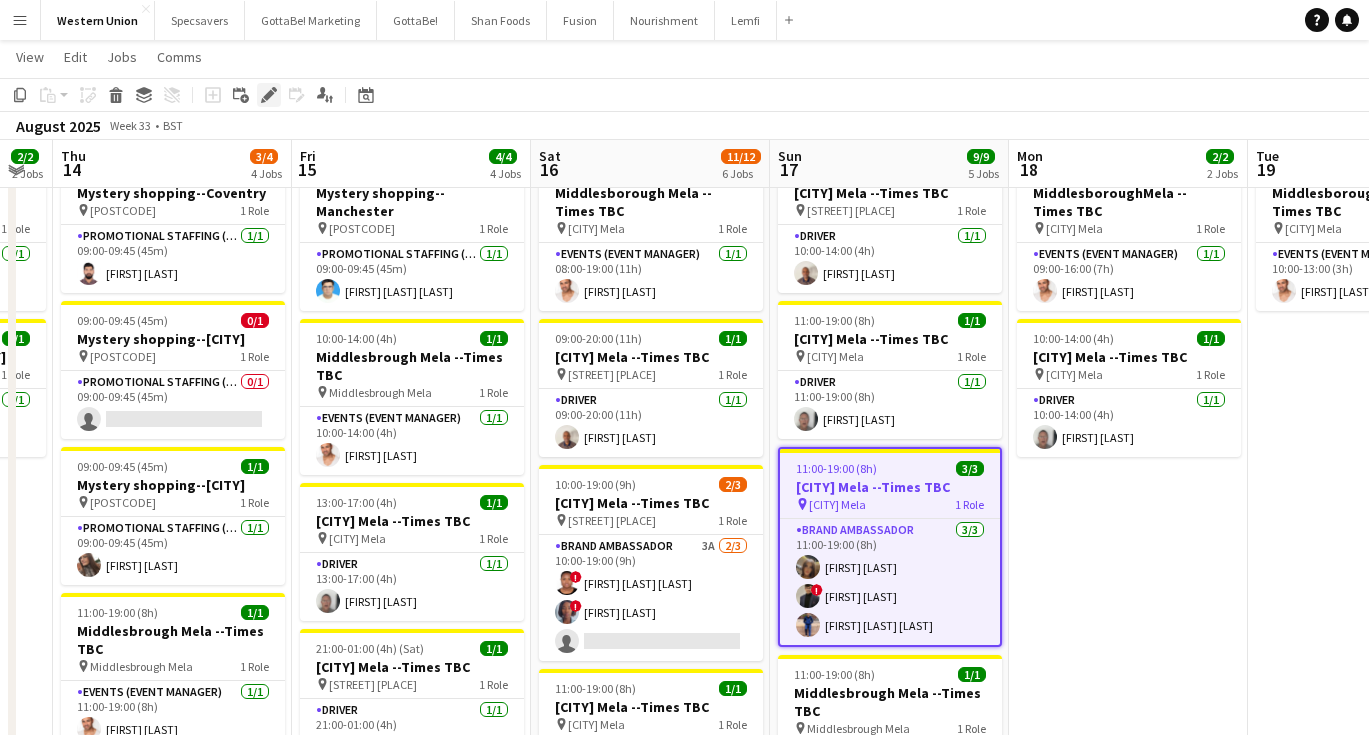 click on "Edit" 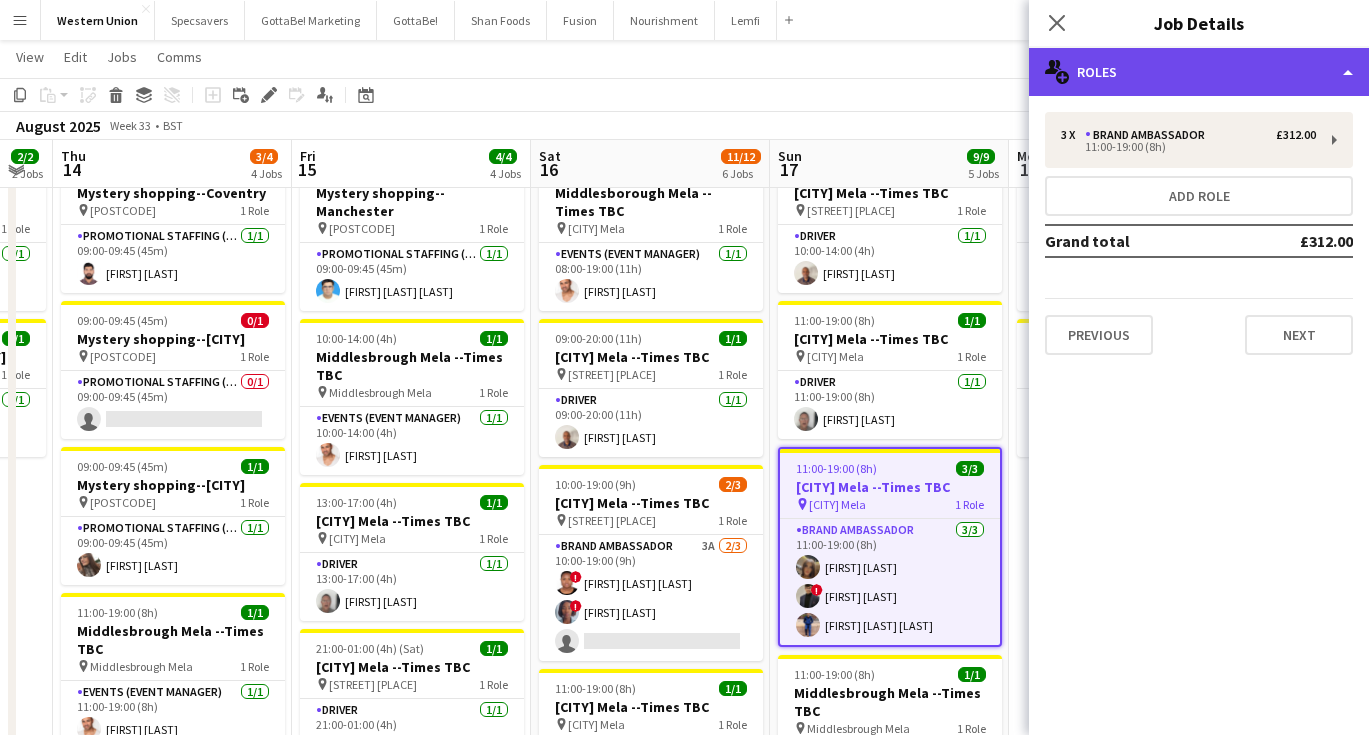 click on "multiple-users-add
Roles" 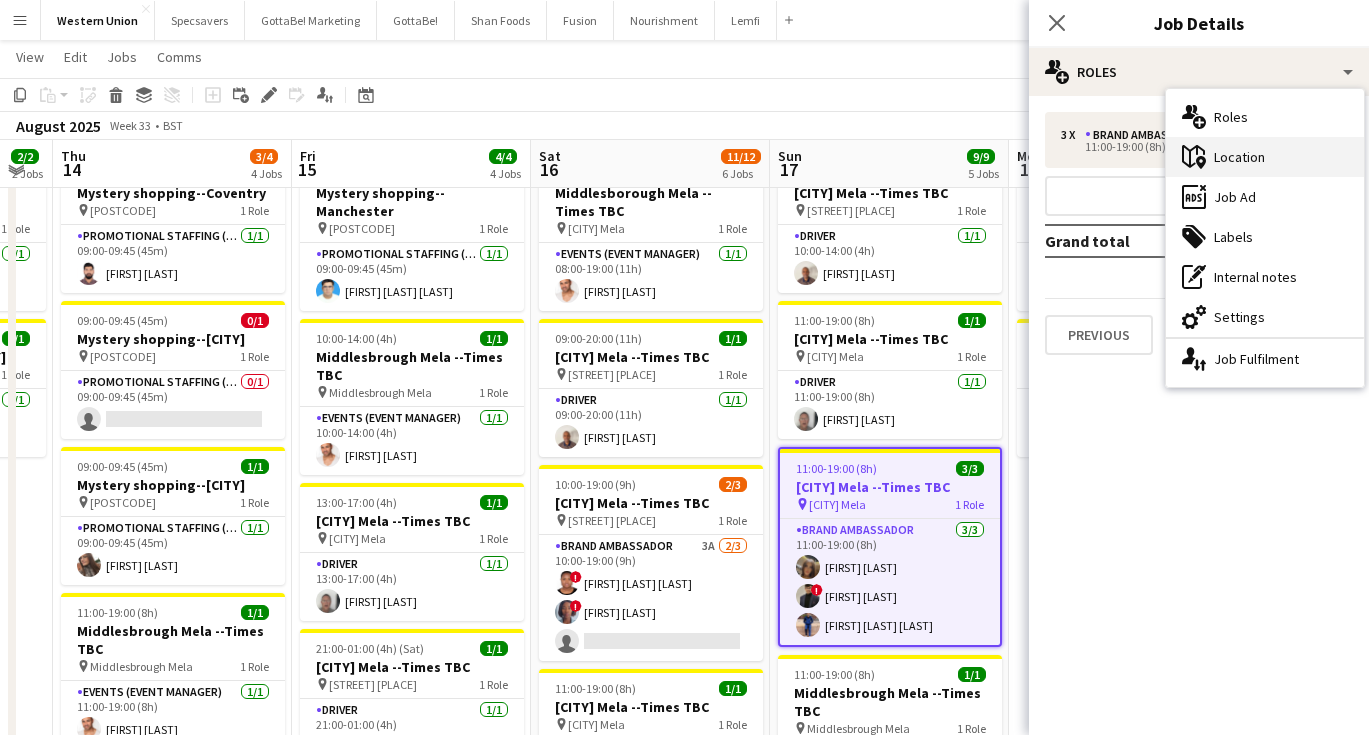 click on "maps-pin-1
Location" at bounding box center (1265, 157) 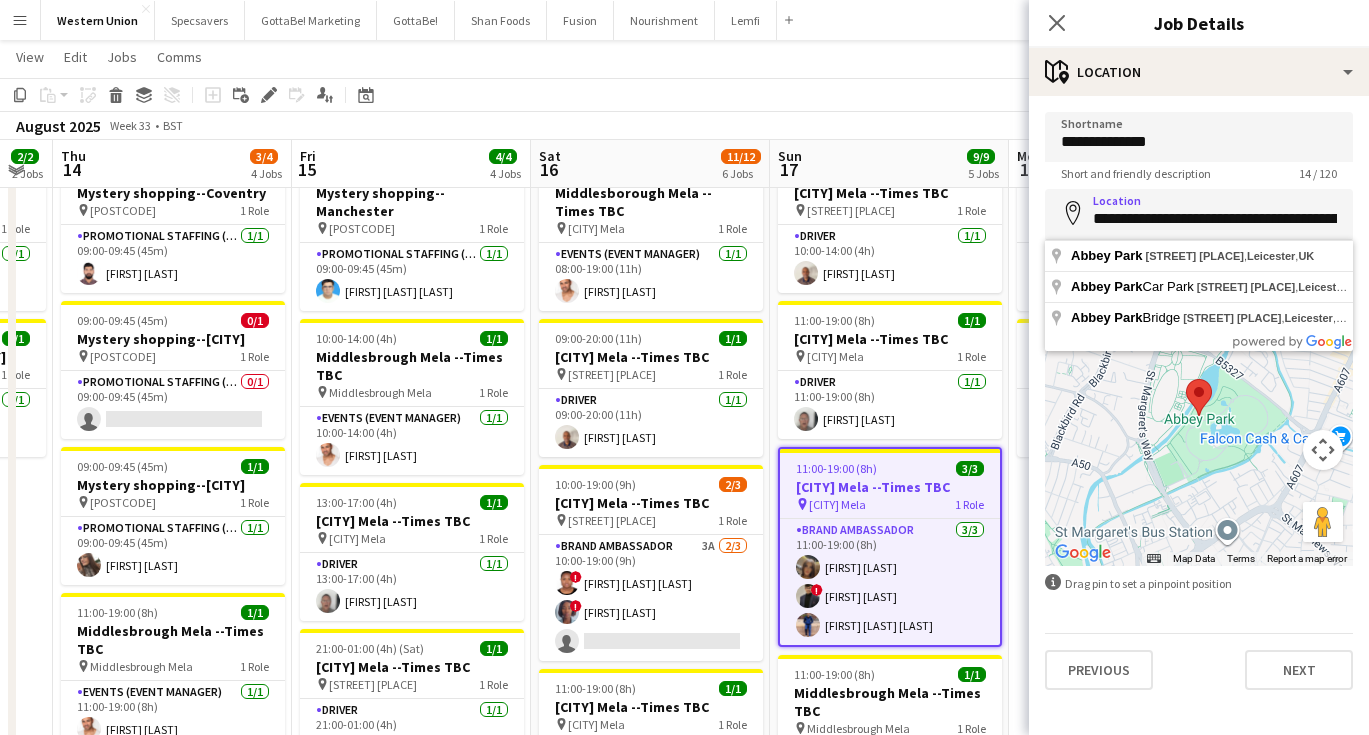 click on "Copy
Paste
Paste
Command
V Paste with crew
Command
Shift
V
Paste linked Job
Delete
Group
Ungroup
Add job
Add linked Job
Edit
Edit linked Job
Applicants
Date picker
AUG 2025 AUG 2025 Monday M Tuesday T Wednesday W Thursday T Friday F Saturday S Sunday S  AUG   1   2   3   4   5   6   7   8   9   10   11   12   13   14   15   16   17   18   19   20   21   22   23   24   25" 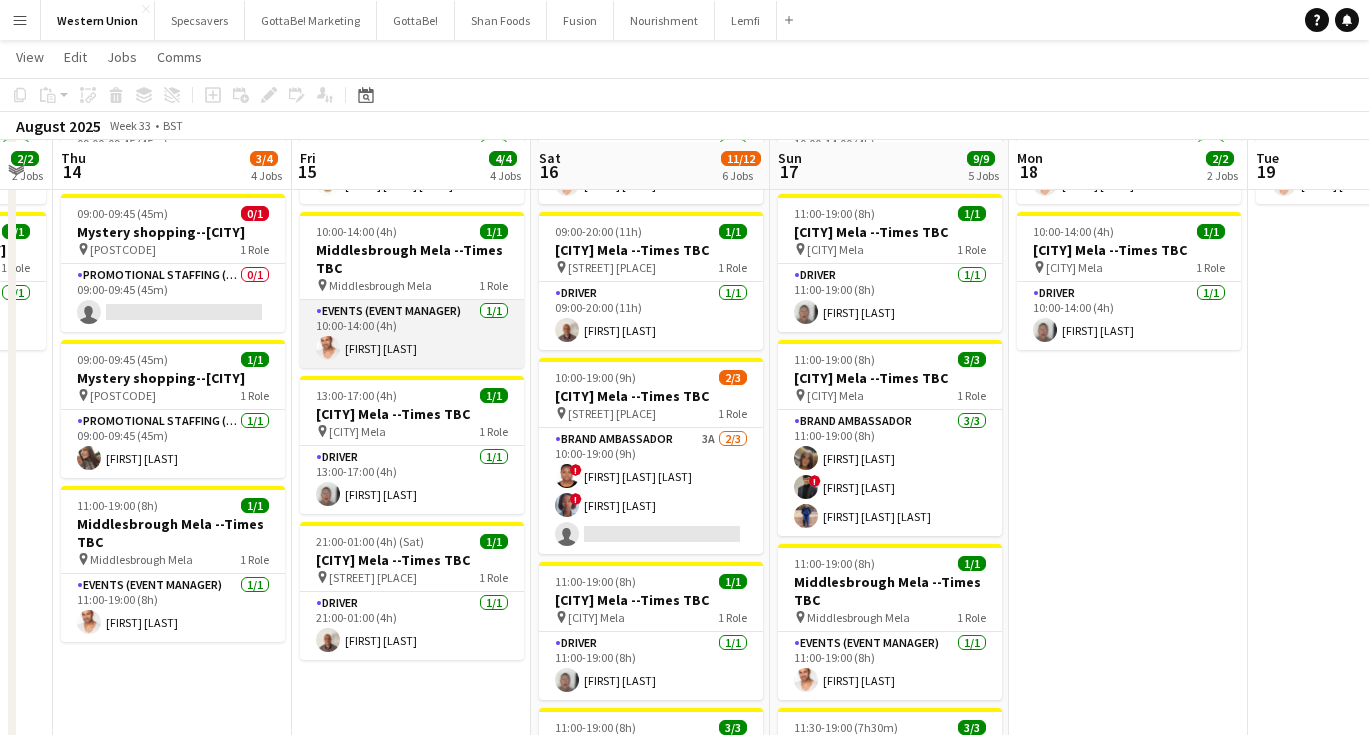 scroll, scrollTop: 183, scrollLeft: 0, axis: vertical 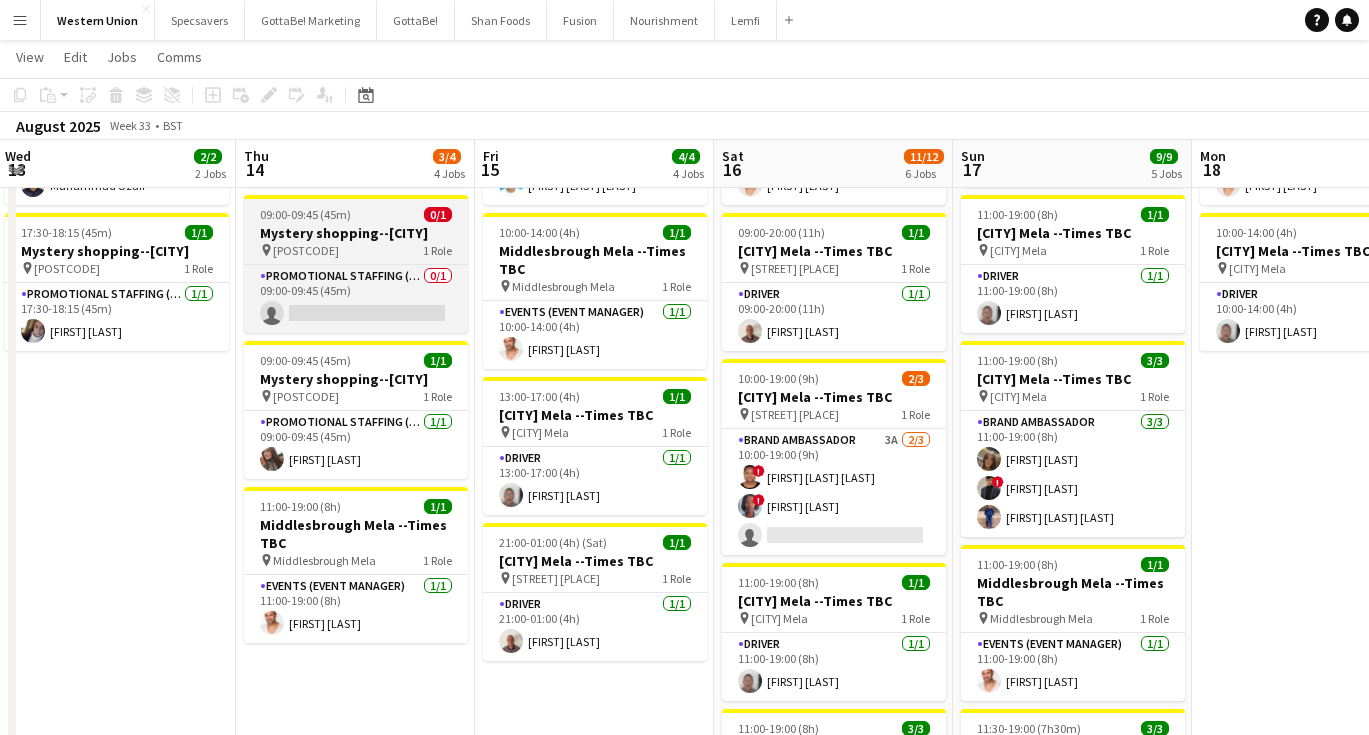 click on "Mystery shopping--Telford" at bounding box center [356, 233] 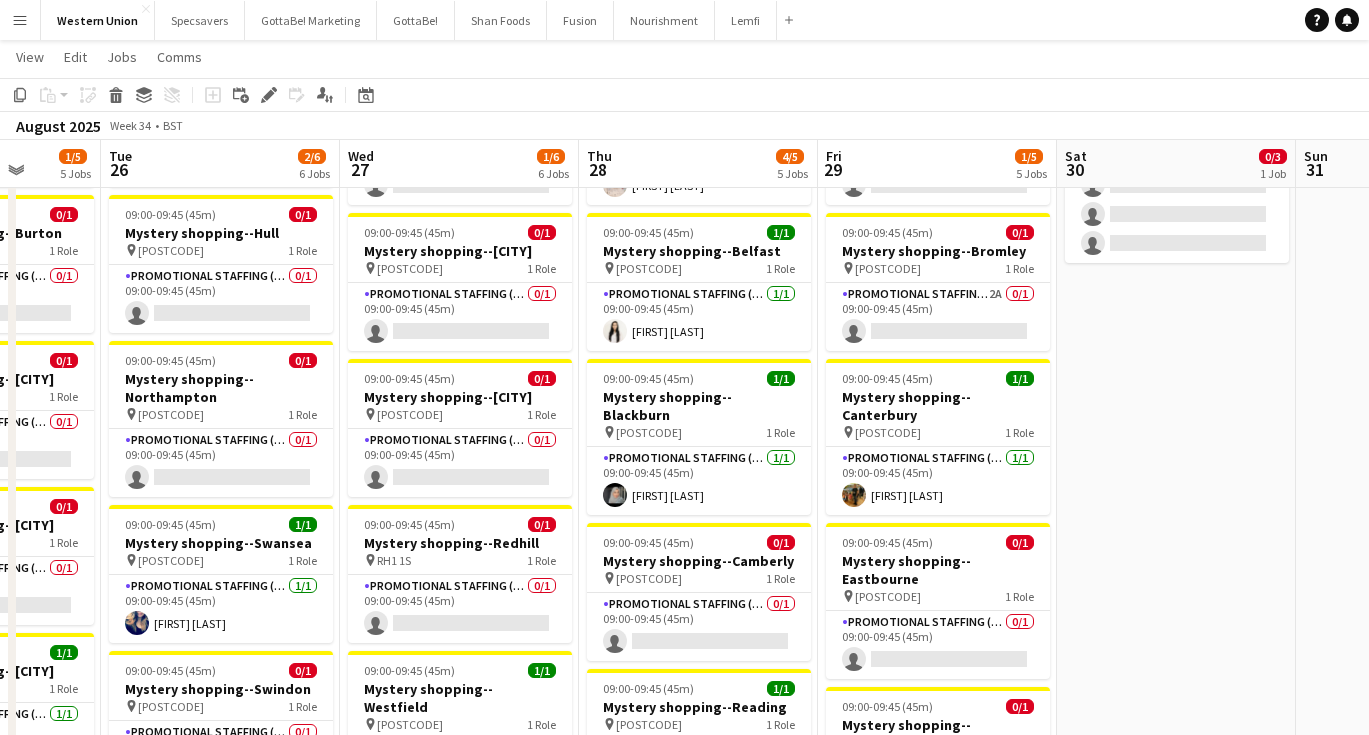 scroll, scrollTop: 0, scrollLeft: 678, axis: horizontal 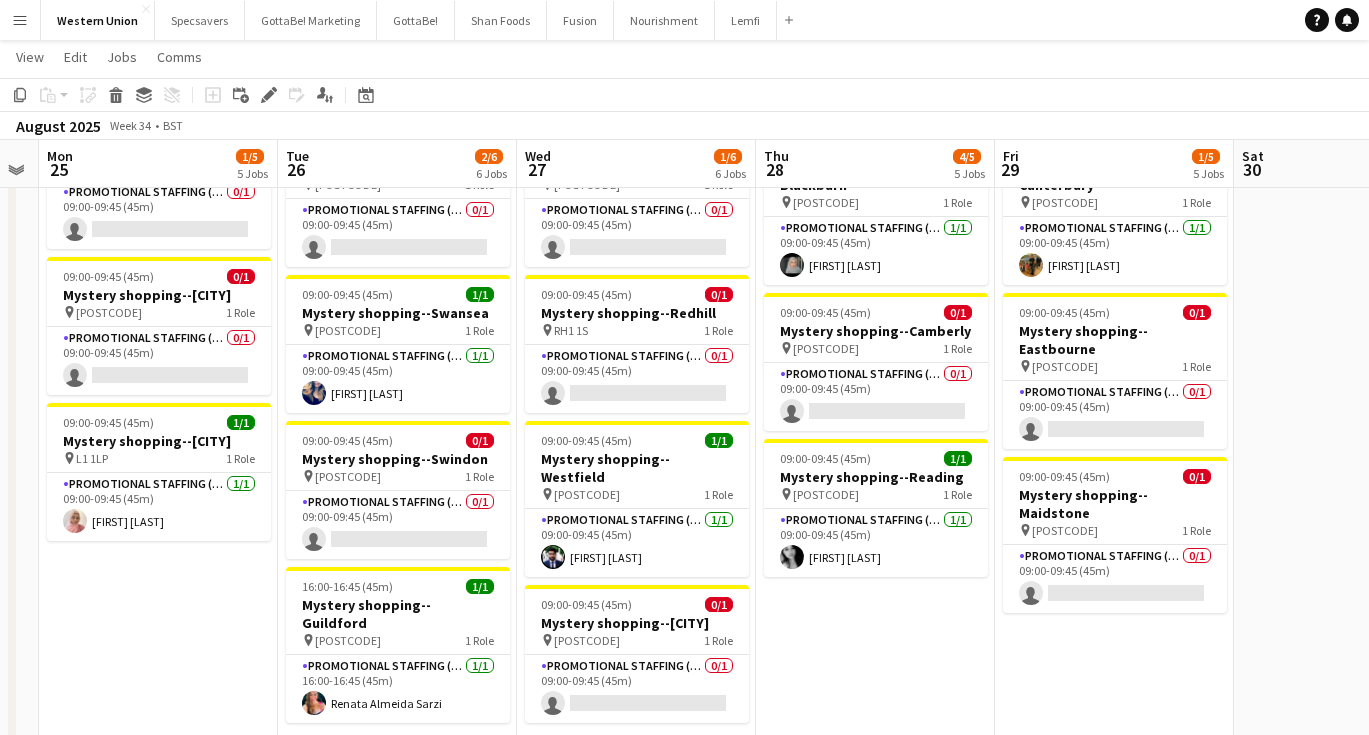 click on "09:00-09:45 (45m)    0/1   Mystery shopping--Ballymena
pin
BT43 6AH   1 Role   Promotional Staffing (Mystery Shopper)   0/1   09:00-09:45 (45m)
single-neutral-actions
09:00-09:45 (45m)    0/1   Mystery shopping--Bromley
pin
BR1 1JD   1 Role   Promotional Staffing (Mystery Shopper)   2A   0/1   09:00-09:45 (45m)
single-neutral-actions
09:00-09:45 (45m)    1/1   Mystery shopping--Canterbury
pin
CT1 2JH   1 Role   Promotional Staffing (Mystery Shopper)   1/1   09:00-09:45 (45m)
Cameron Earl-Dieppedalle     09:00-09:45 (45m)    0/1   Mystery shopping--Eastbourne
pin
BN21 3NW   1 Role   Promotional Staffing (Mystery Shopper)   0/1   09:00-09:45 (45m)
single-neutral-actions
09:00-09:45 (45m)    0/1   Mystery shopping--Maidstone
pin" at bounding box center (1114, 414) 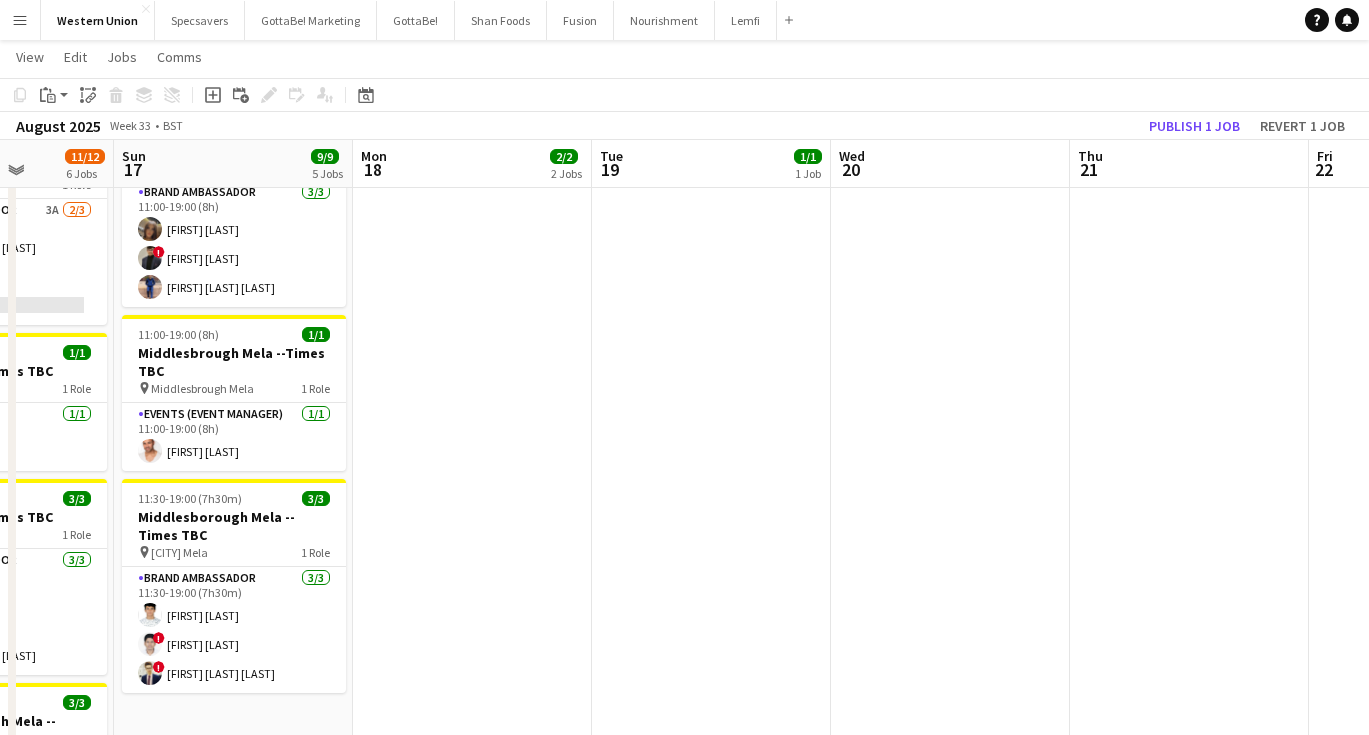 scroll, scrollTop: 0, scrollLeft: 572, axis: horizontal 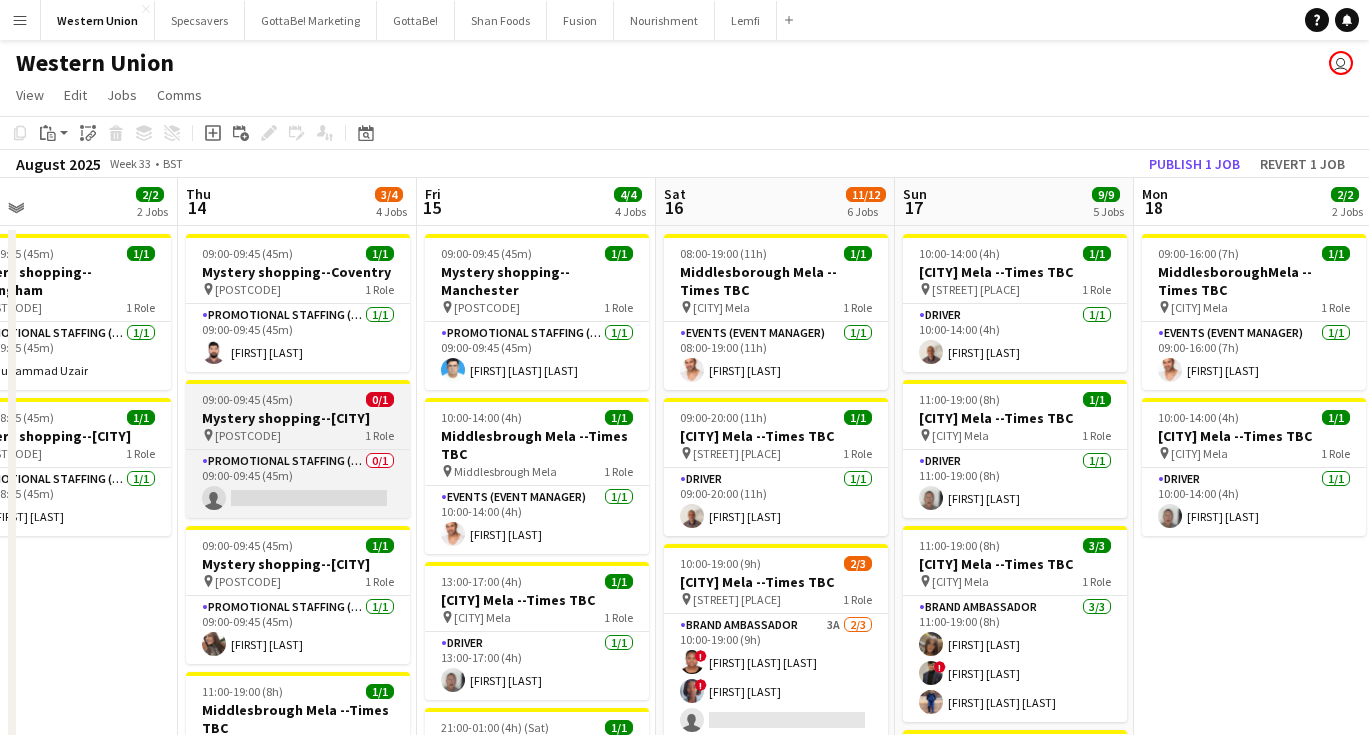 click on "Mystery shopping--Telford" at bounding box center (298, 418) 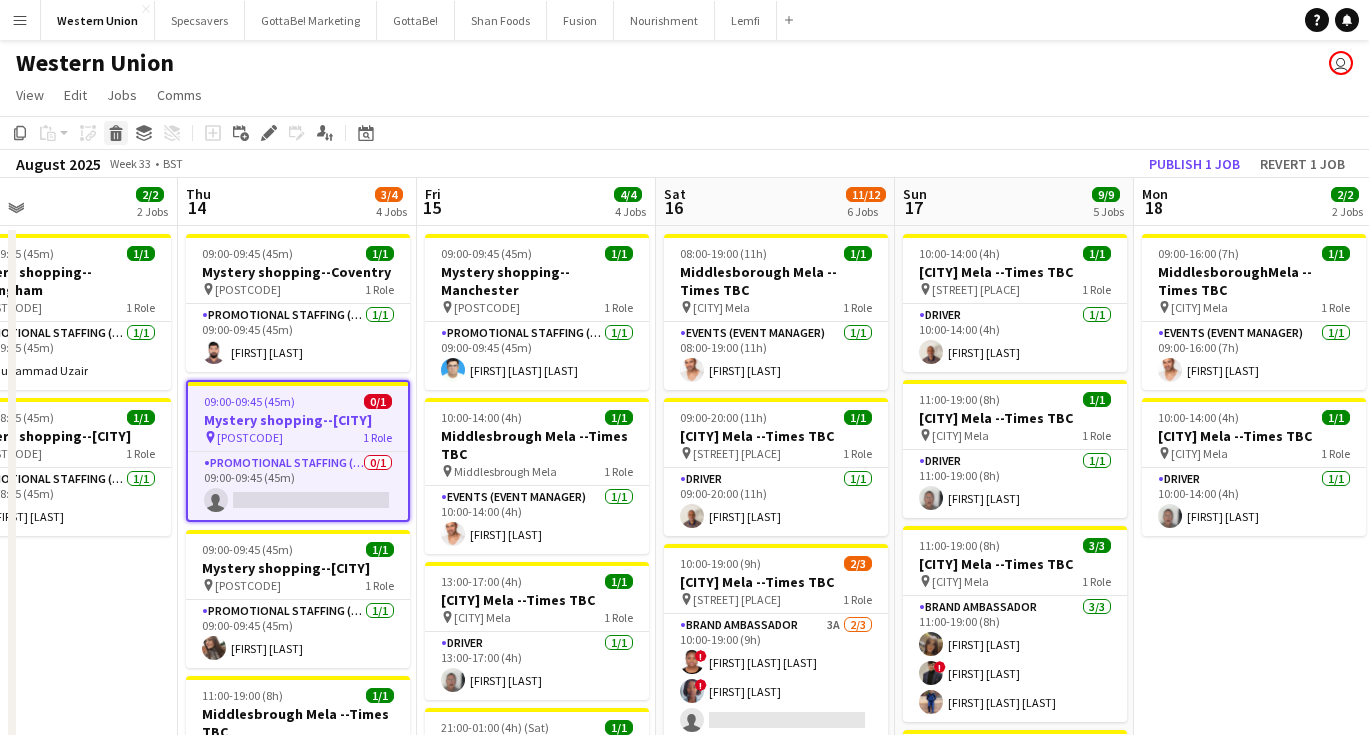 click on "Delete" 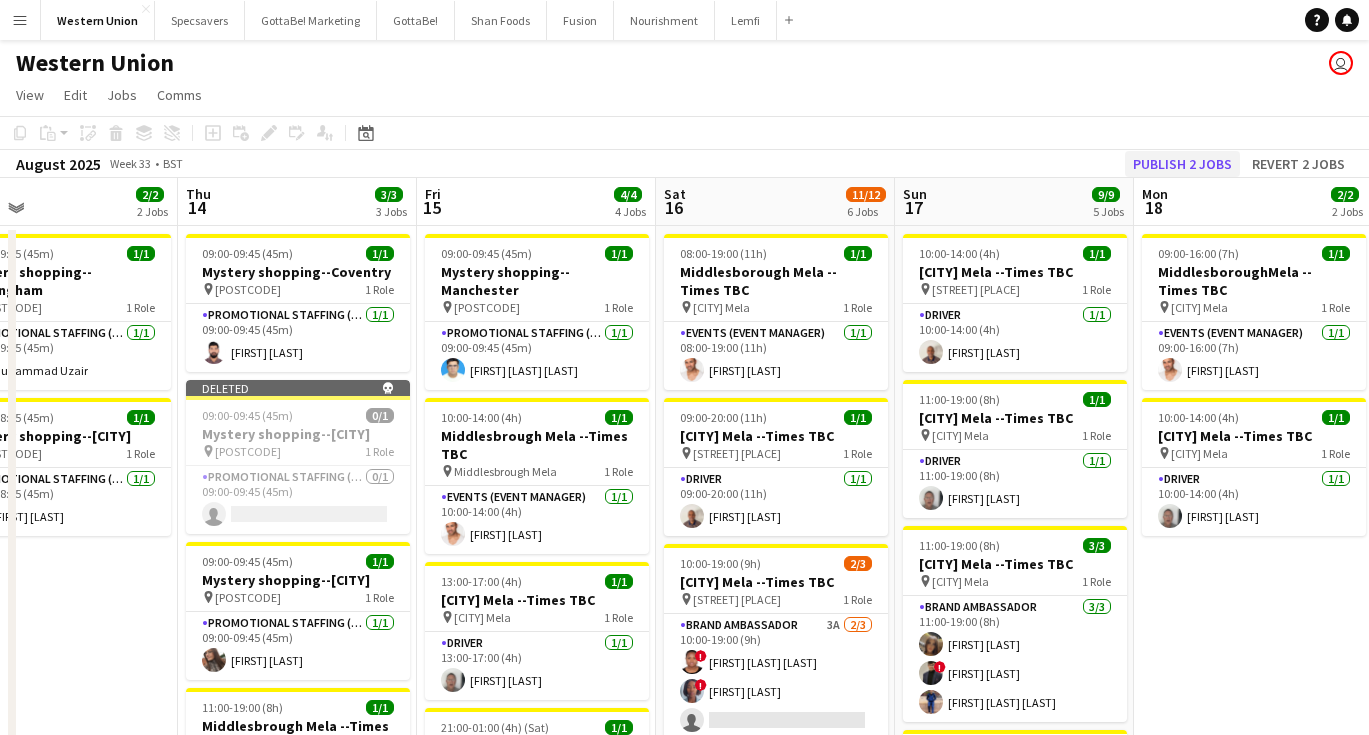 click on "Publish 2 jobs" 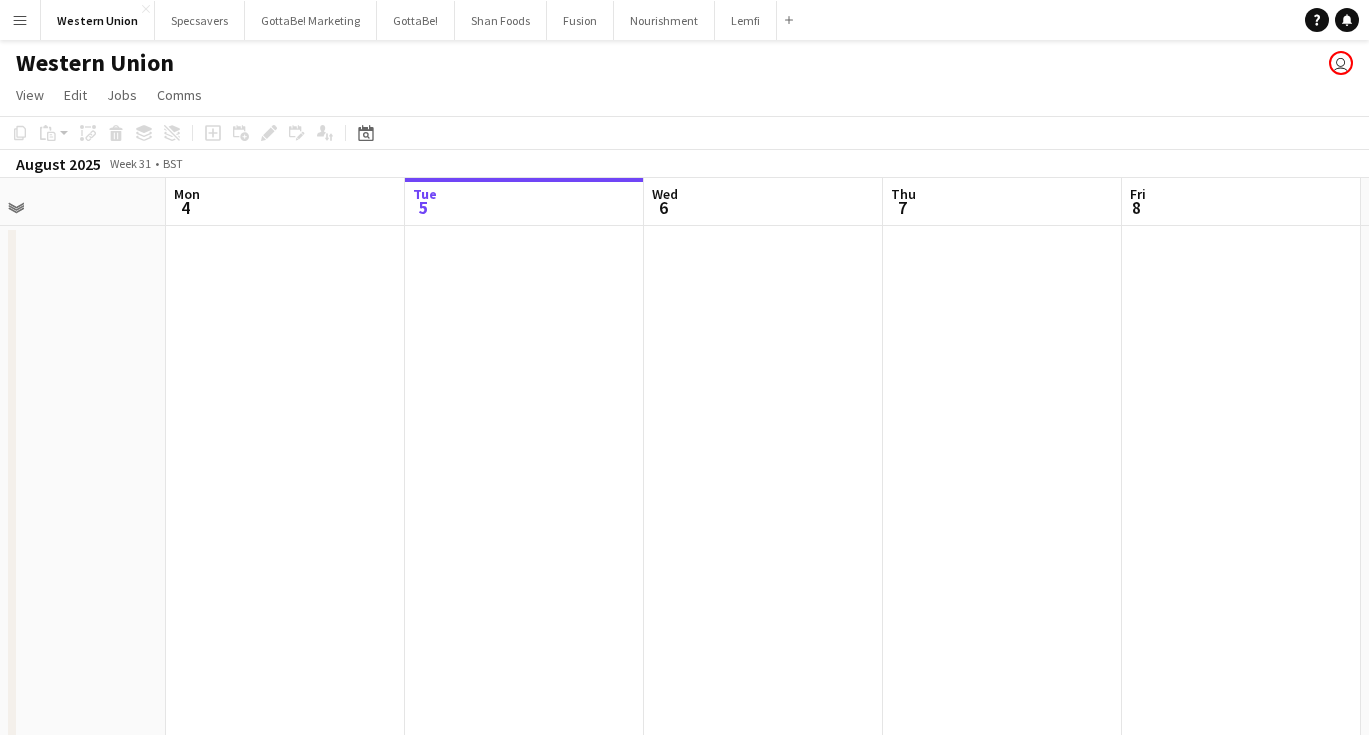 scroll, scrollTop: 0, scrollLeft: 472, axis: horizontal 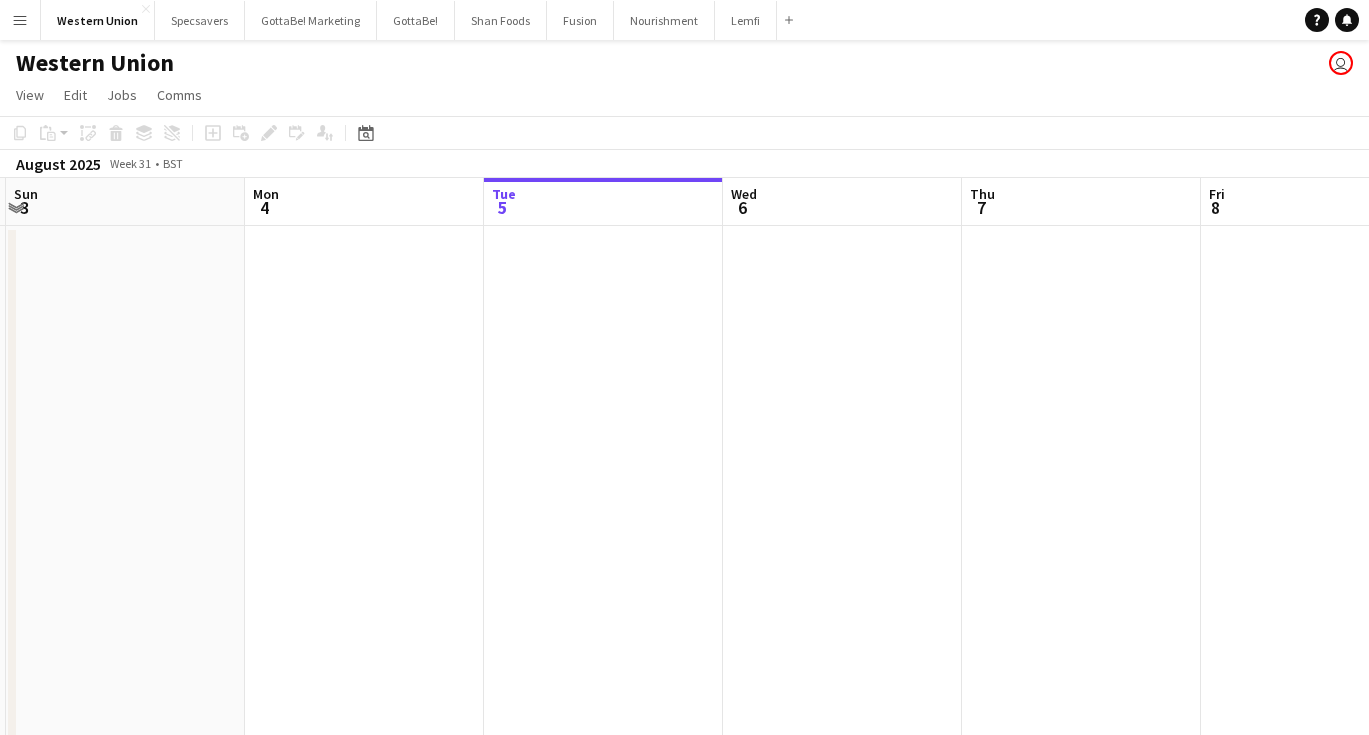 click on "Menu" at bounding box center [20, 20] 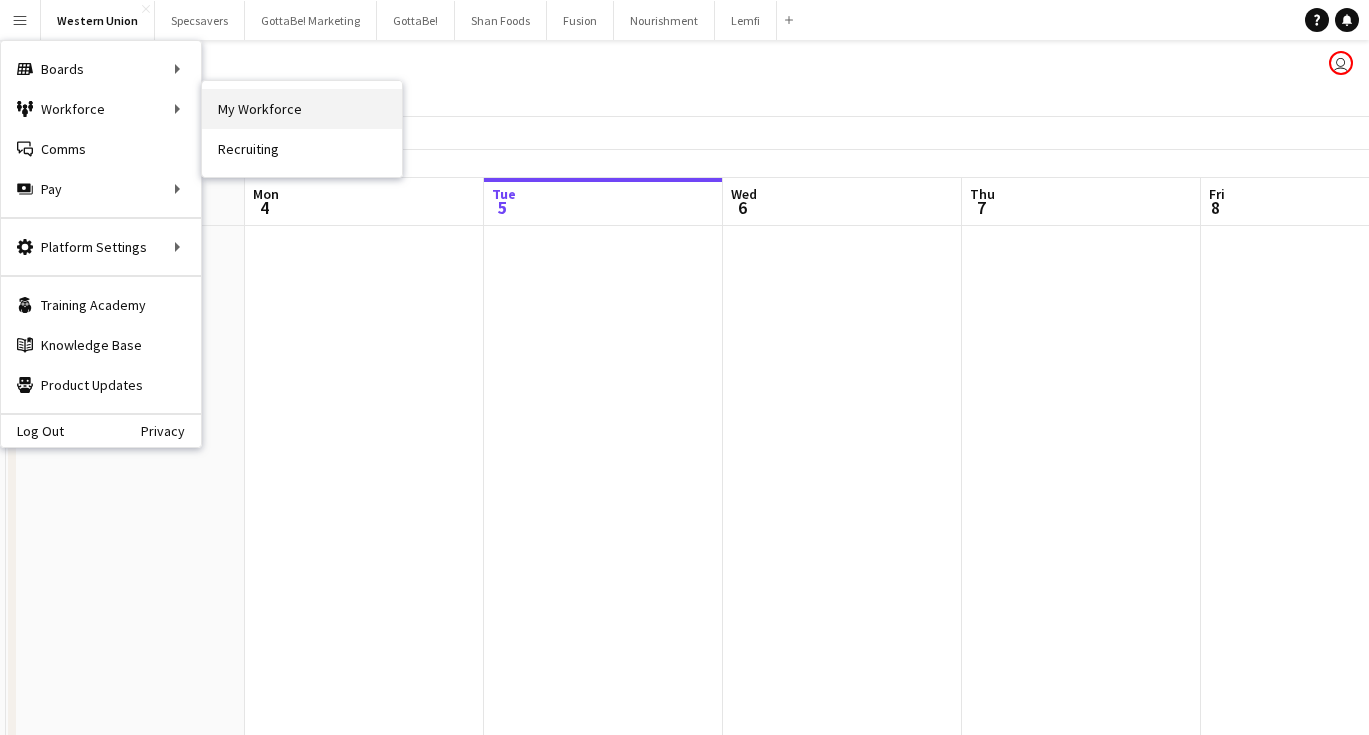 click on "My Workforce" at bounding box center [302, 109] 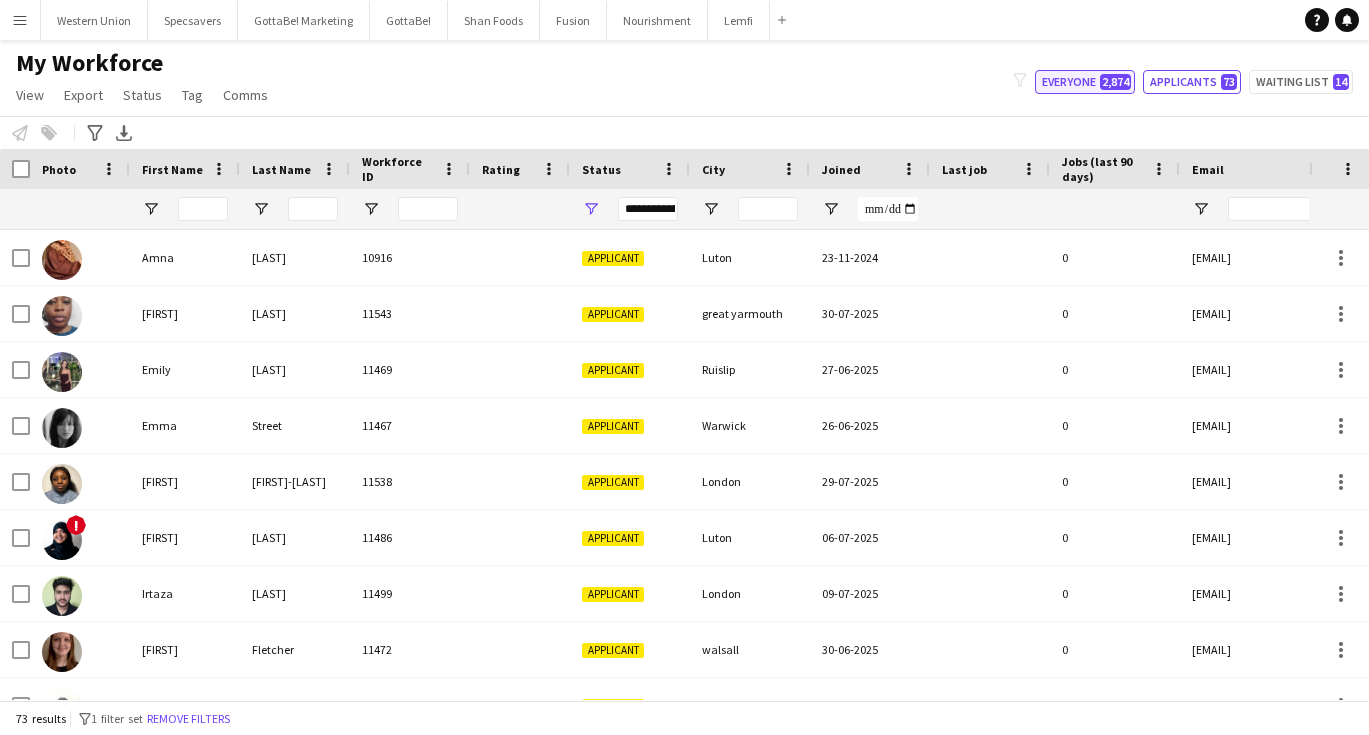 click on "Everyone   2,874" 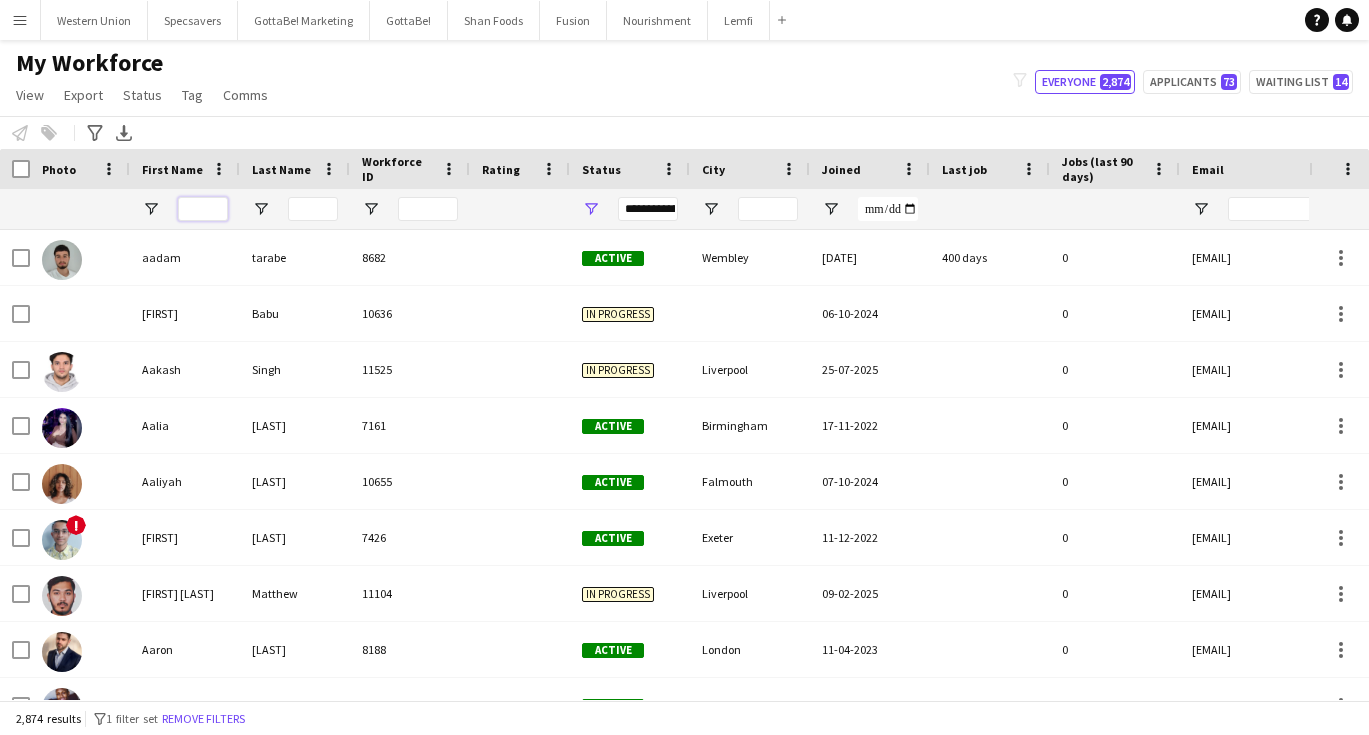 click at bounding box center [203, 209] 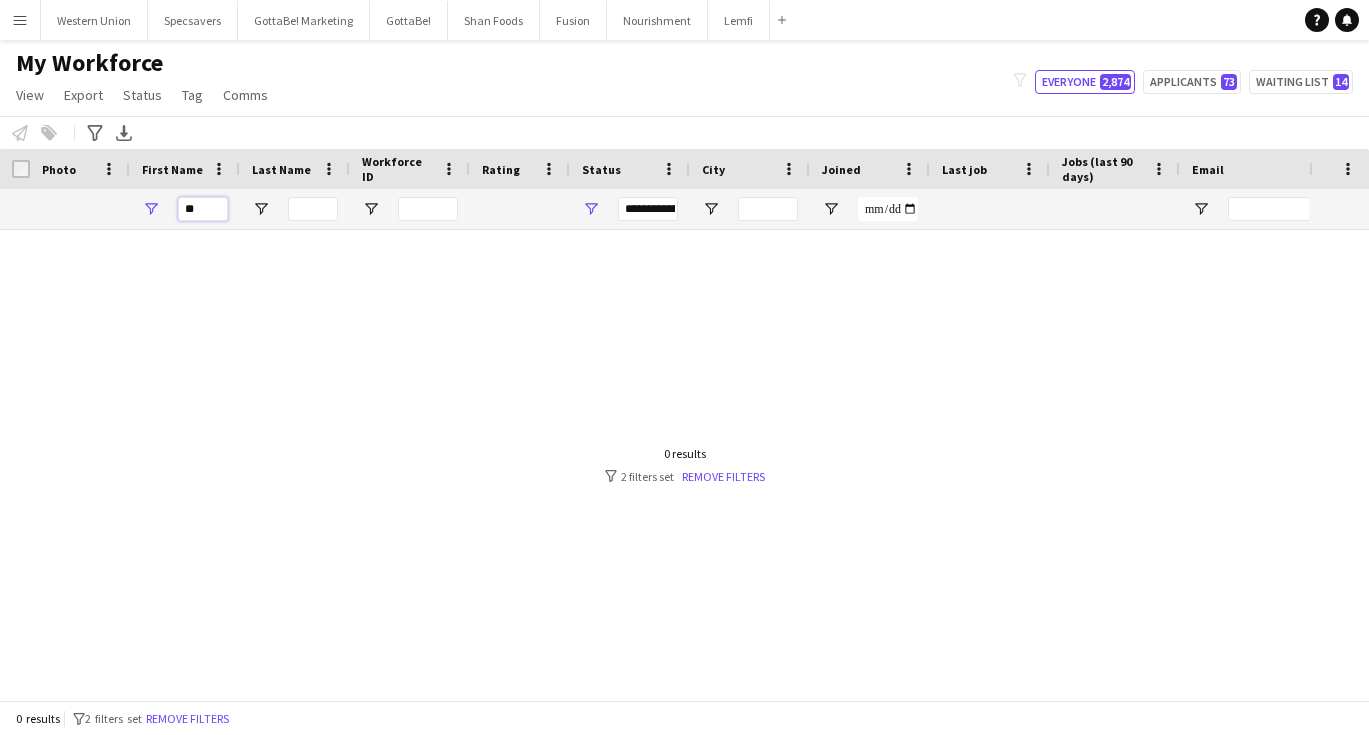 type on "*" 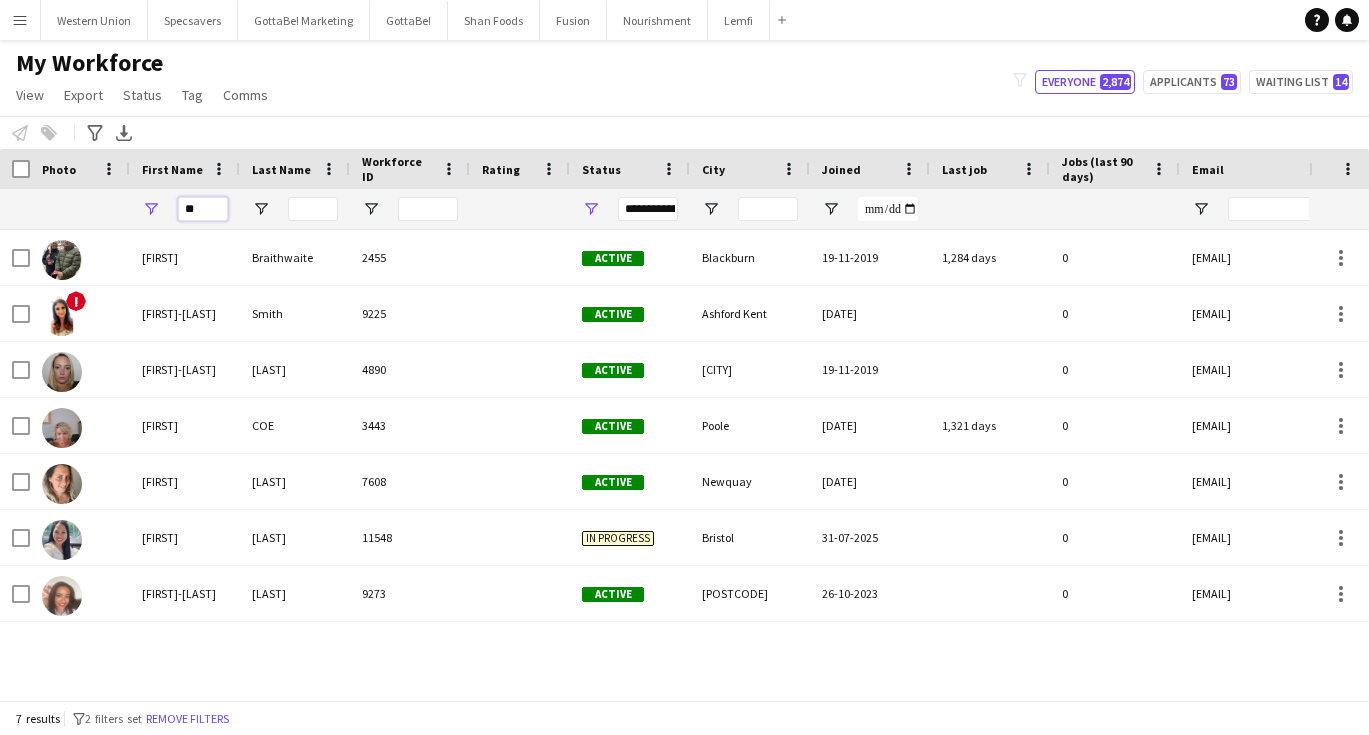 type on "*" 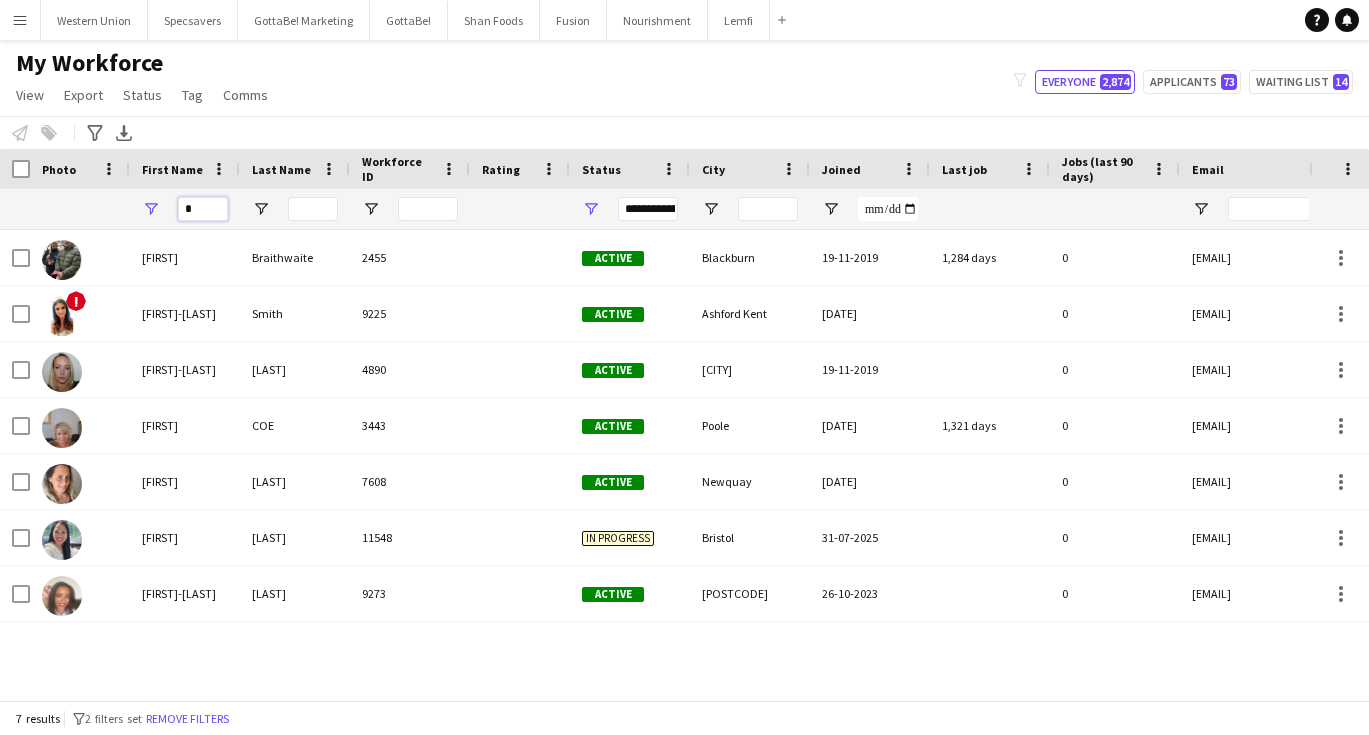 type 